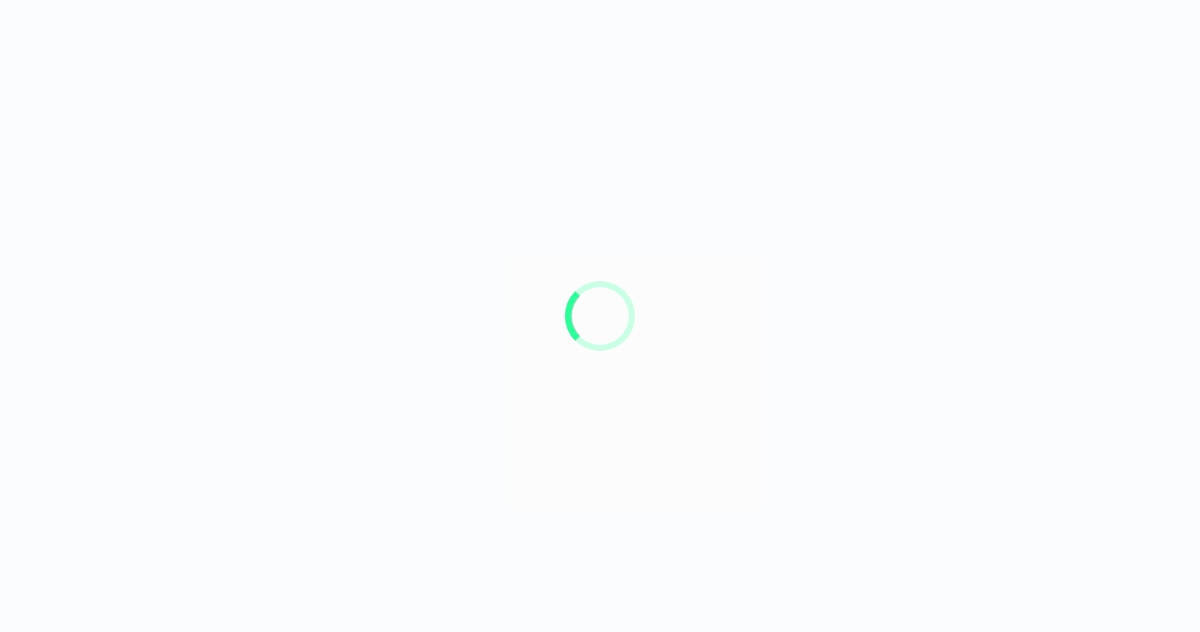scroll, scrollTop: 0, scrollLeft: 0, axis: both 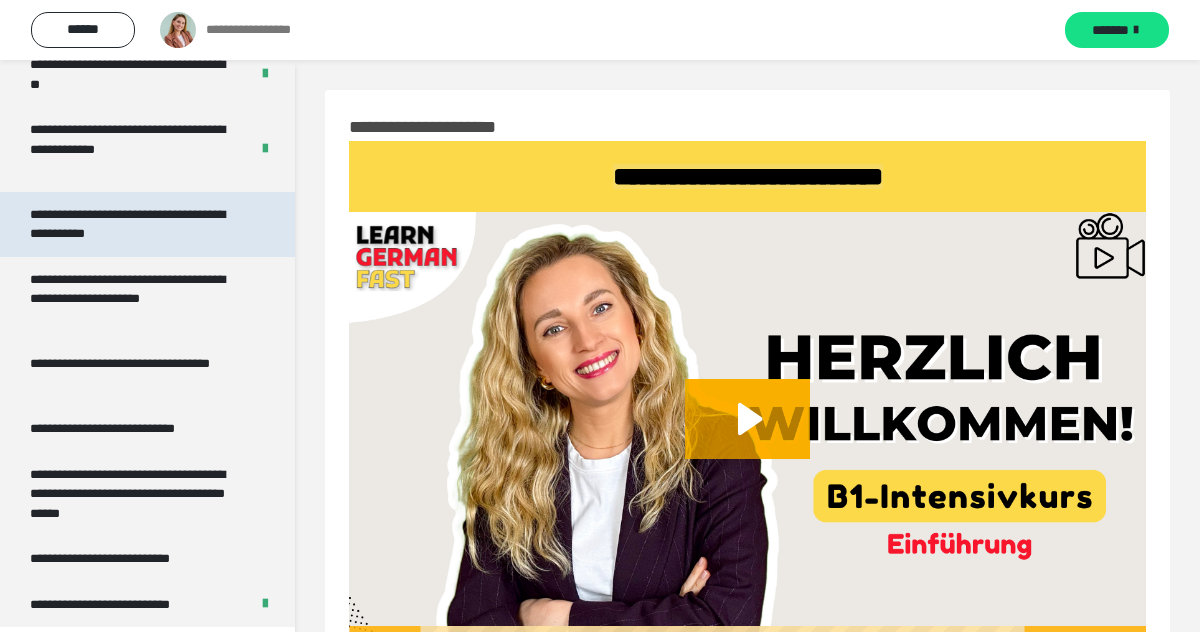 click on "**********" at bounding box center [139, 224] 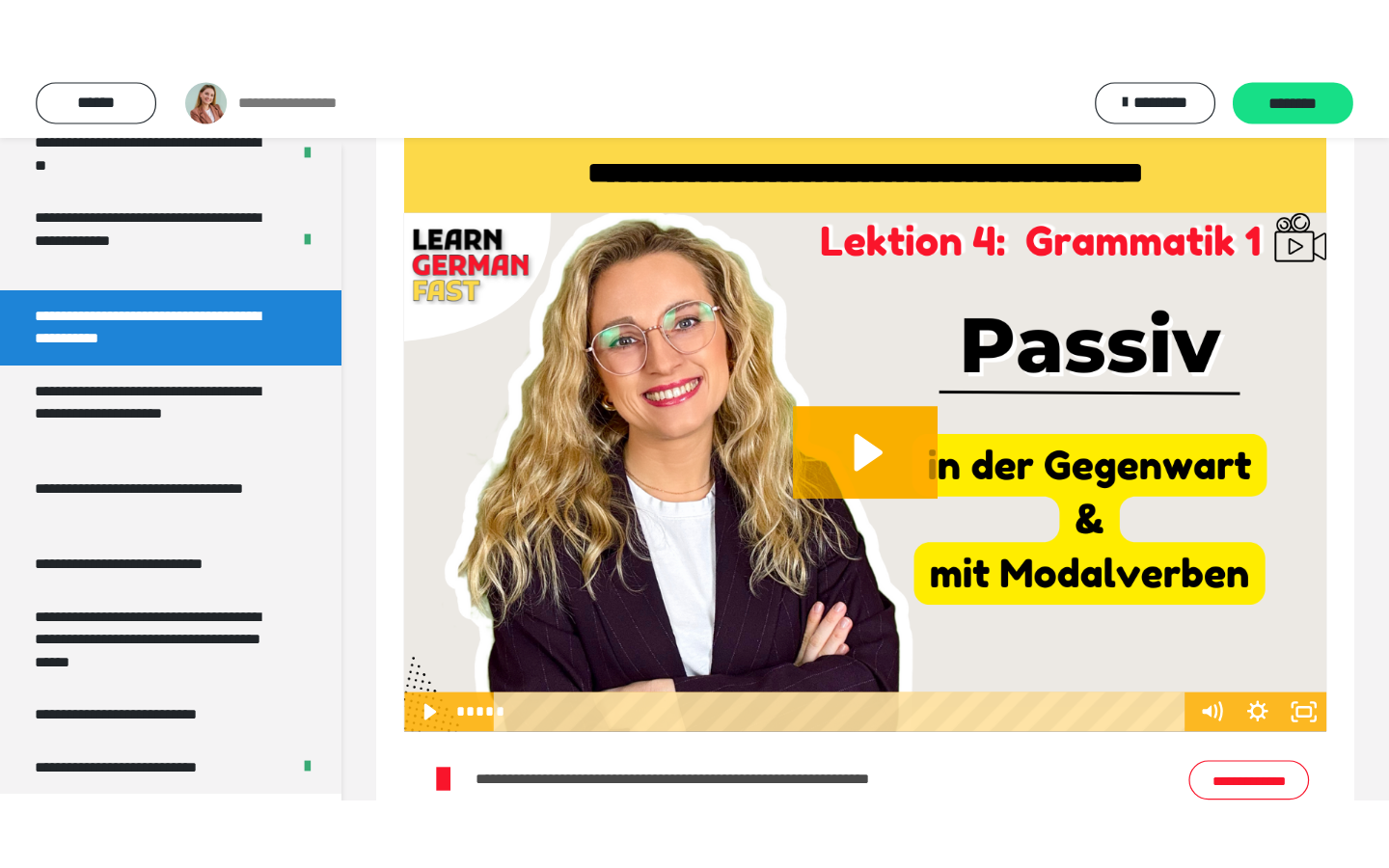scroll, scrollTop: 82, scrollLeft: 0, axis: vertical 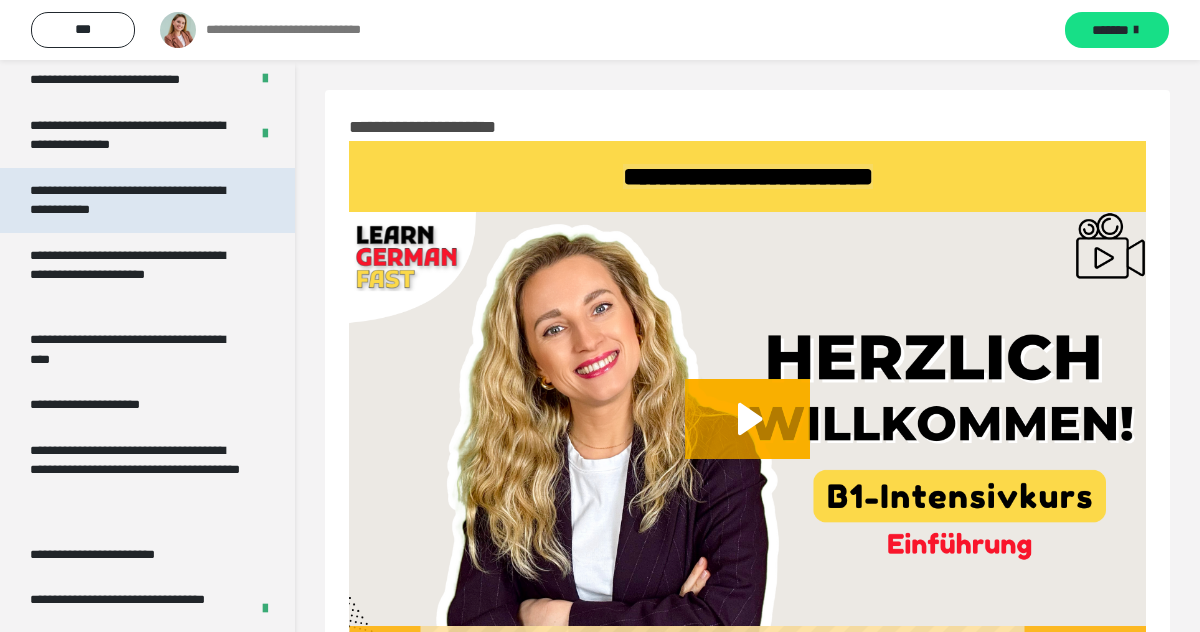 click on "**********" at bounding box center [127, 200] 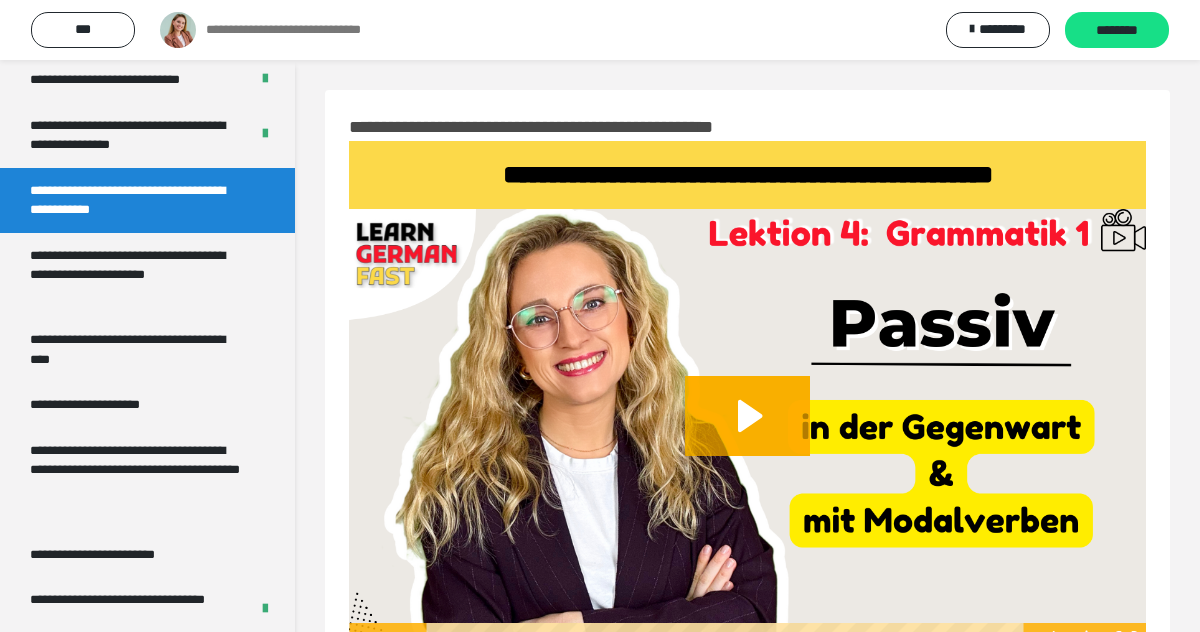 scroll, scrollTop: 2498, scrollLeft: 0, axis: vertical 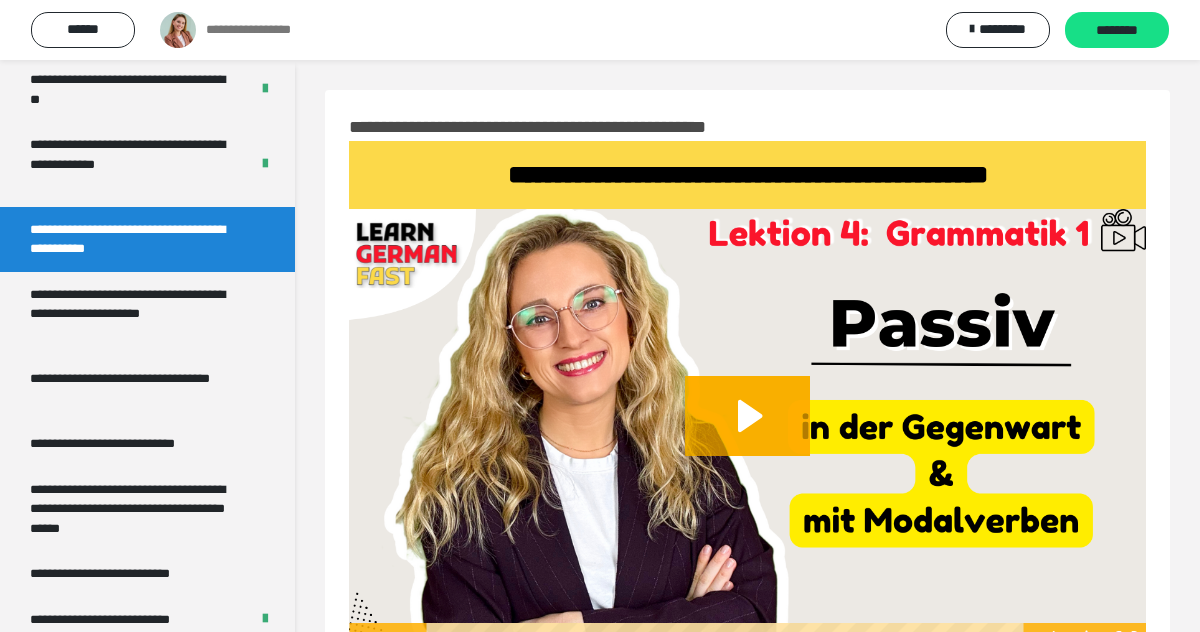 click on "**********" at bounding box center (600, 30) 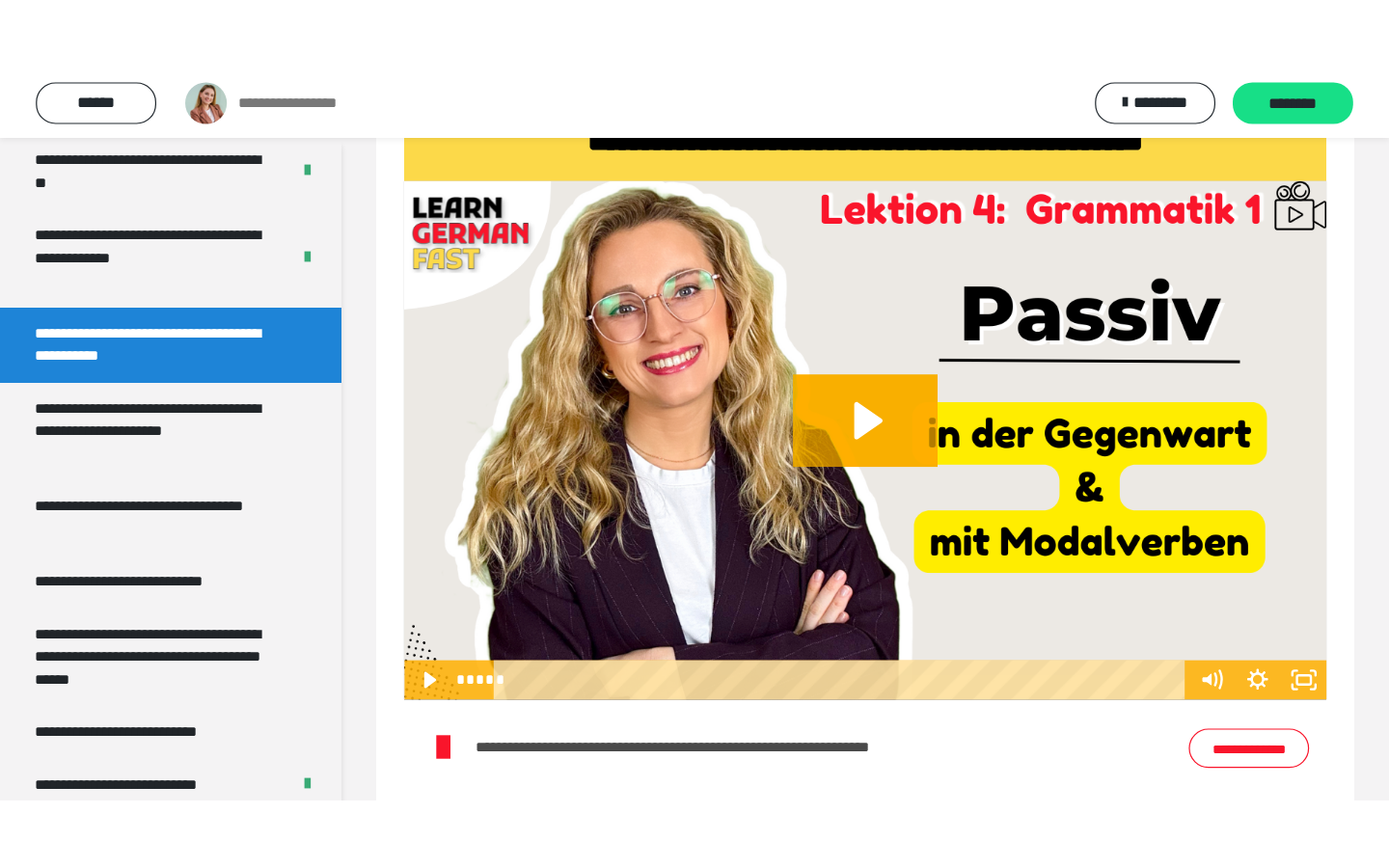 scroll, scrollTop: 110, scrollLeft: 0, axis: vertical 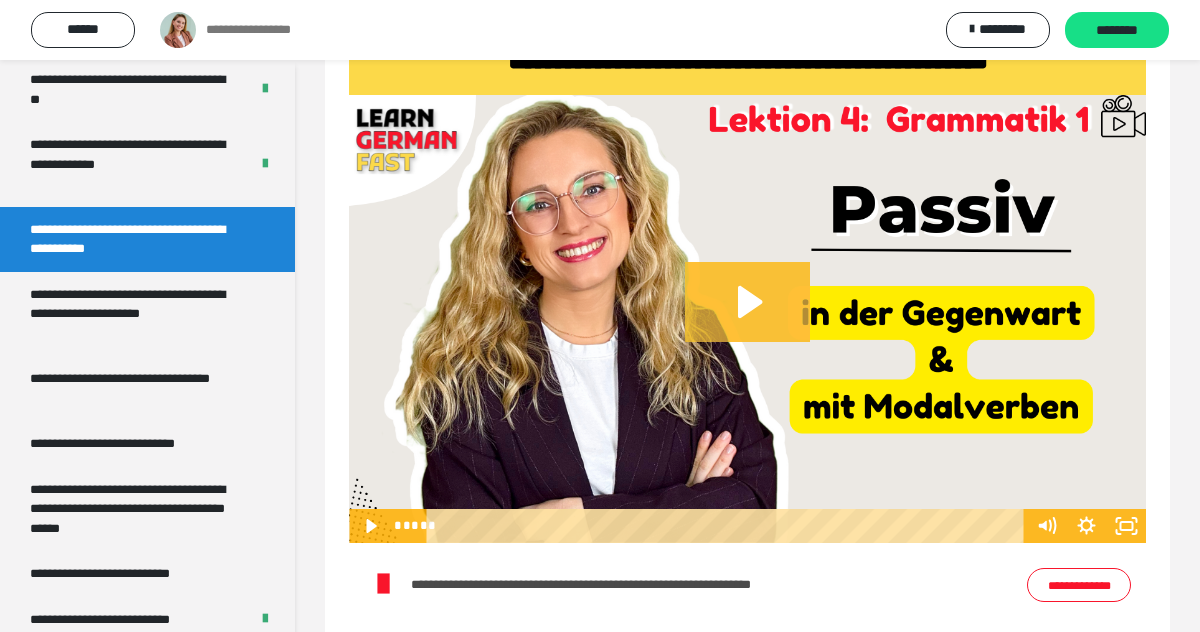 click 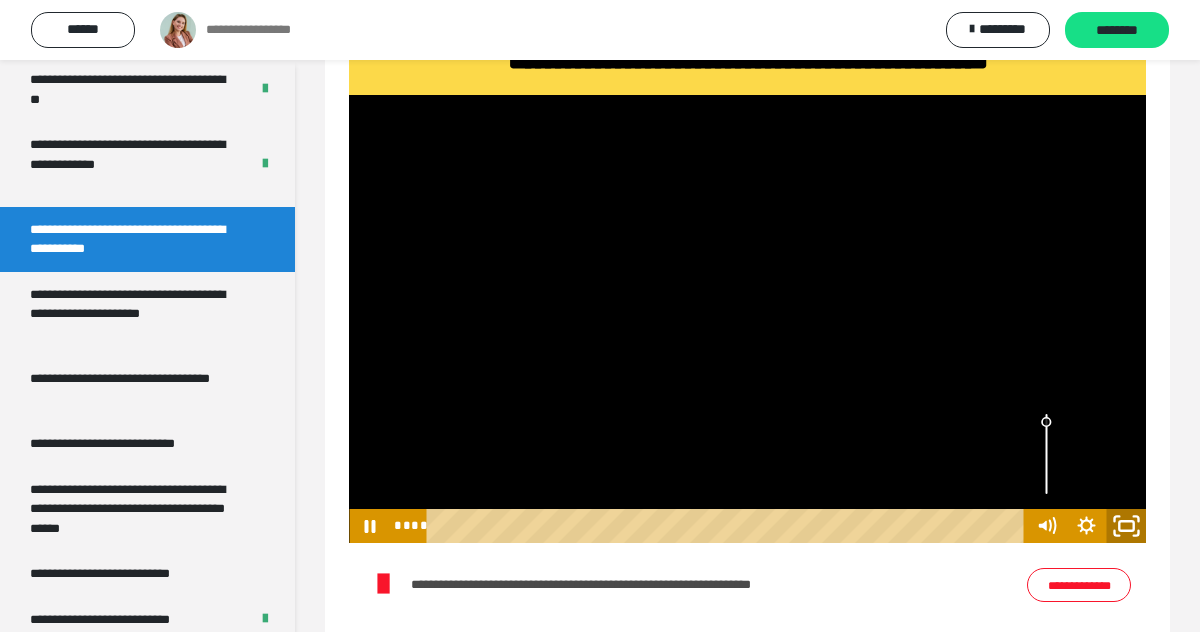 click 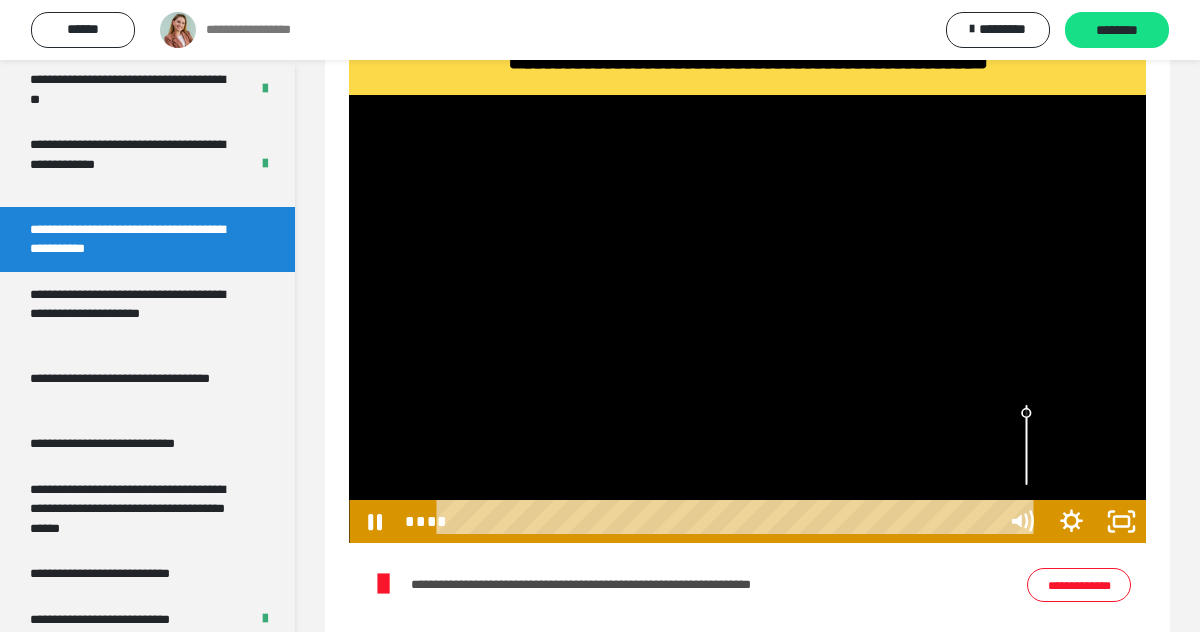 scroll, scrollTop: 2245, scrollLeft: 0, axis: vertical 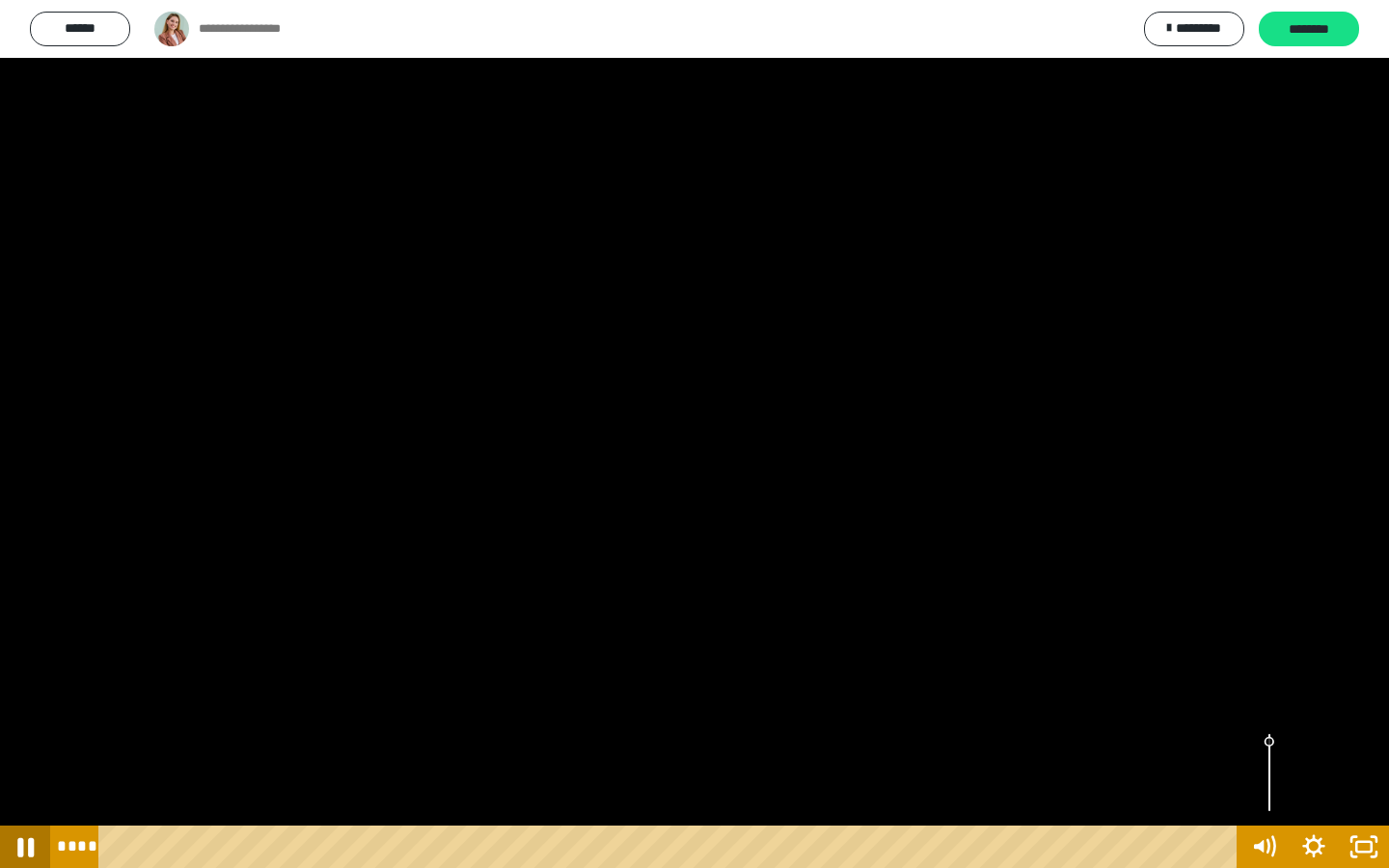 click 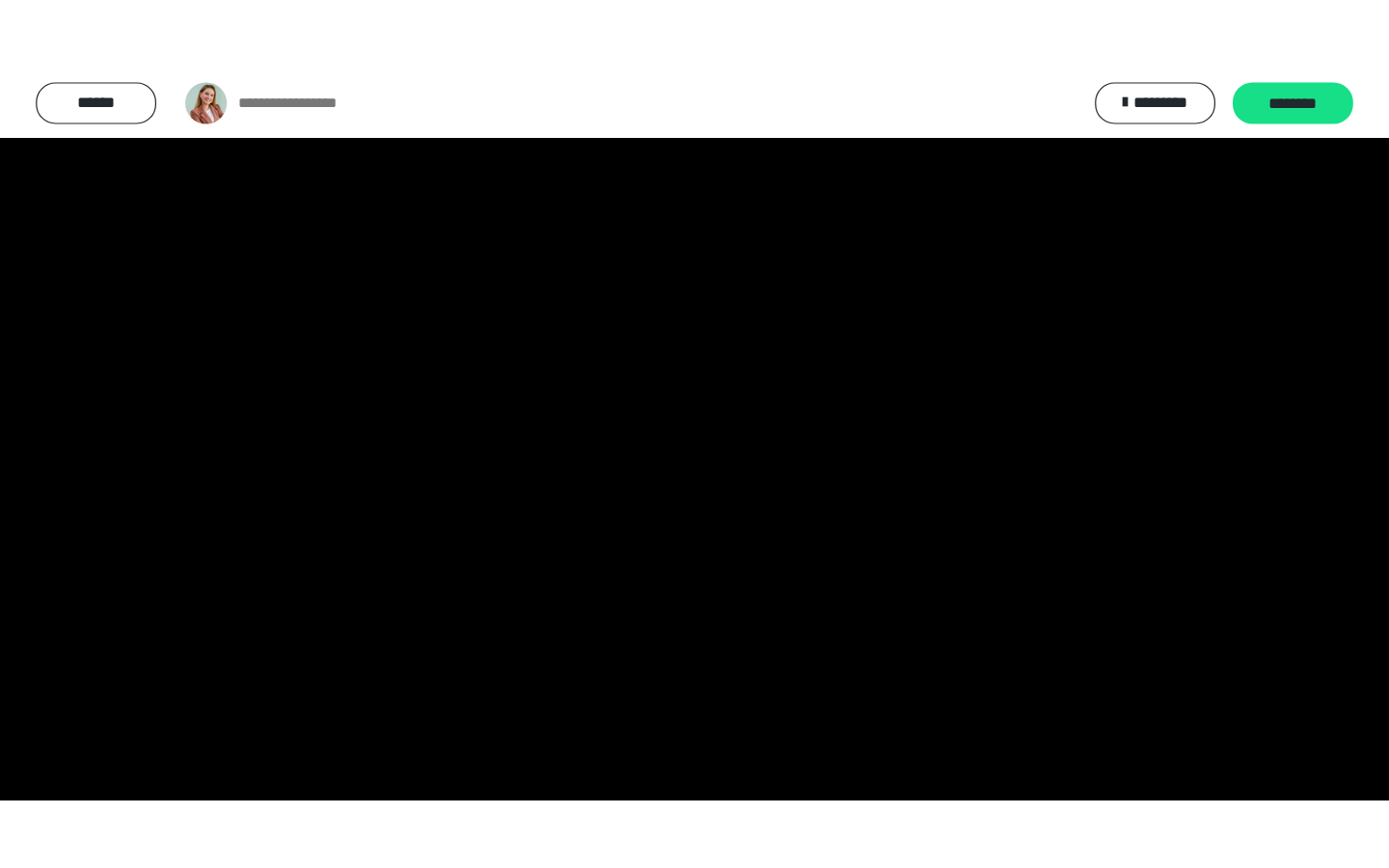 scroll, scrollTop: 2409, scrollLeft: 0, axis: vertical 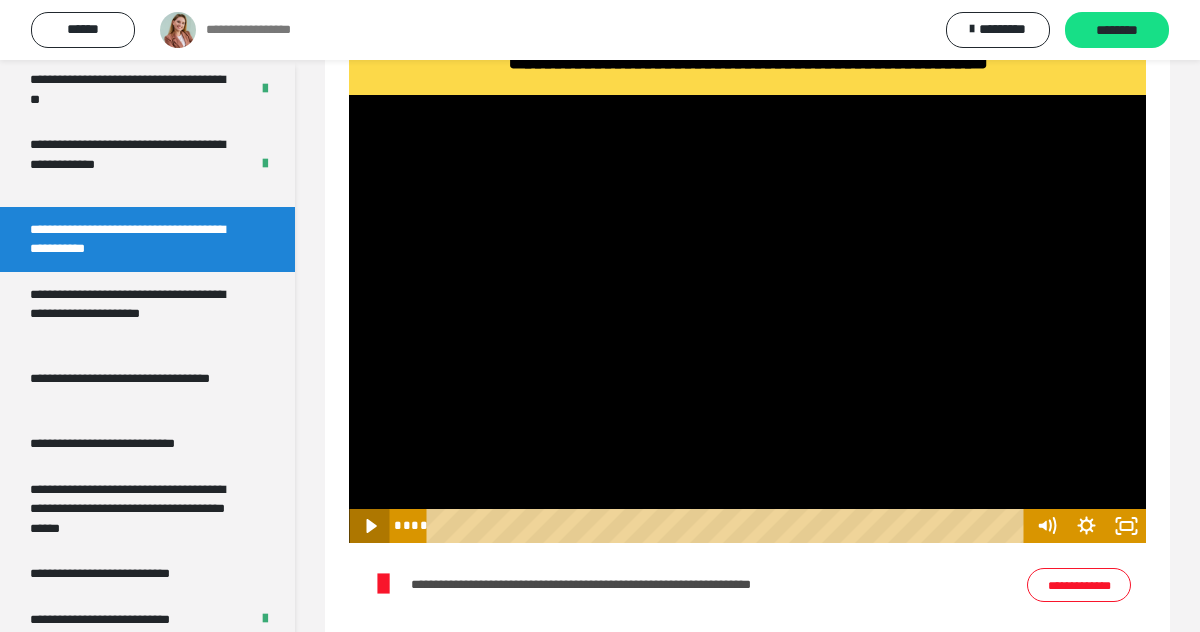 click 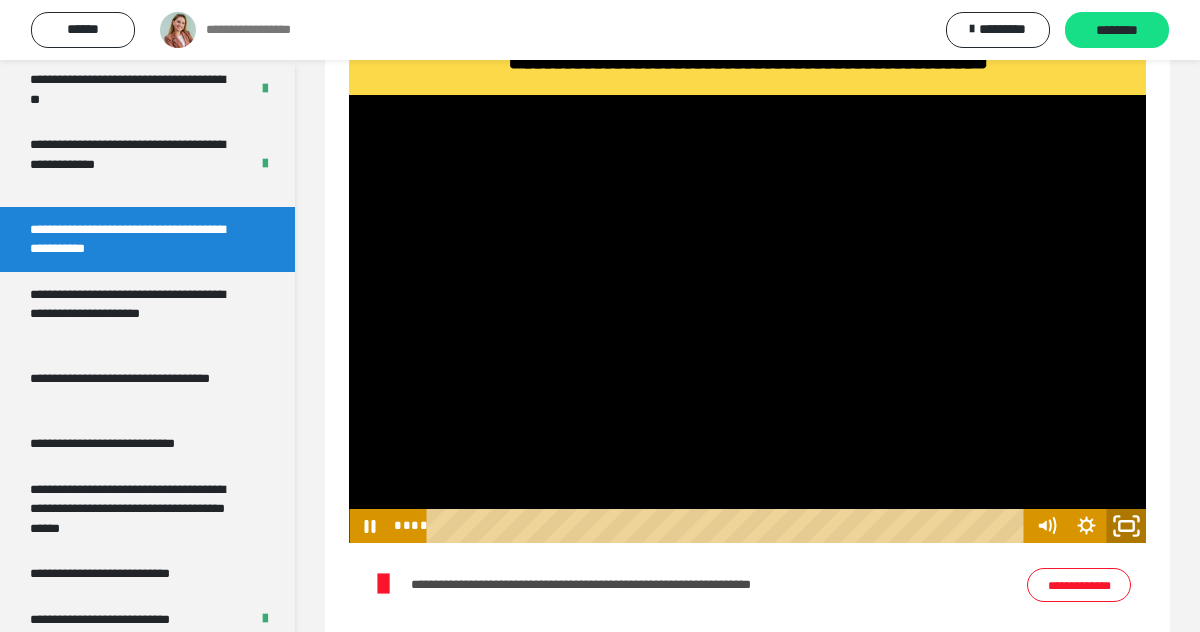click 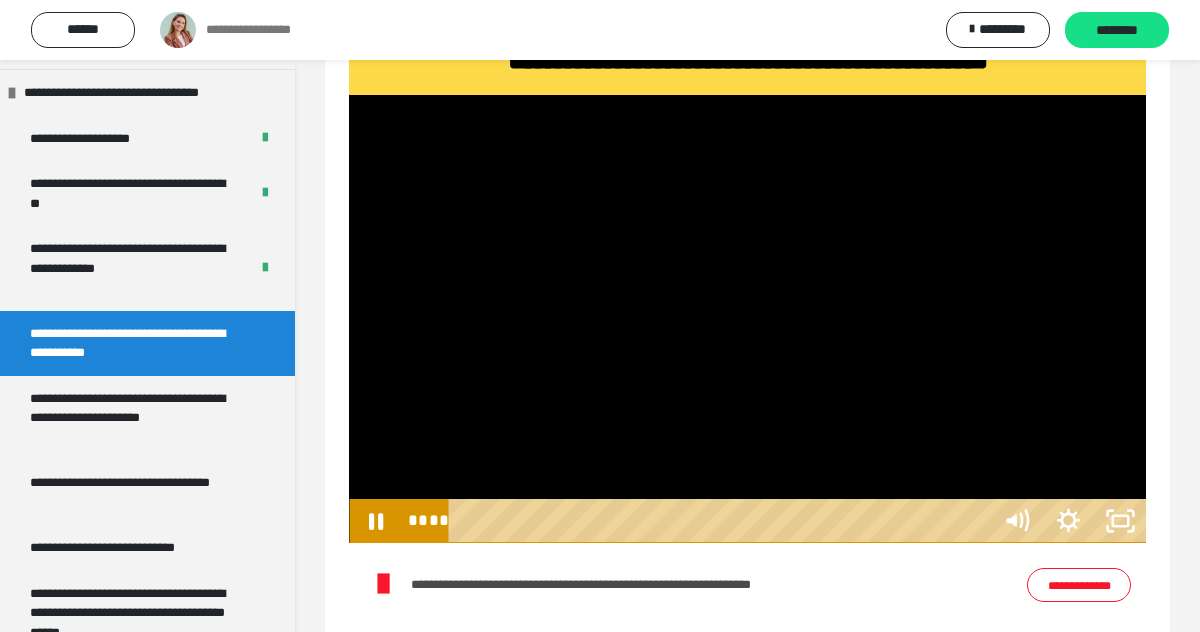scroll, scrollTop: 2245, scrollLeft: 0, axis: vertical 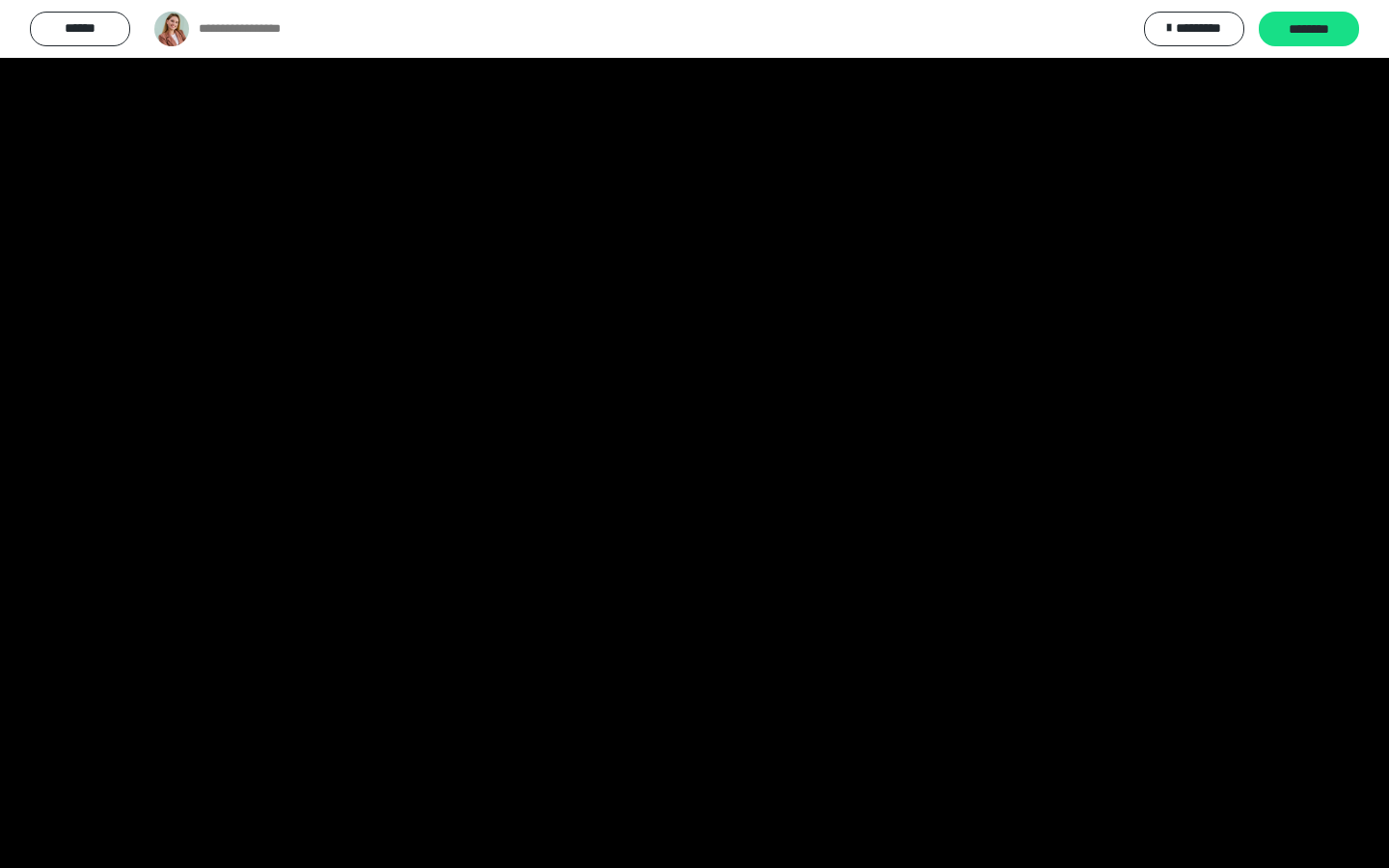 type 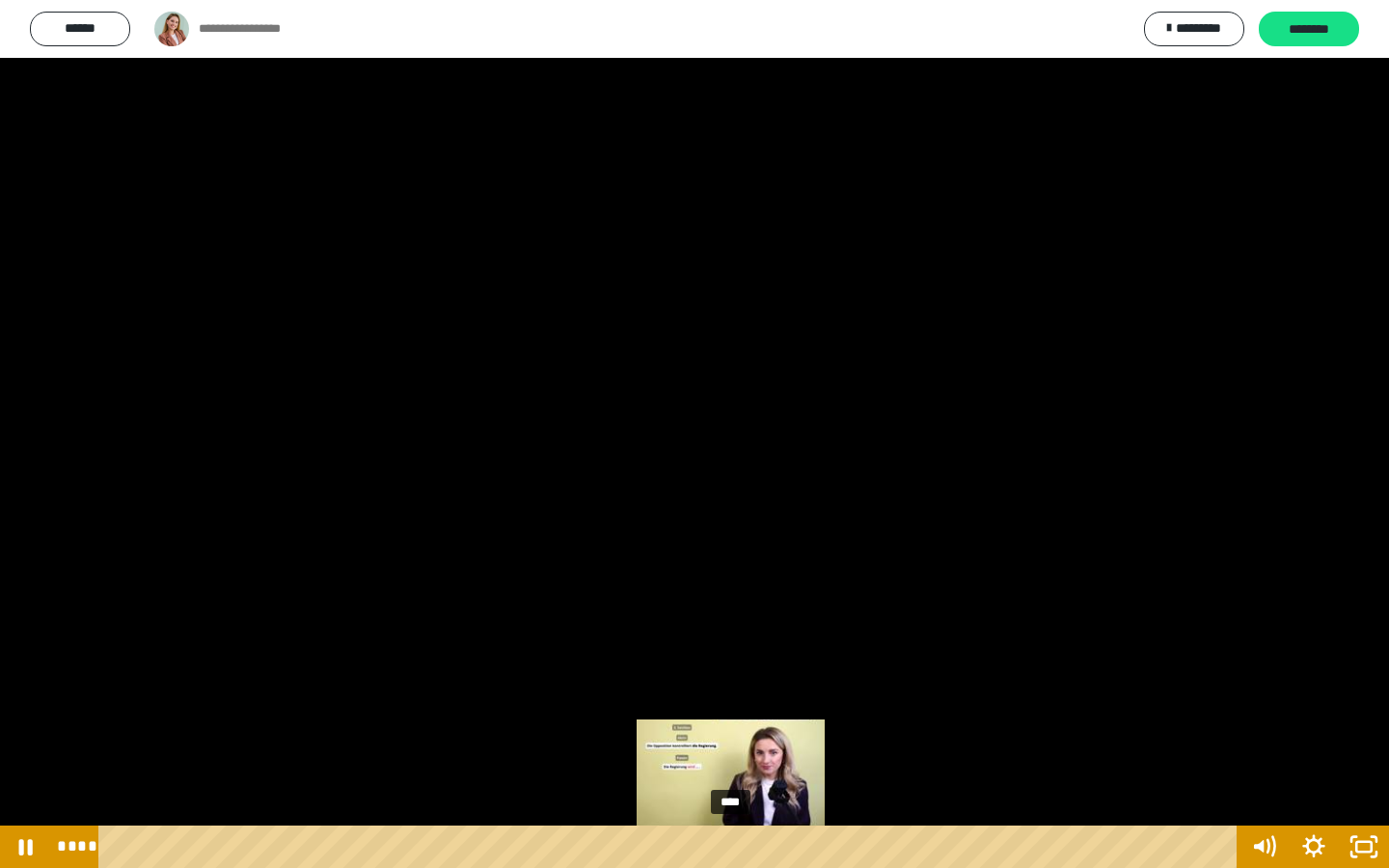 click on "****" at bounding box center [671, 847] 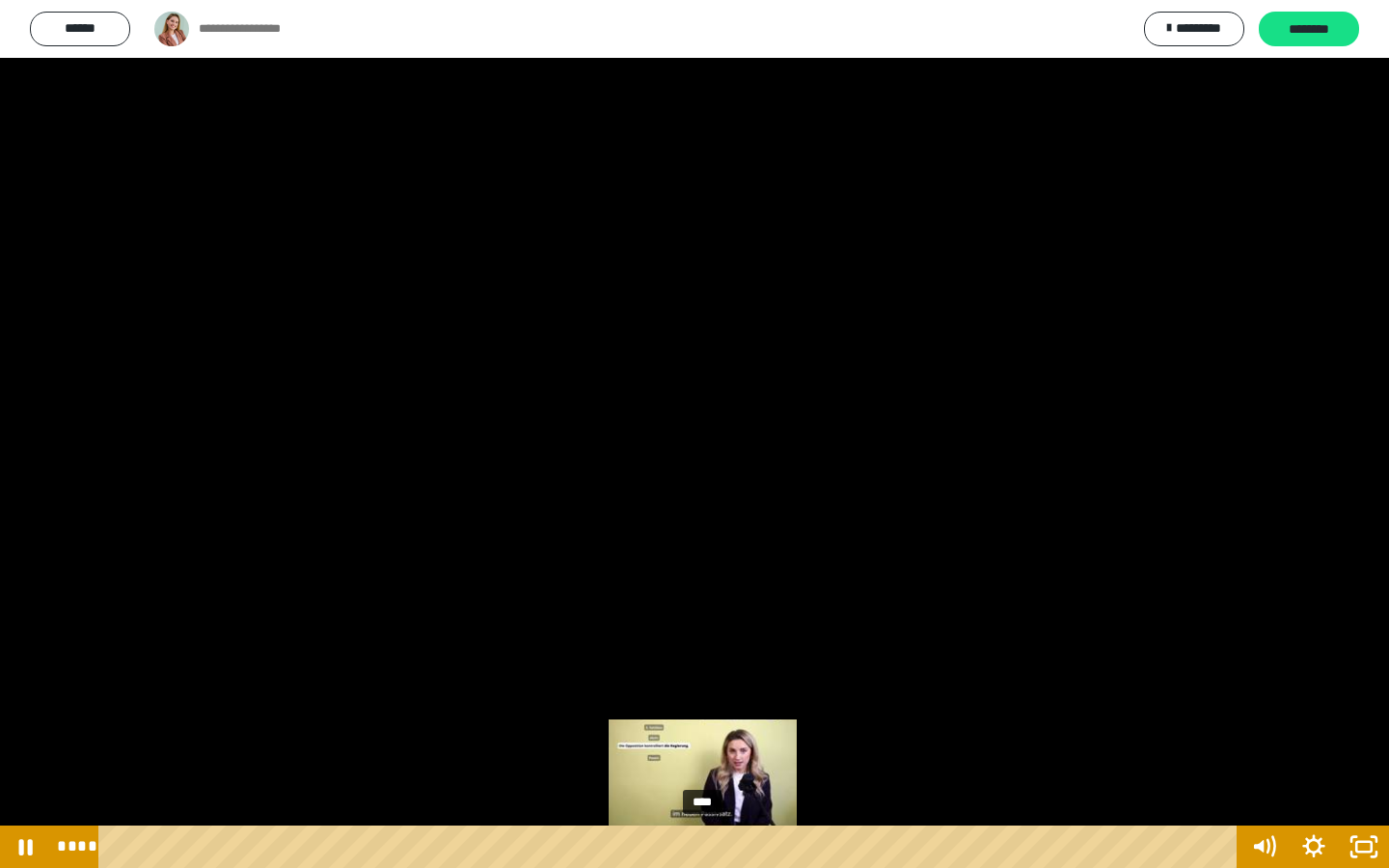 click on "****" at bounding box center (671, 847) 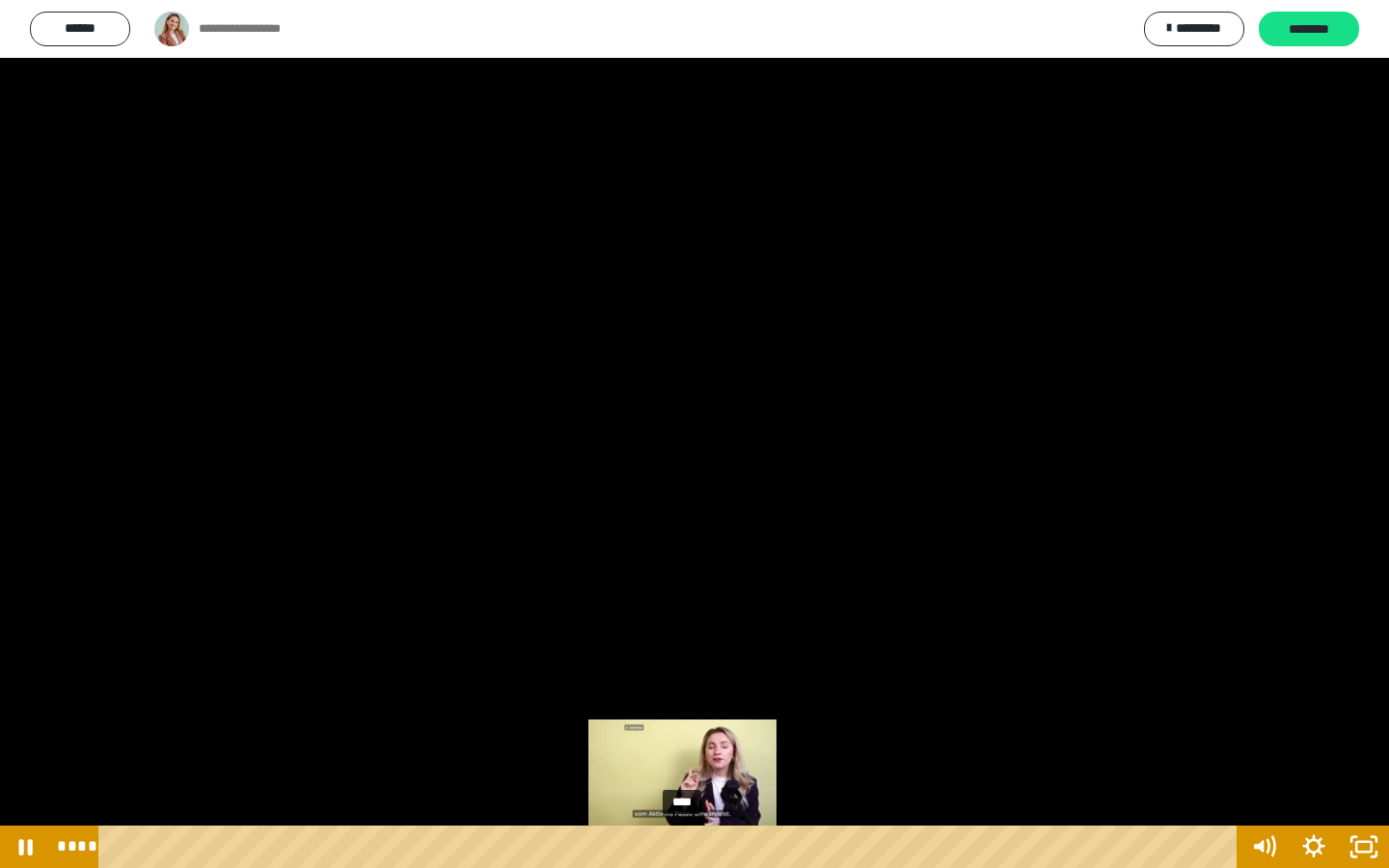 click on "****" at bounding box center [671, 847] 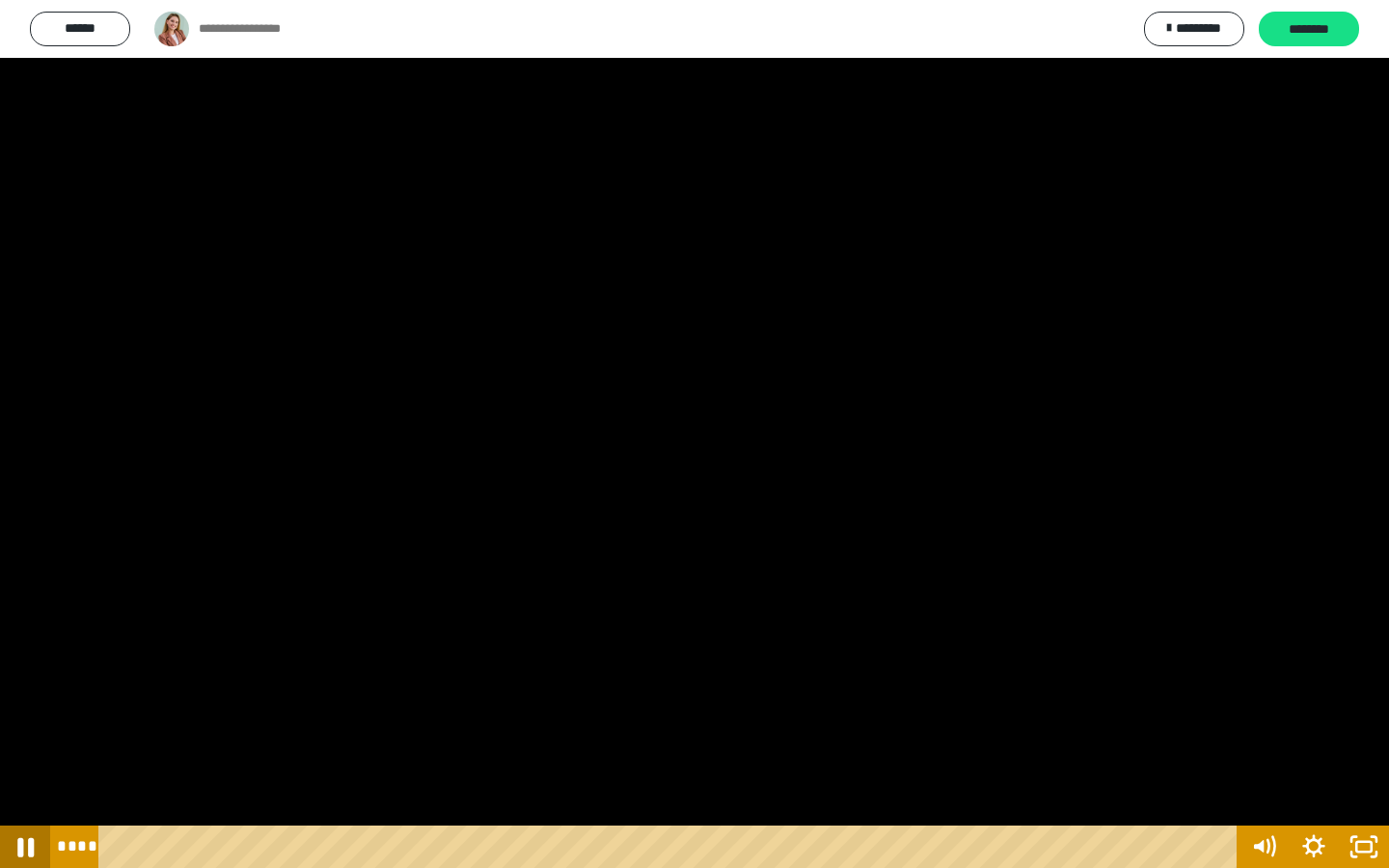 click 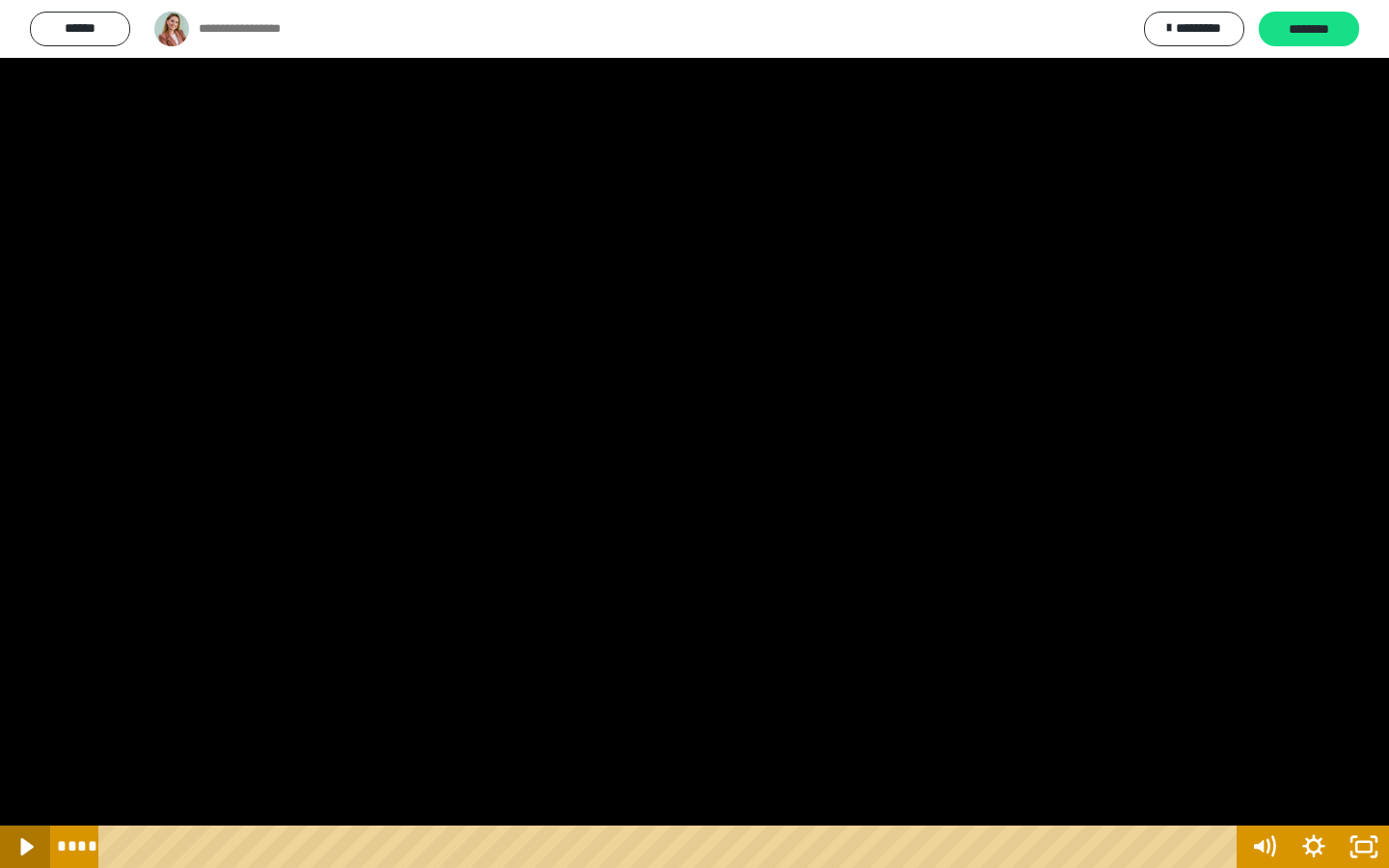 click 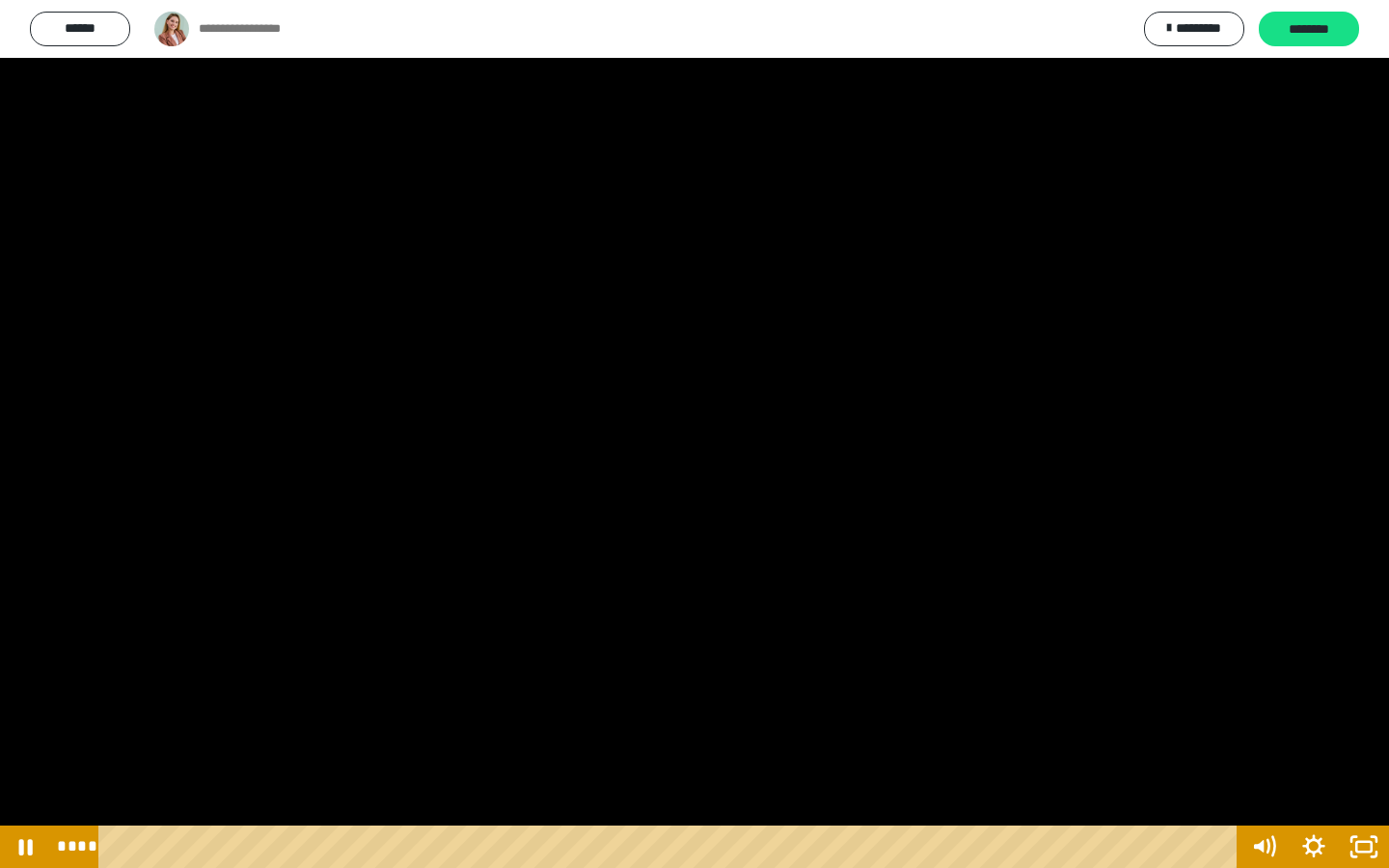 type 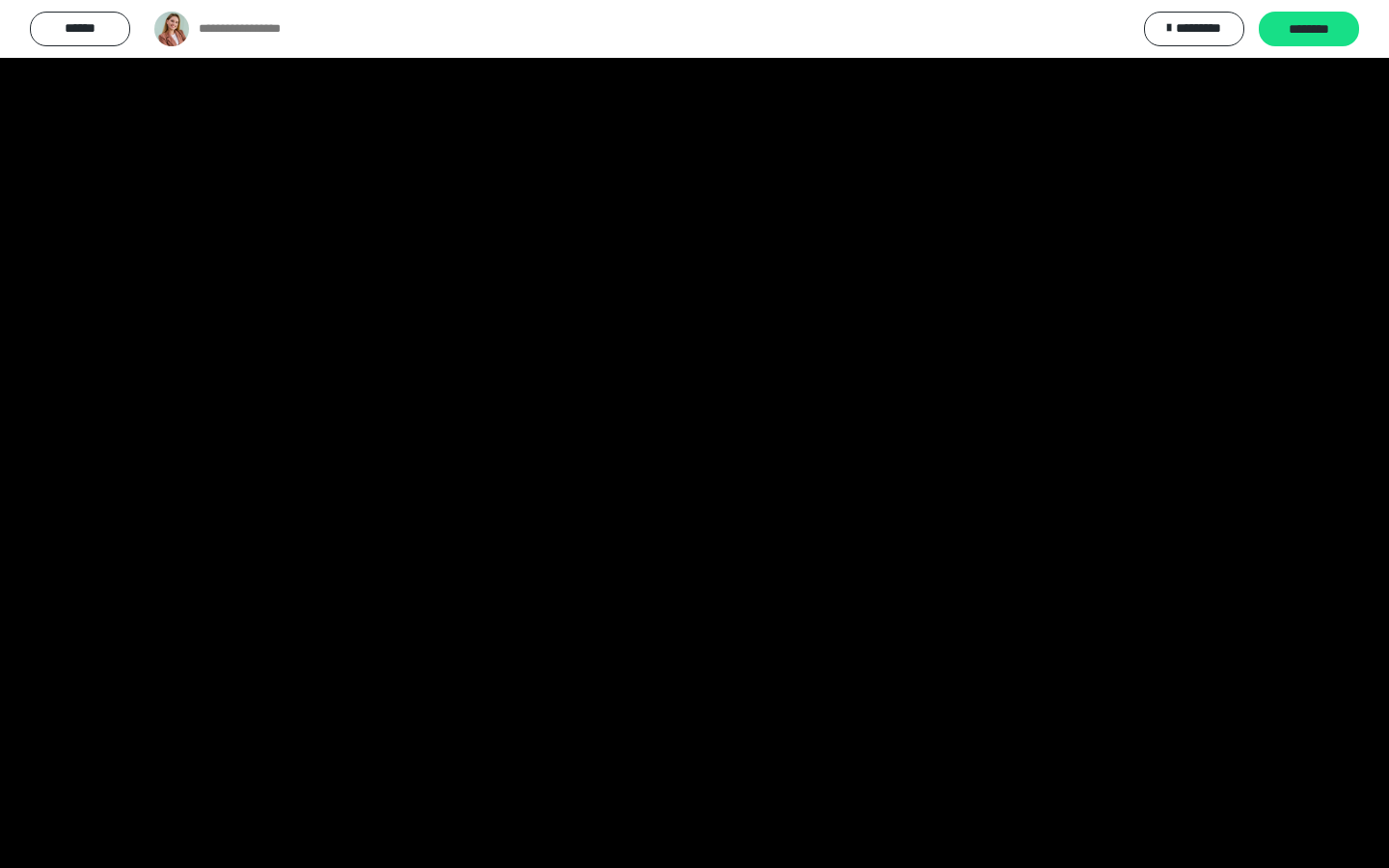 click at bounding box center [25, 847] 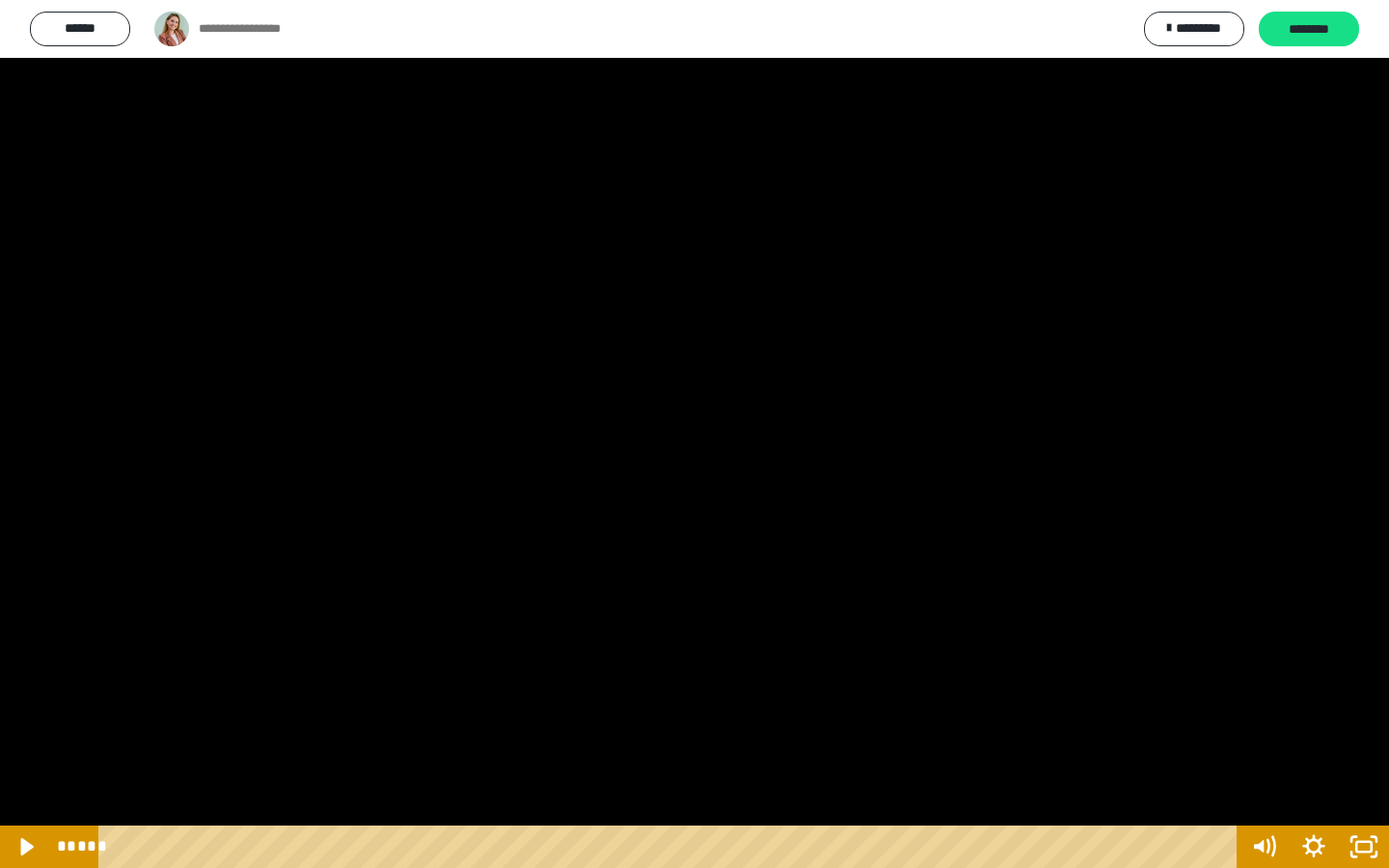 click at bounding box center [25, 847] 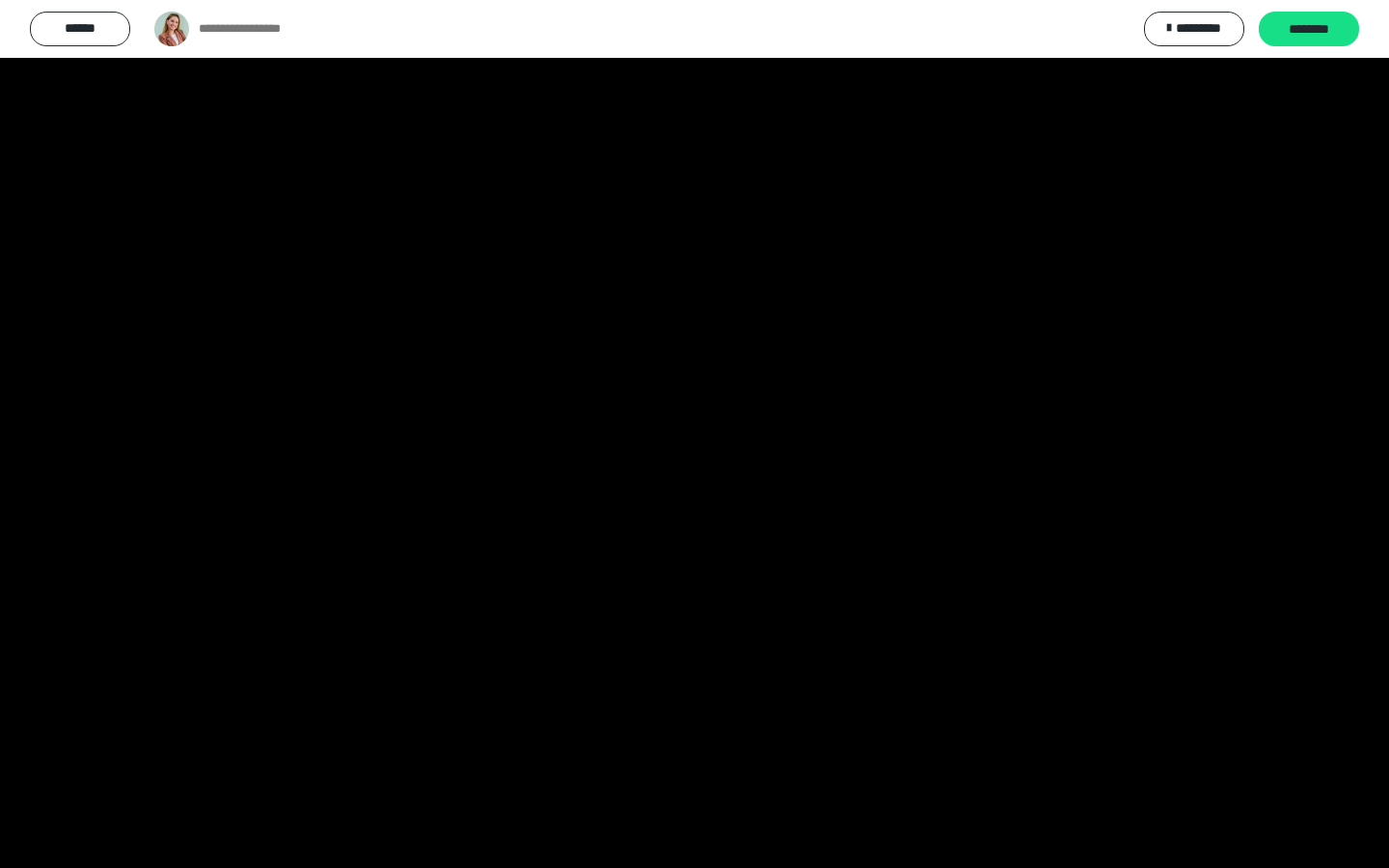 click at bounding box center [25, 847] 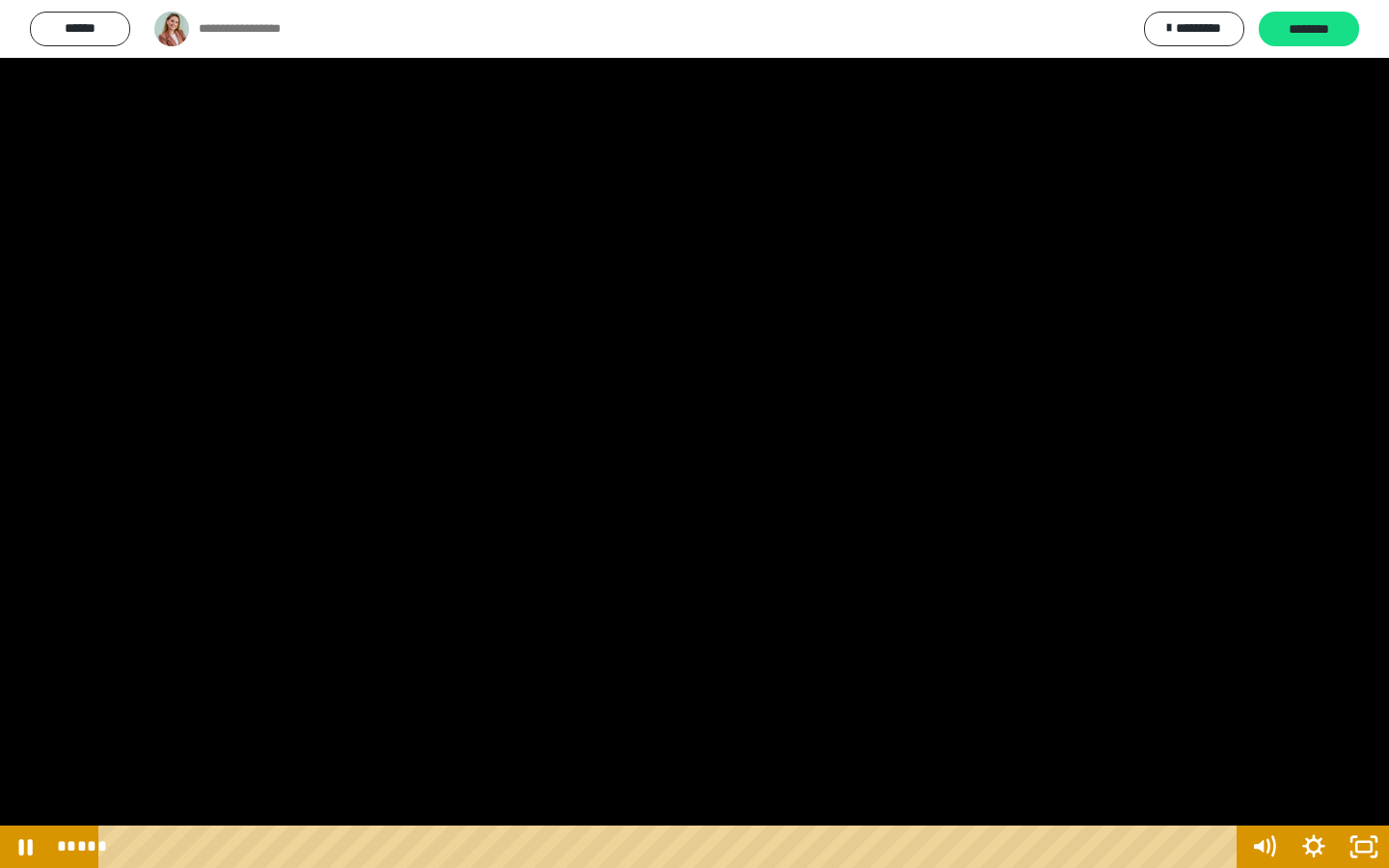 click at bounding box center [25, 847] 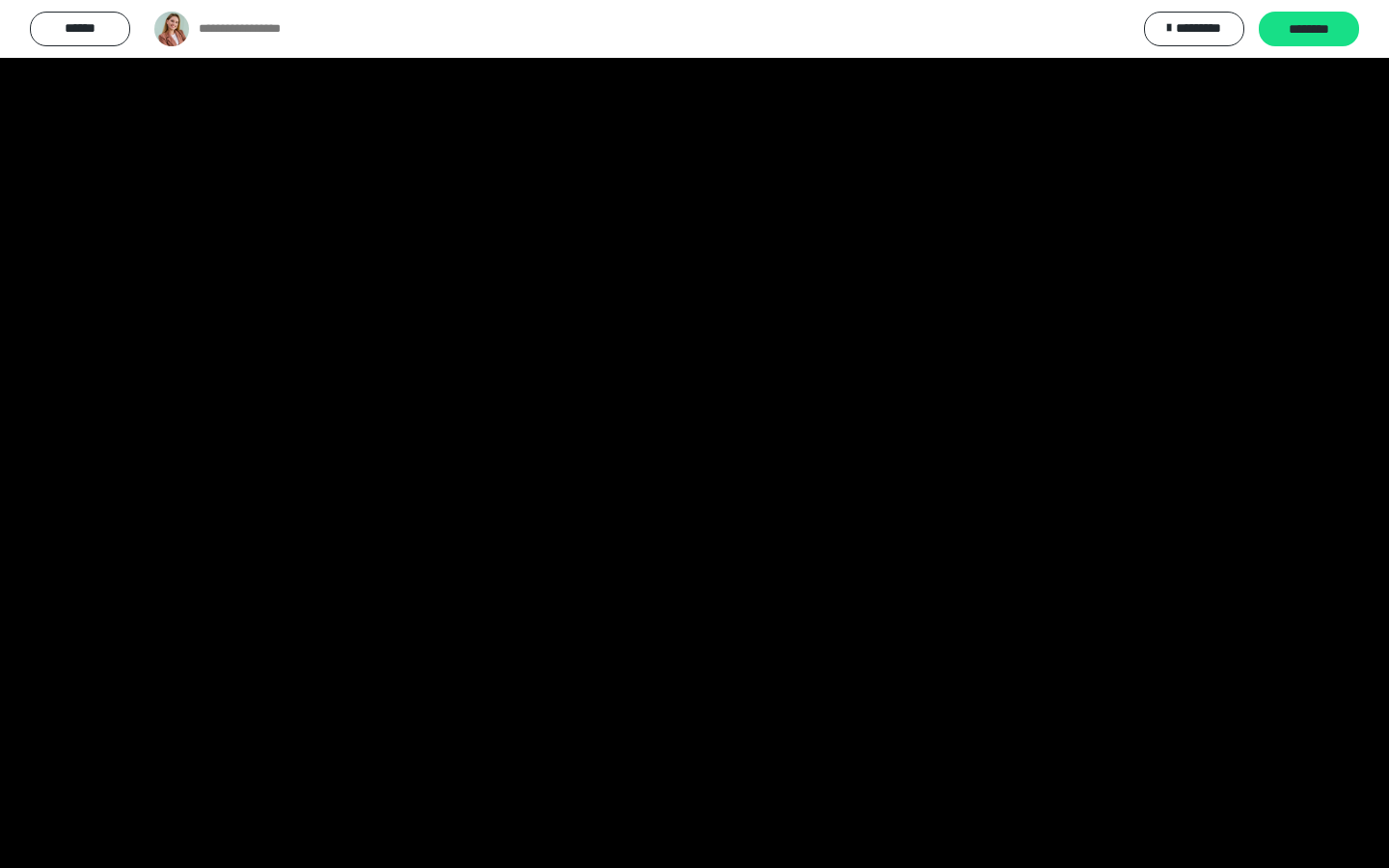 click at bounding box center (25, 847) 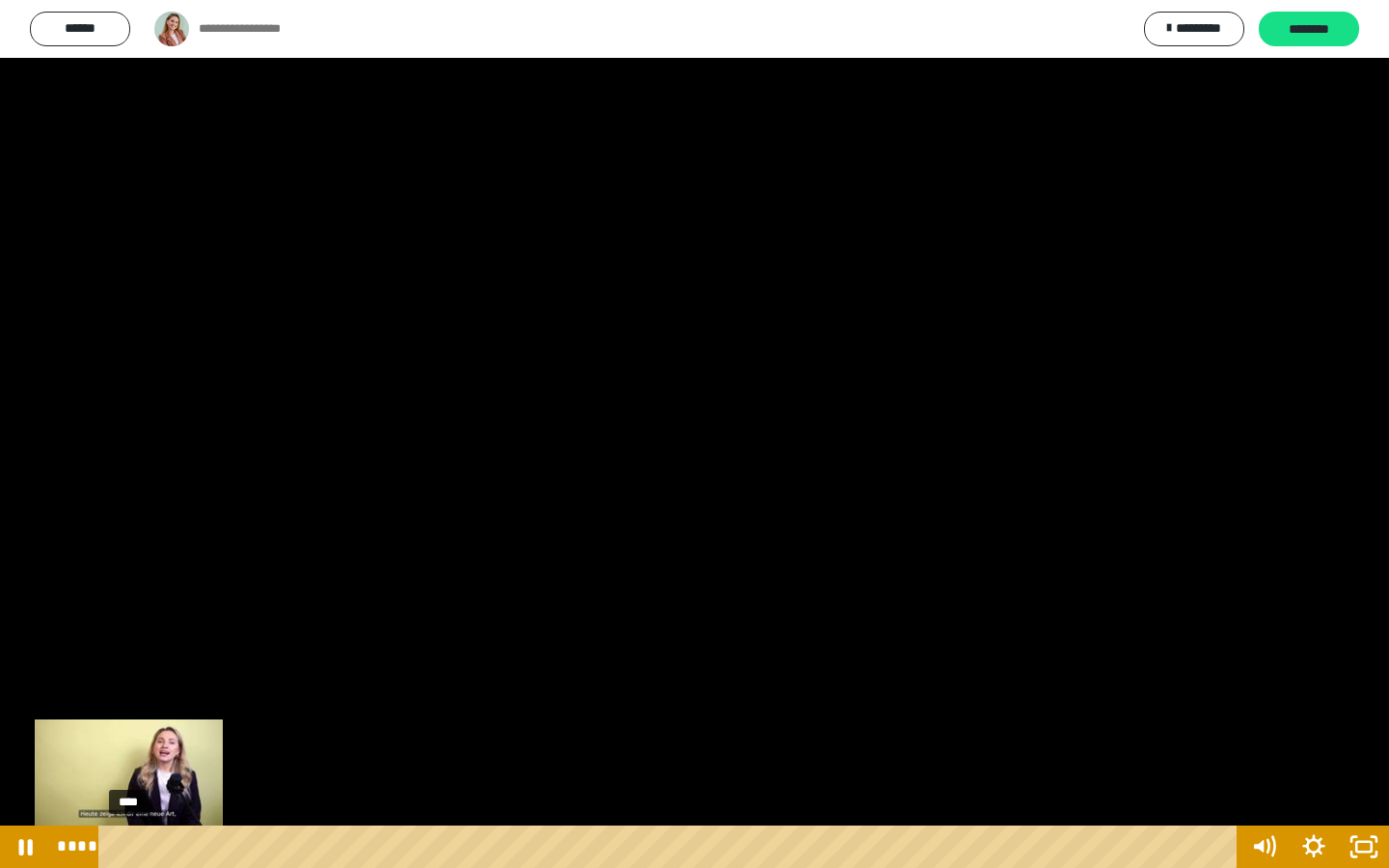click on "****" at bounding box center [671, 847] 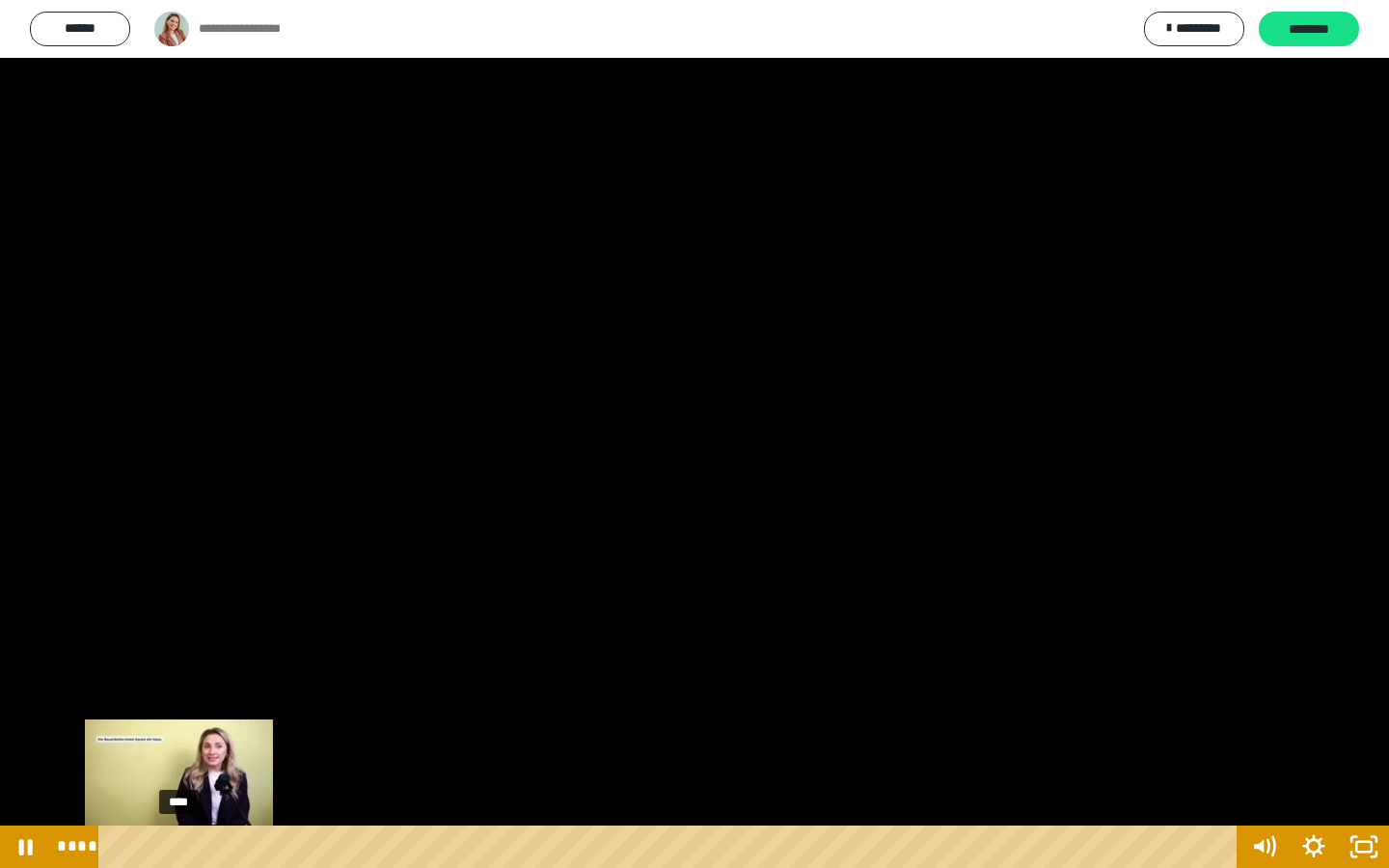 click on "****" at bounding box center [671, 847] 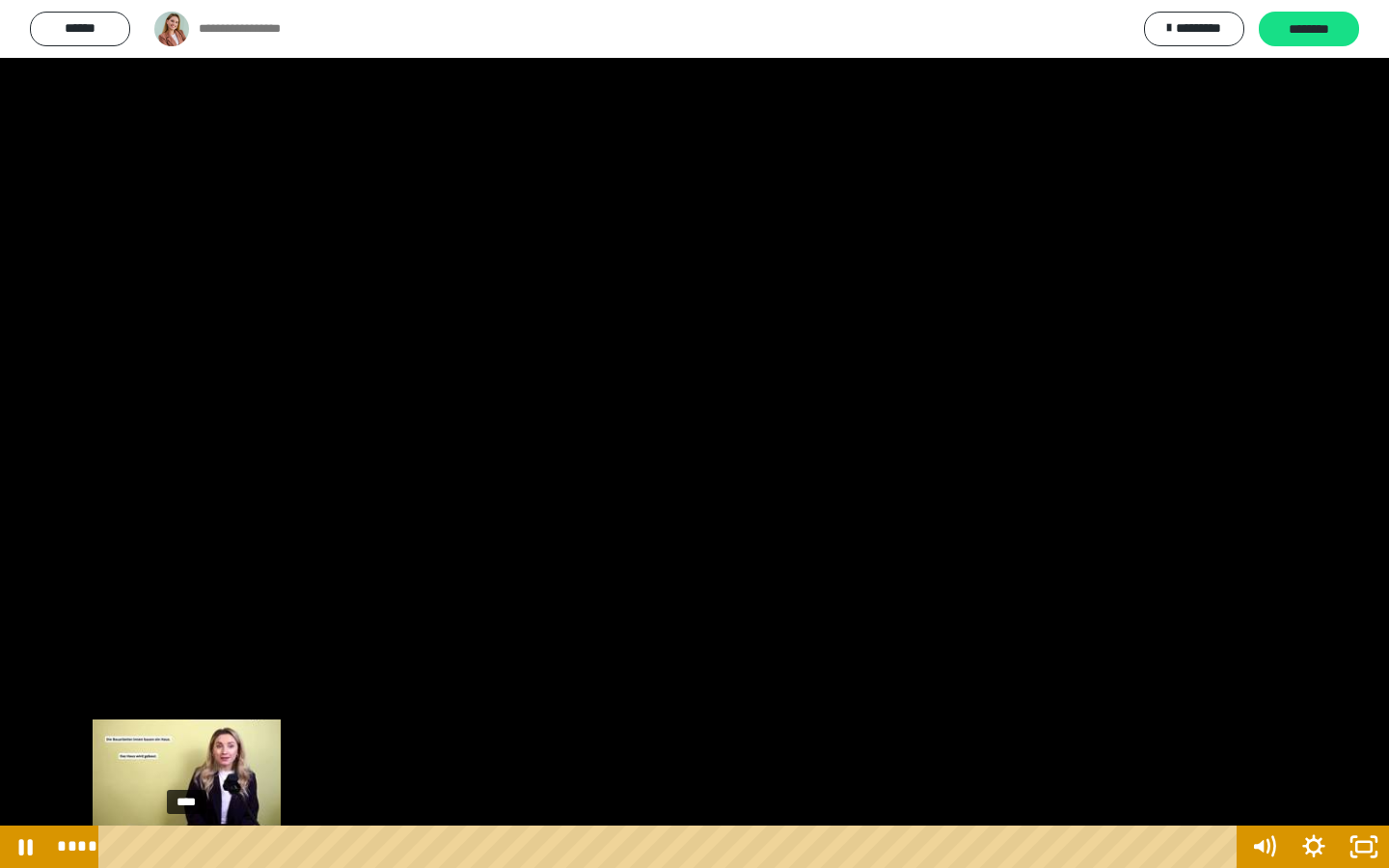 click on "****" at bounding box center (671, 847) 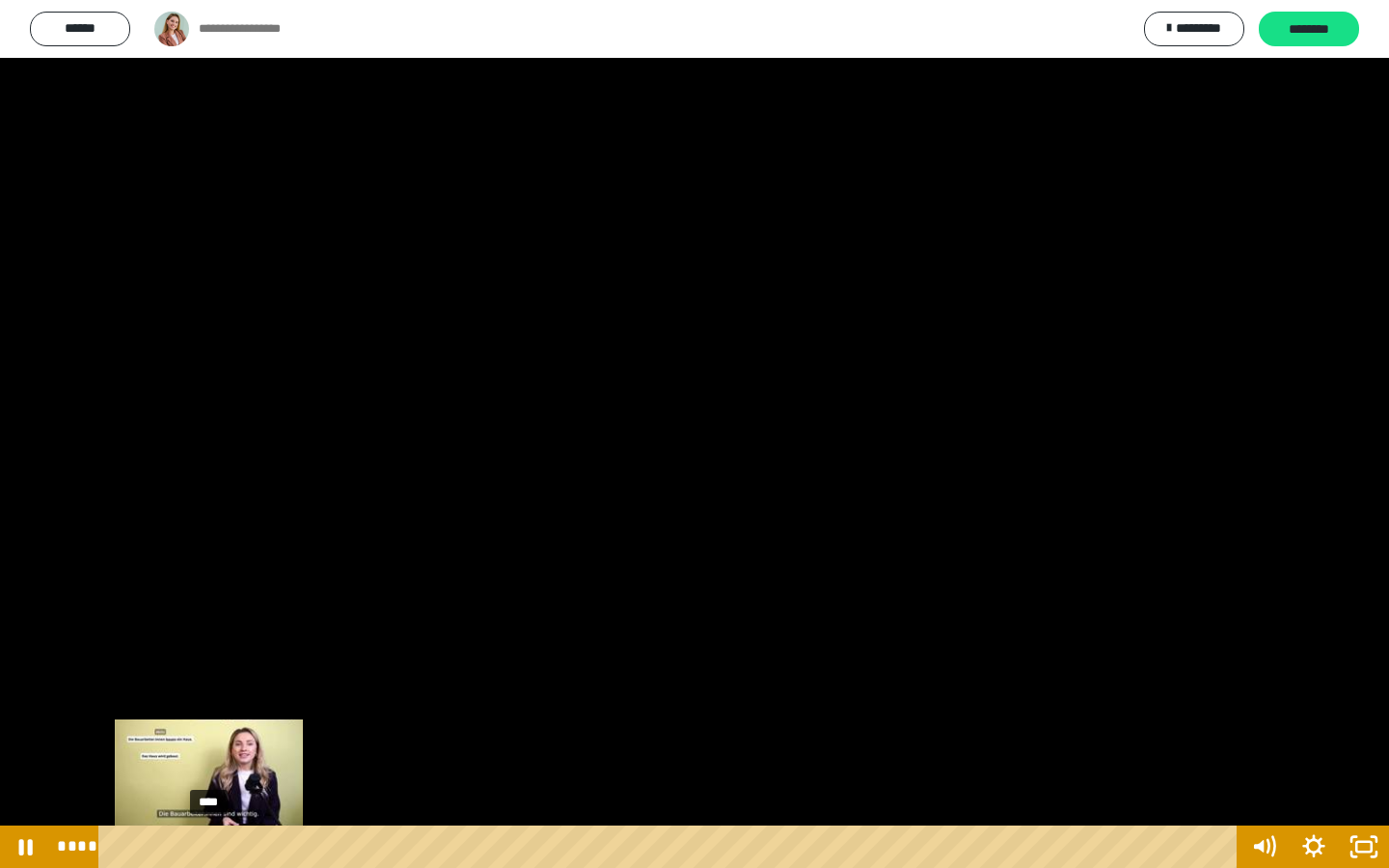 click on "****" at bounding box center [671, 847] 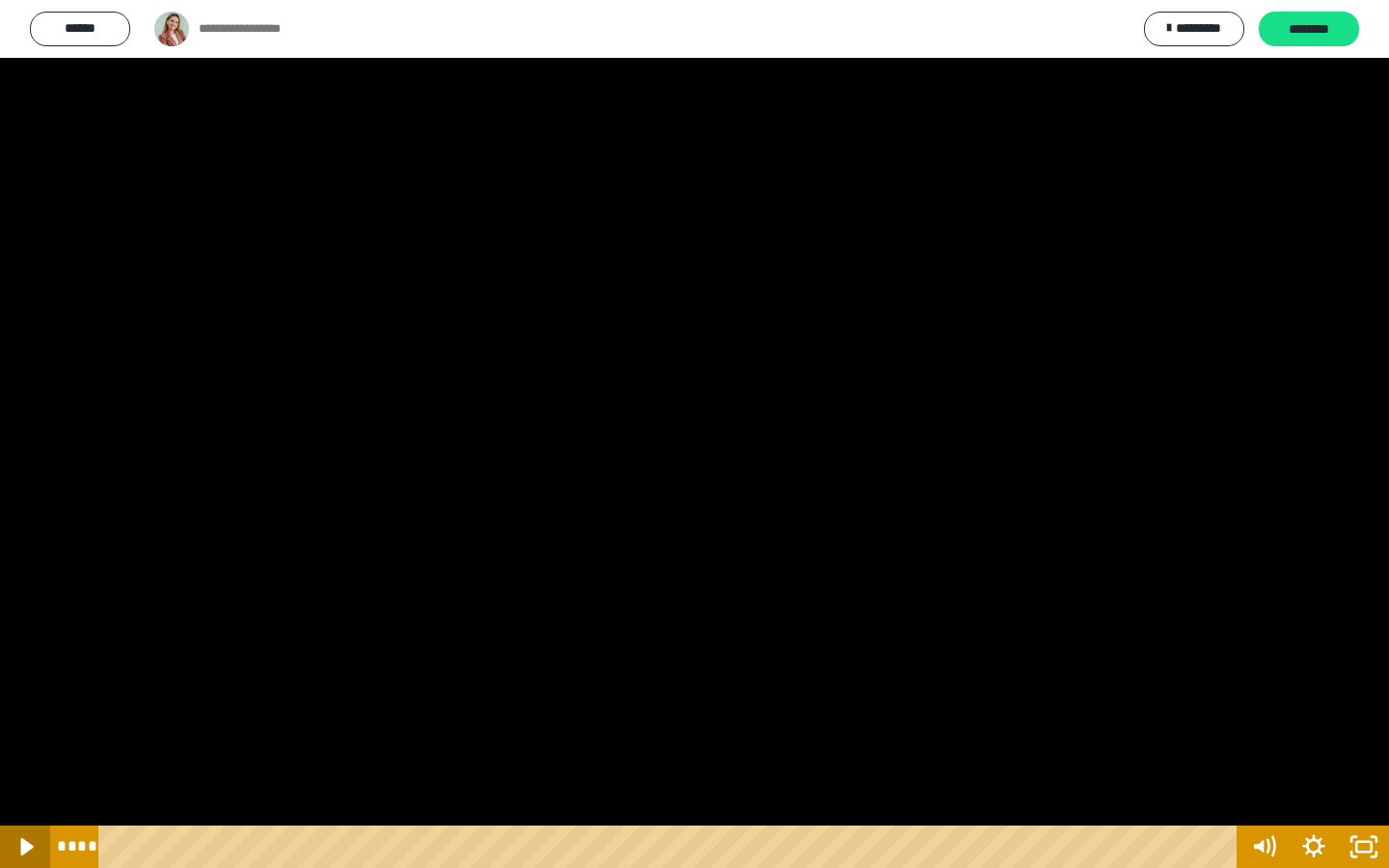 click 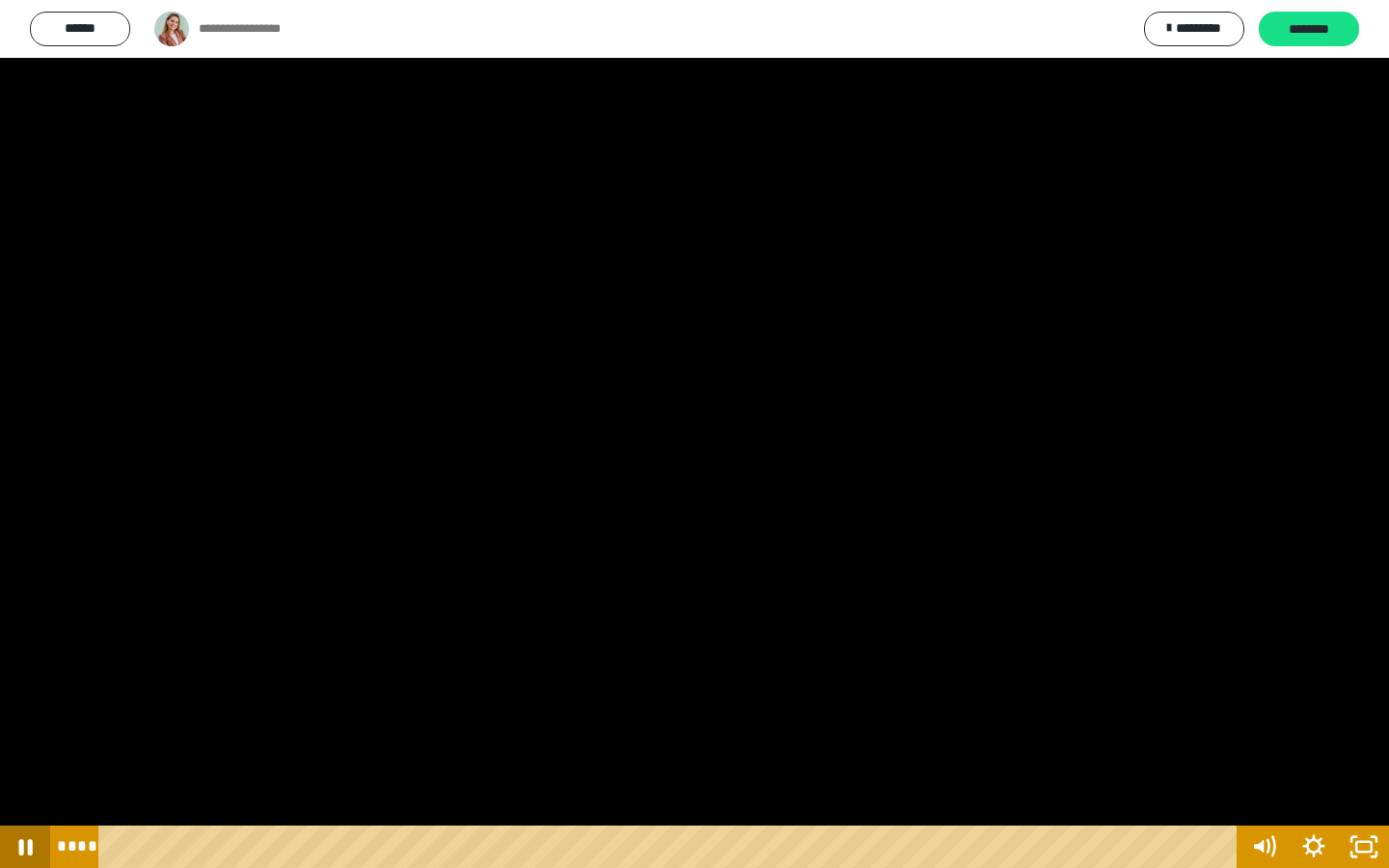 click 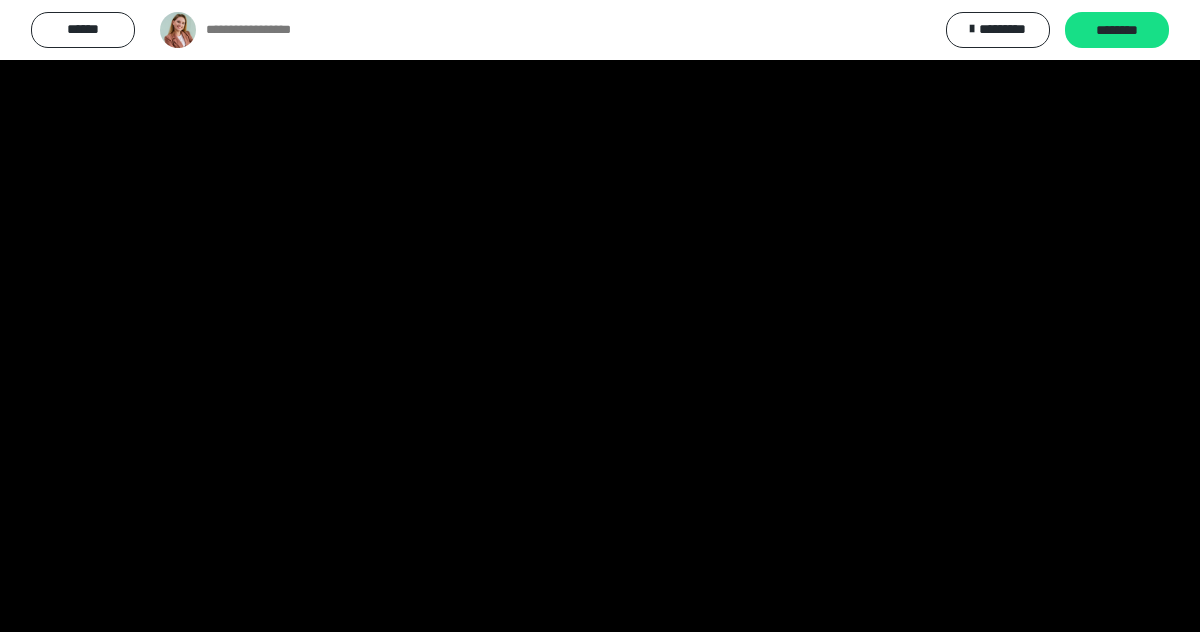 scroll, scrollTop: 2498, scrollLeft: 0, axis: vertical 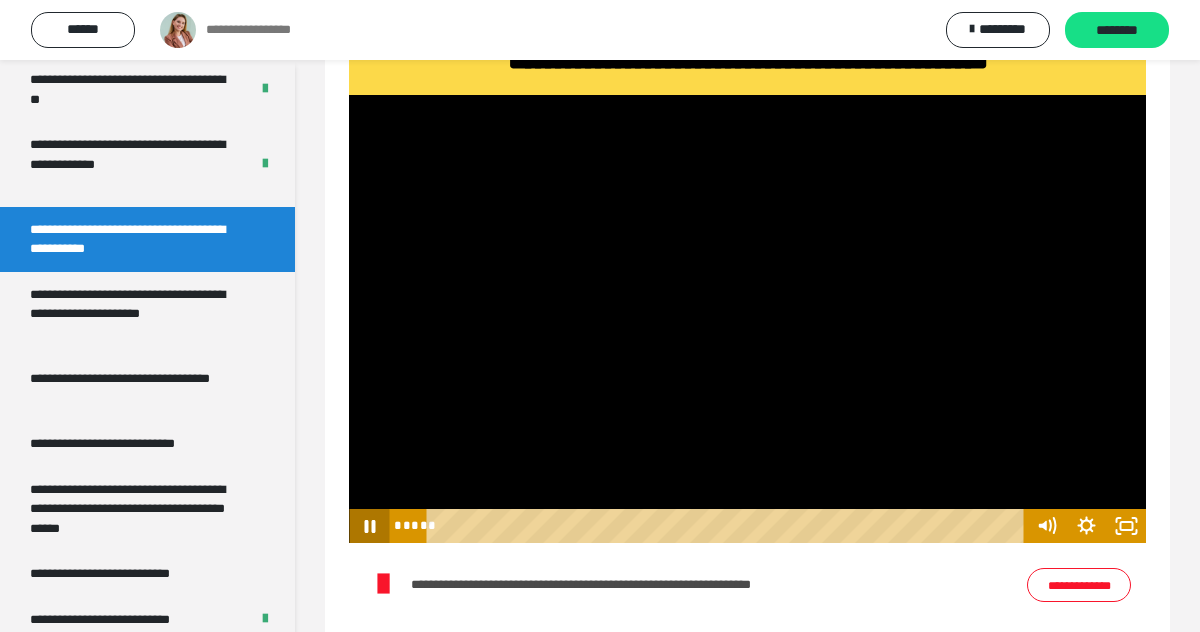 click 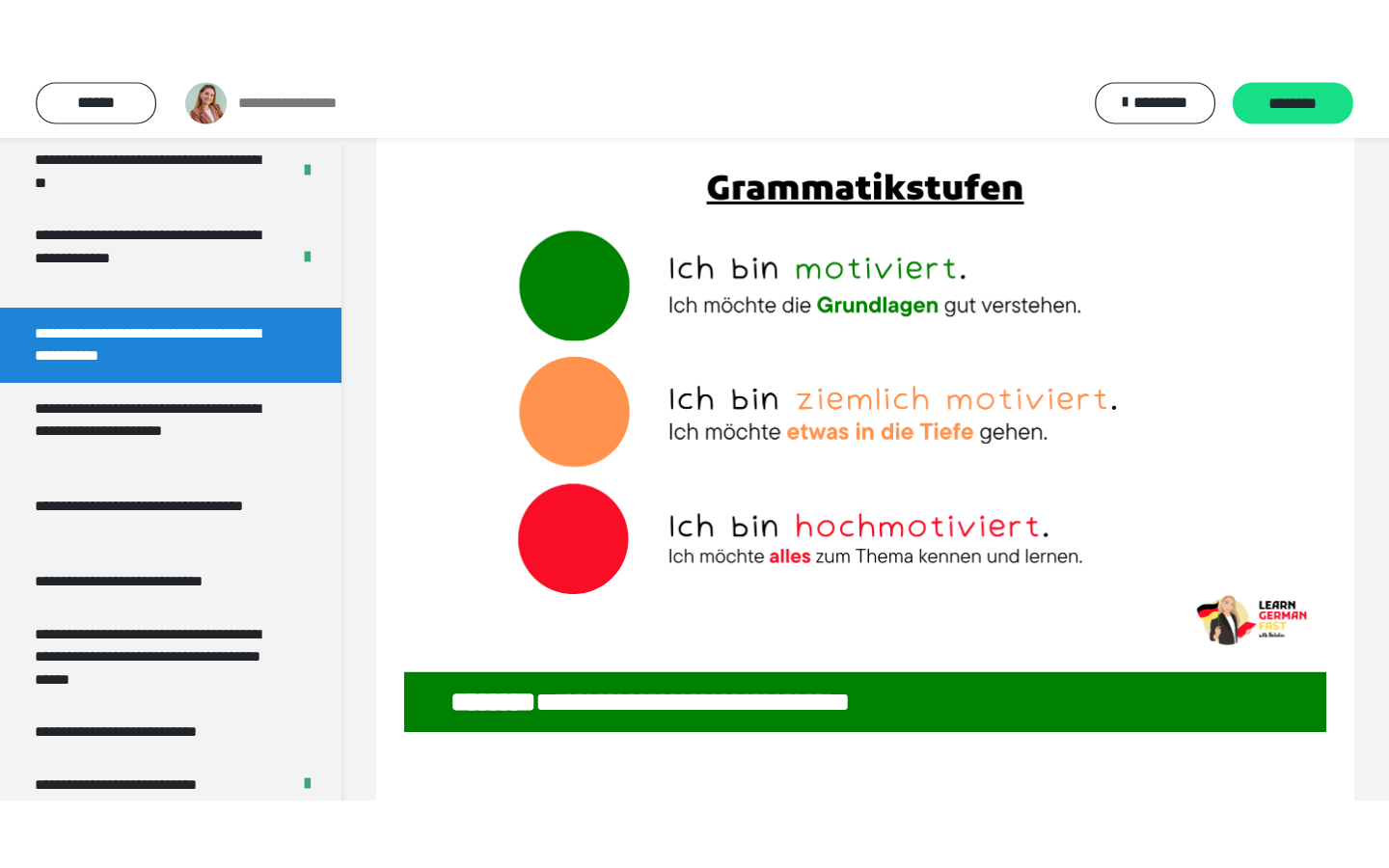 scroll, scrollTop: 675, scrollLeft: 0, axis: vertical 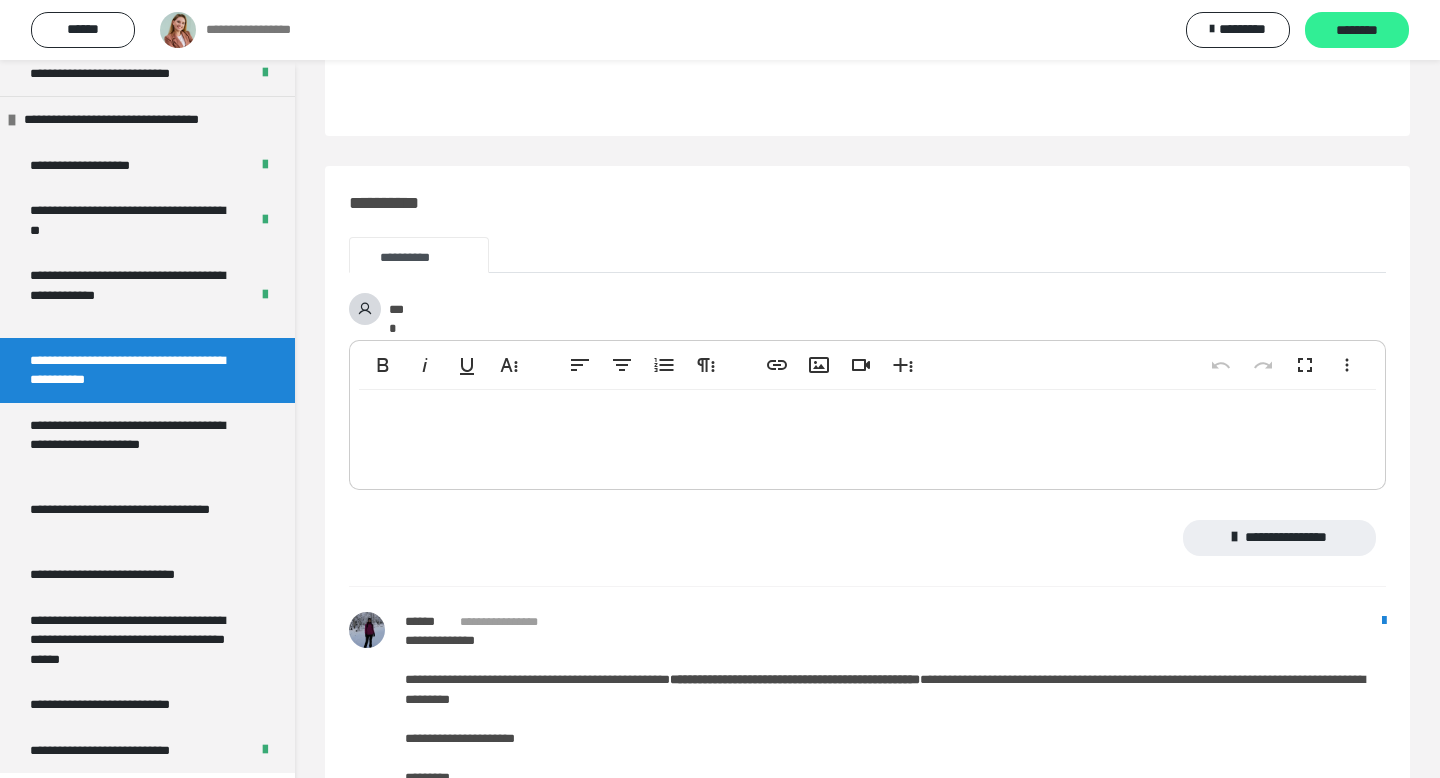 click on "********" at bounding box center [1357, 31] 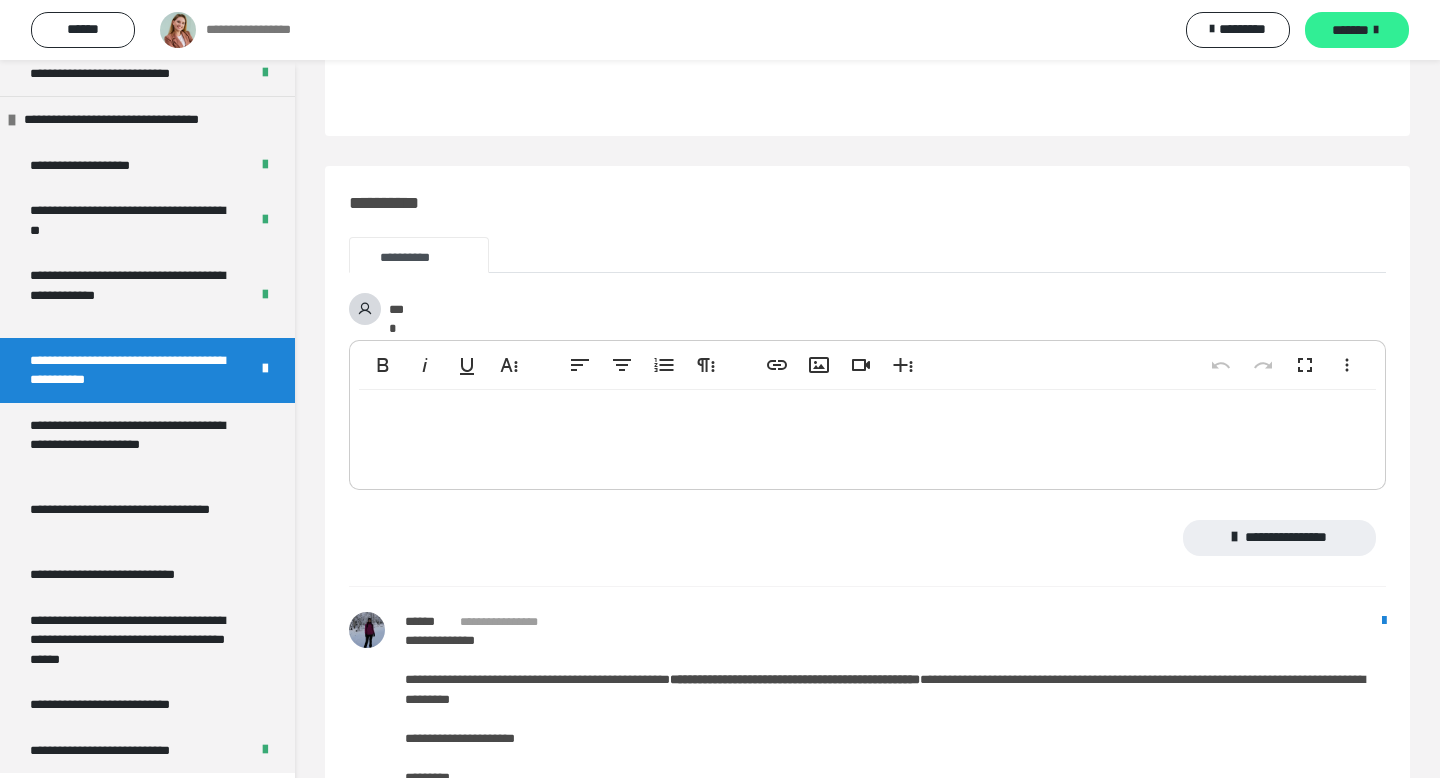 click on "*******" at bounding box center (1350, 30) 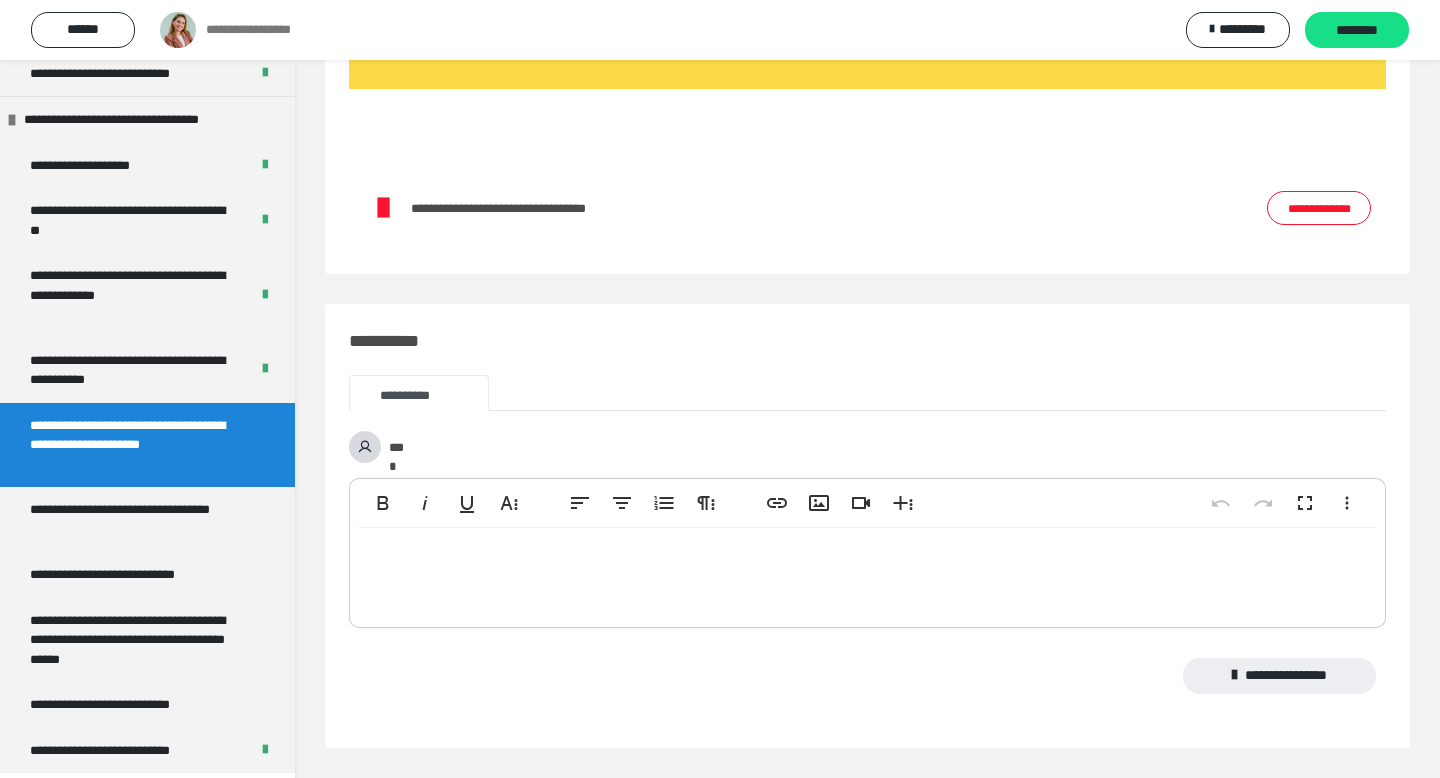 scroll, scrollTop: 831, scrollLeft: 0, axis: vertical 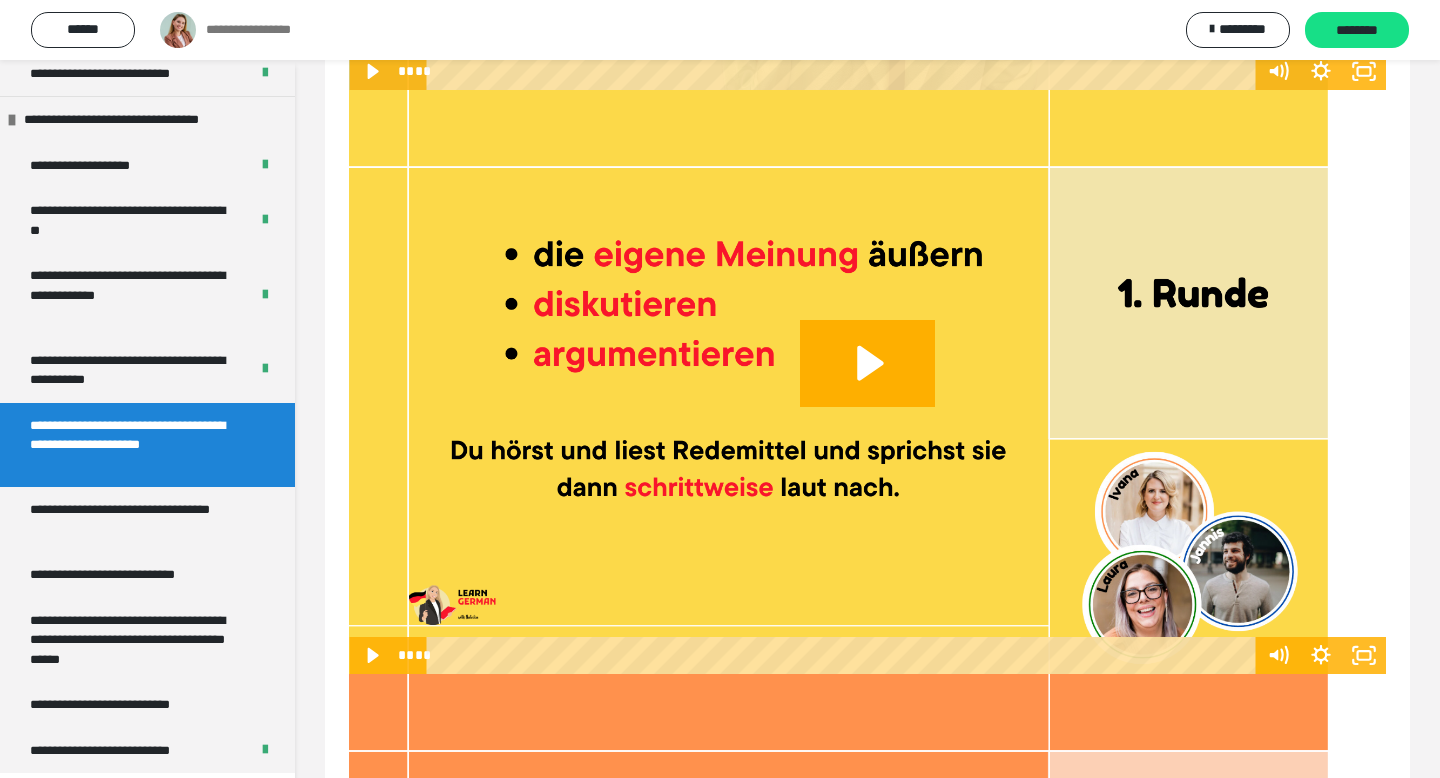 click 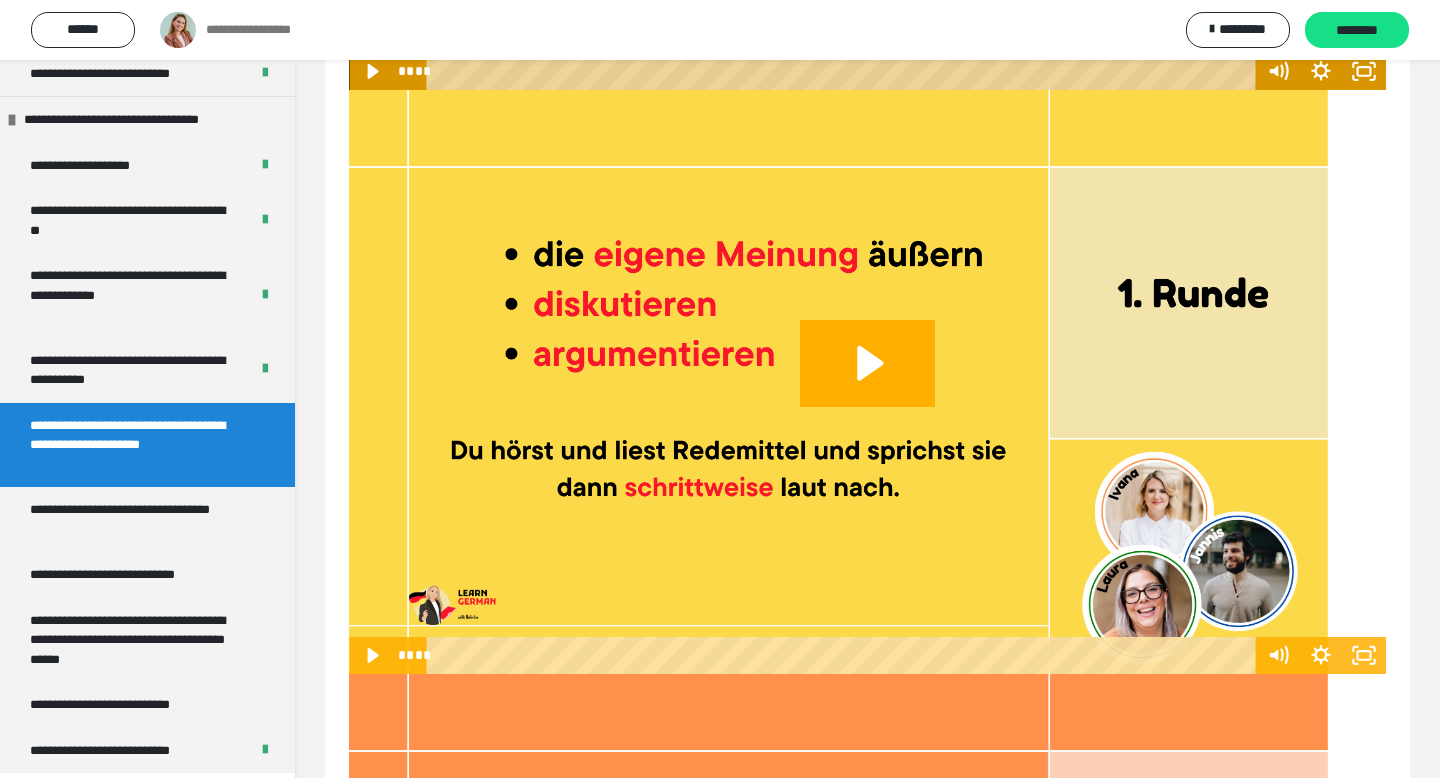 click at bounding box center (867, -202) 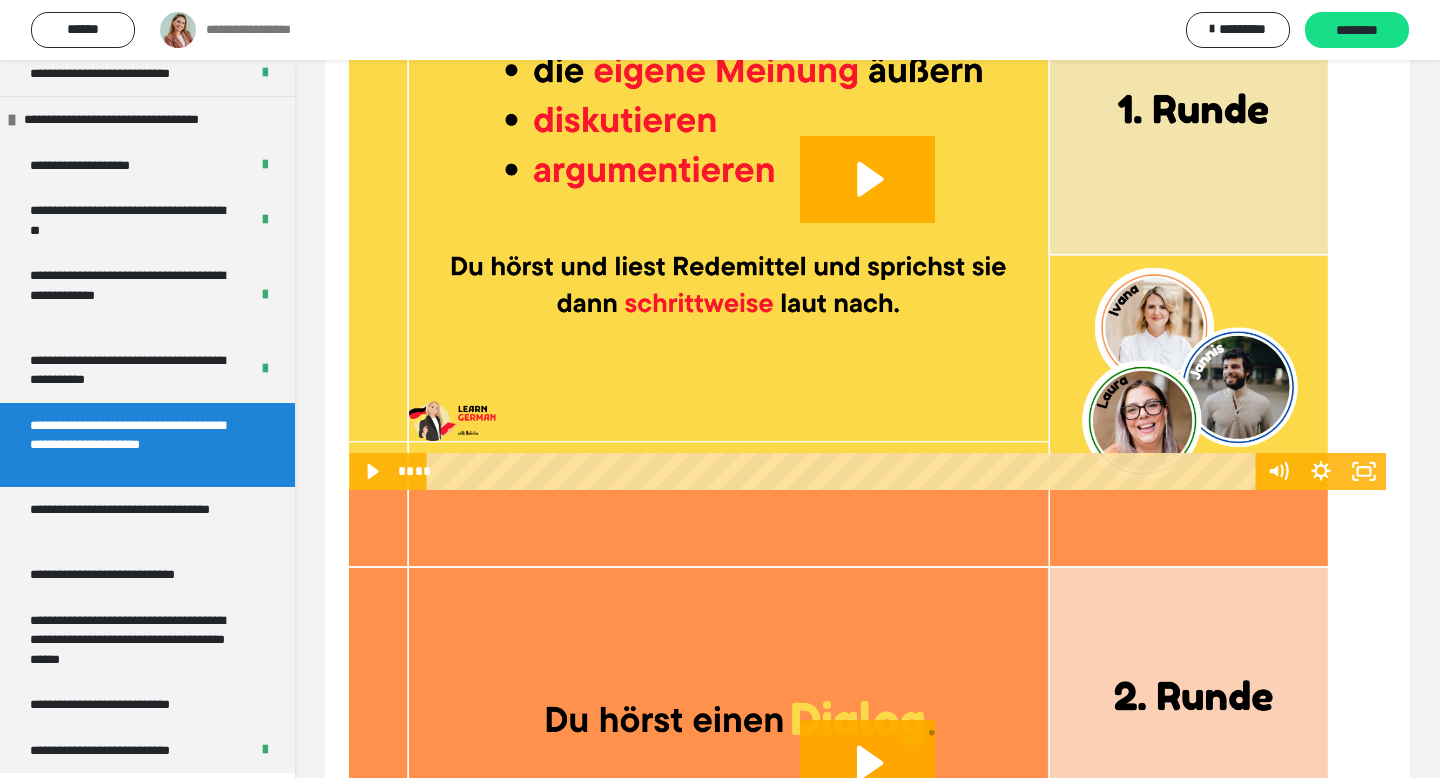 scroll, scrollTop: 1009, scrollLeft: 0, axis: vertical 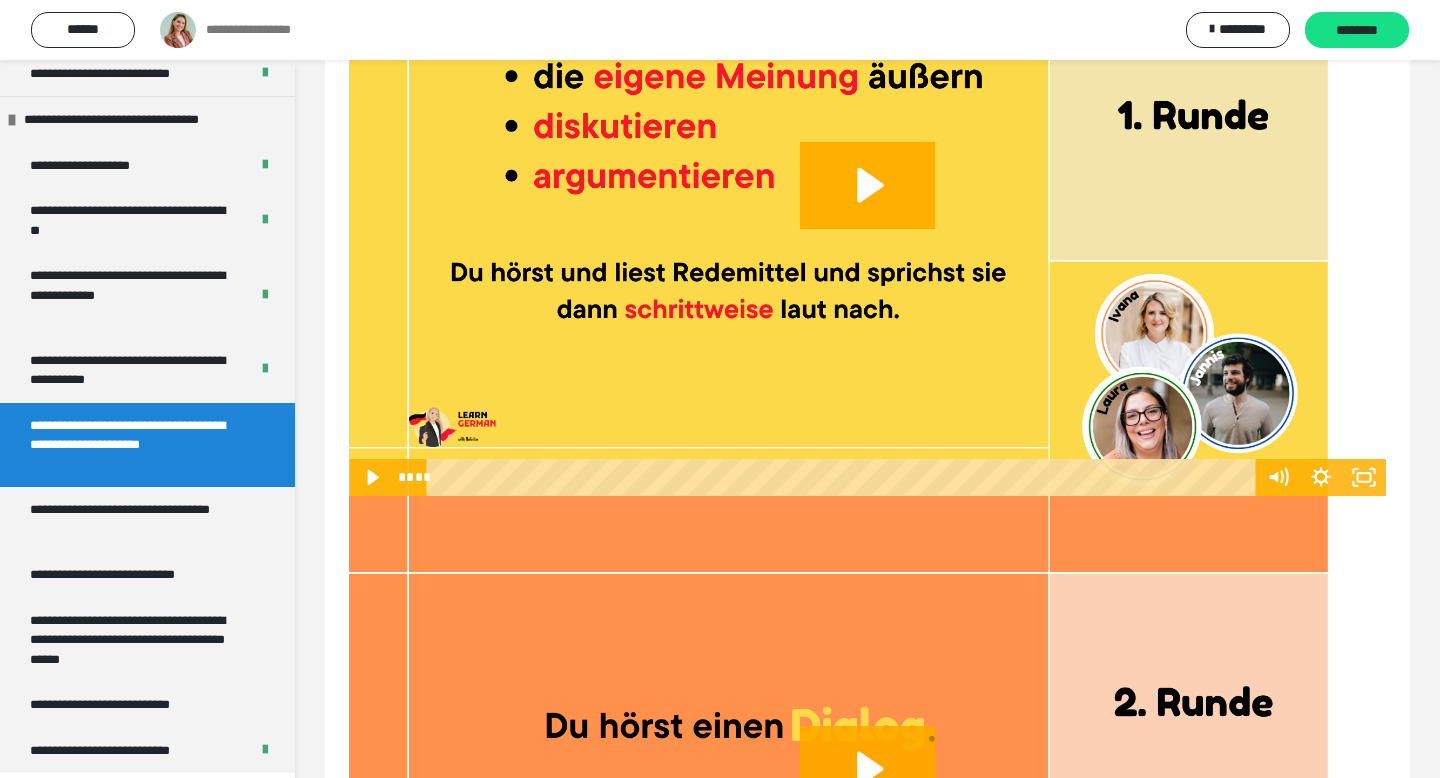 type 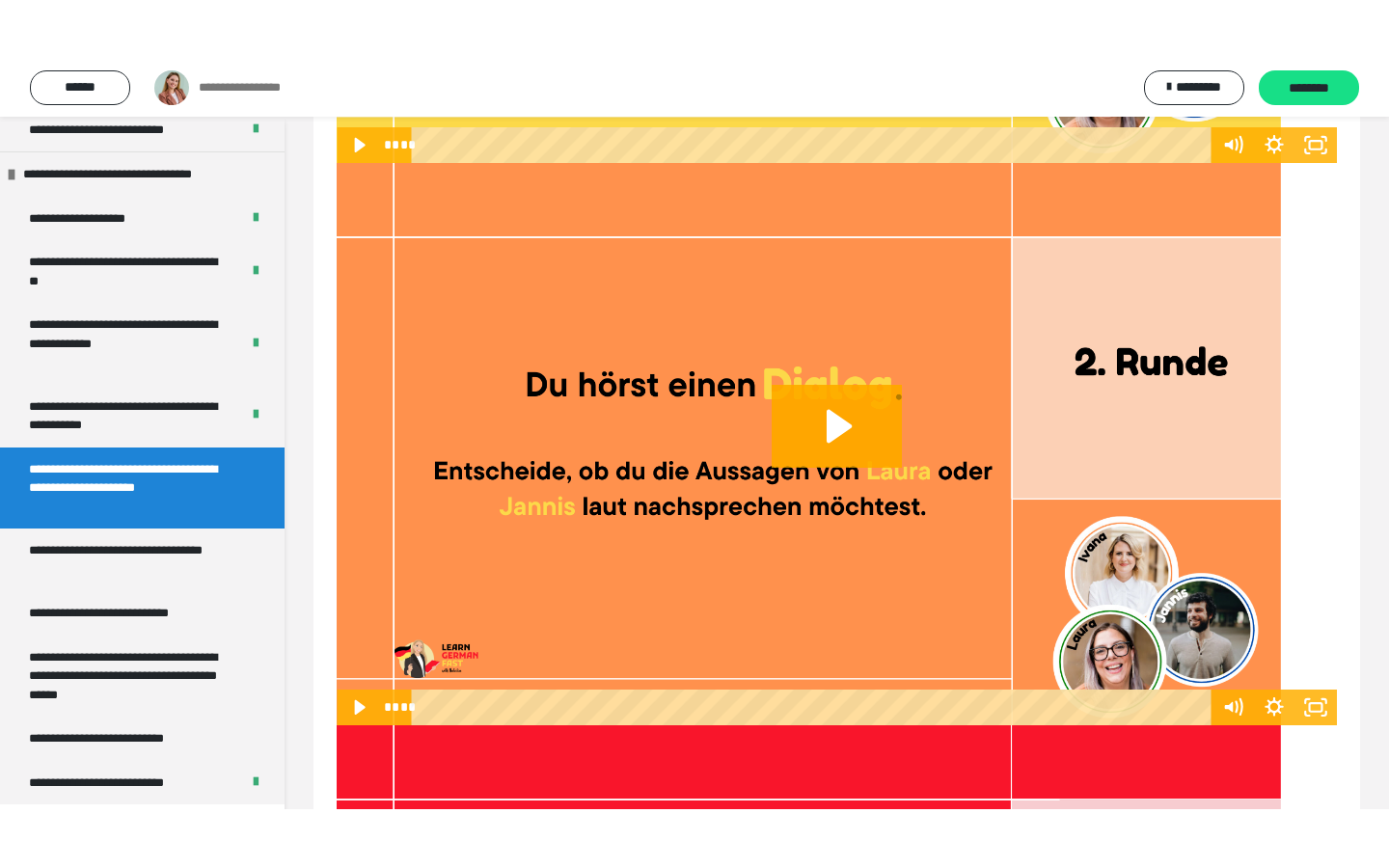 scroll, scrollTop: 1363, scrollLeft: 0, axis: vertical 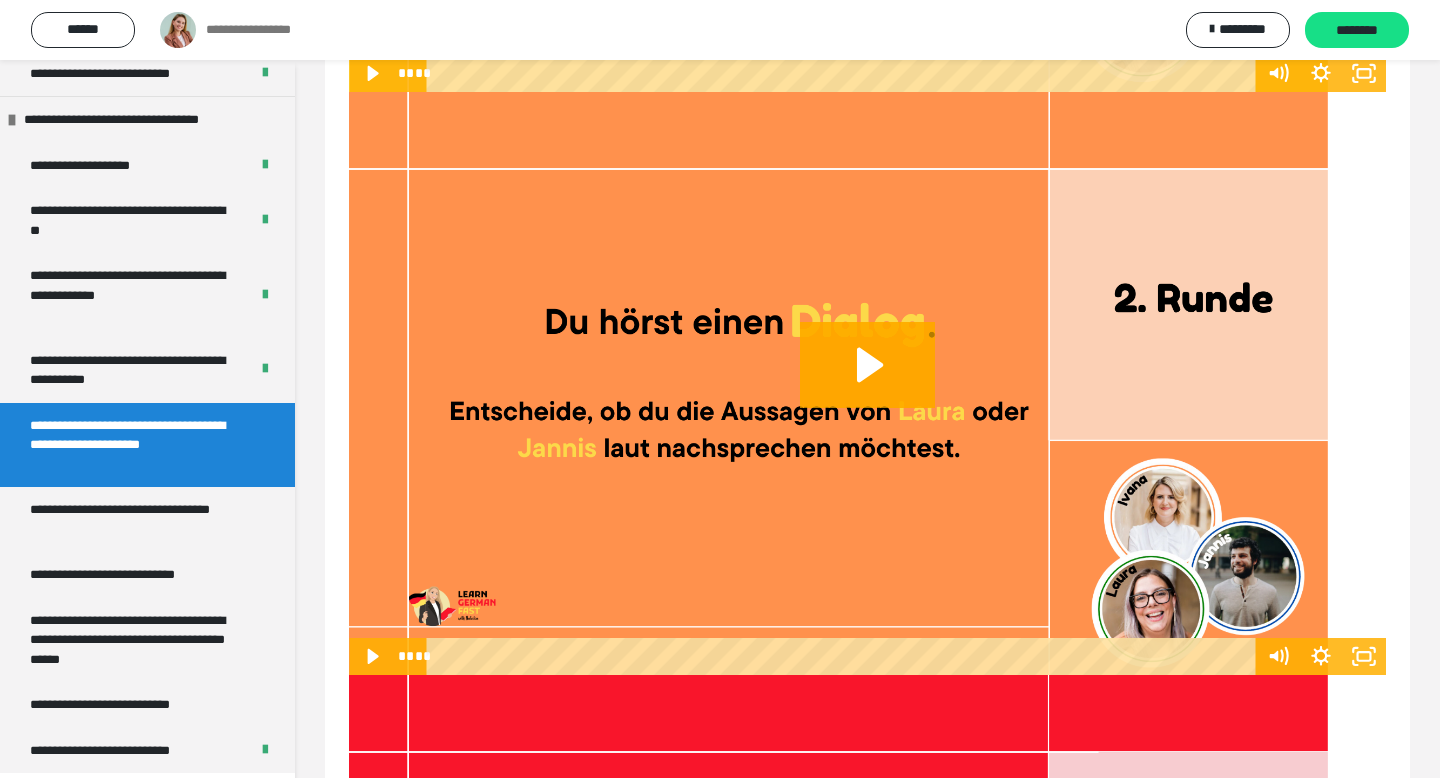 click 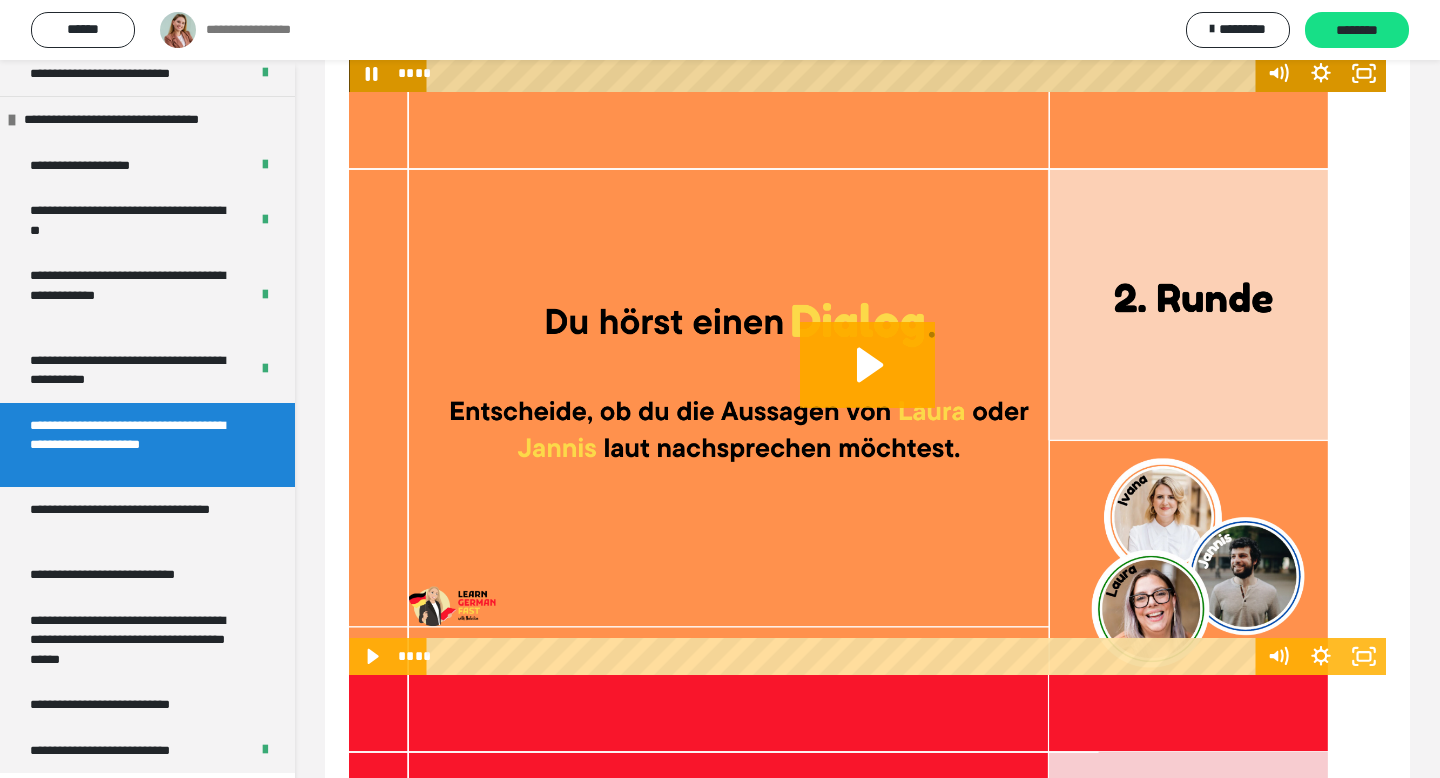 click at bounding box center (867, -201) 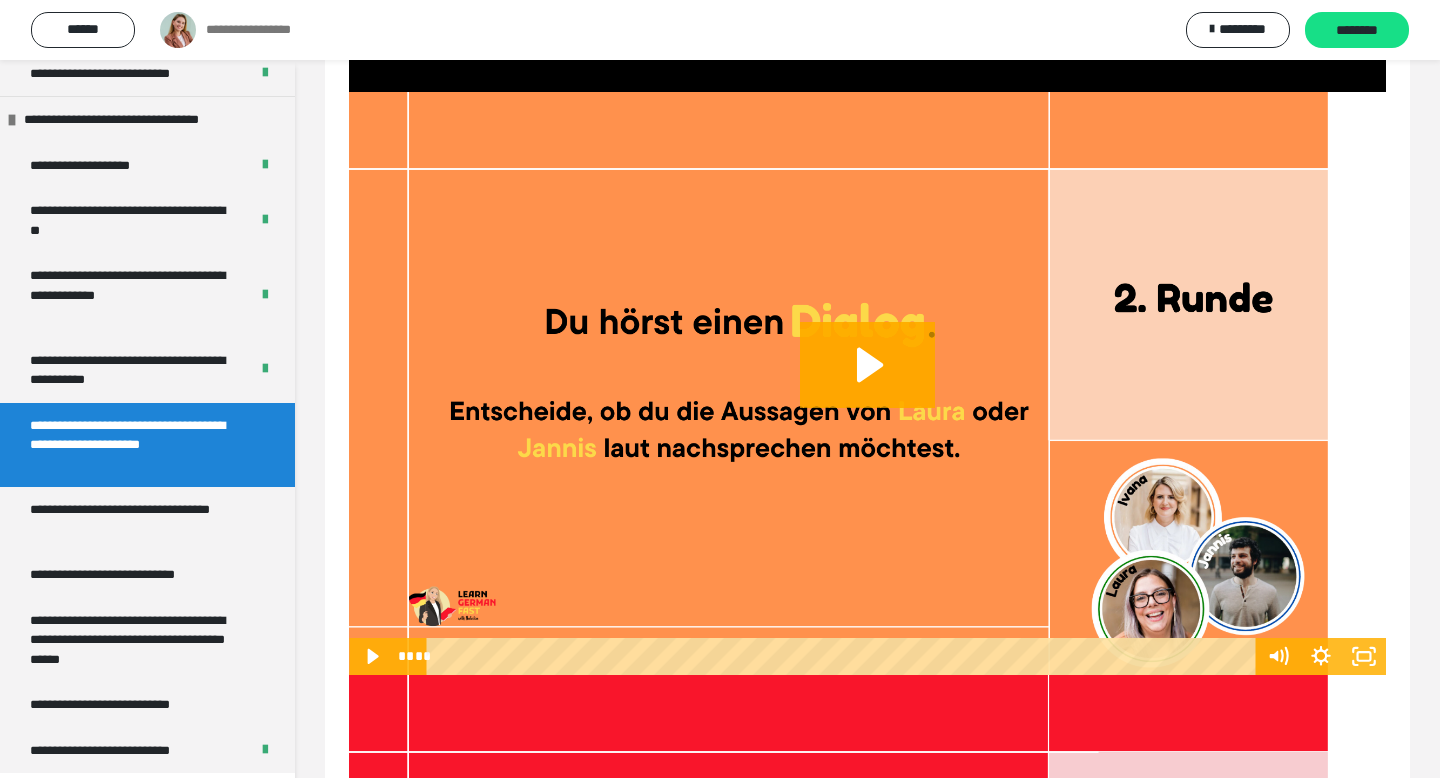 click at bounding box center [867, -201] 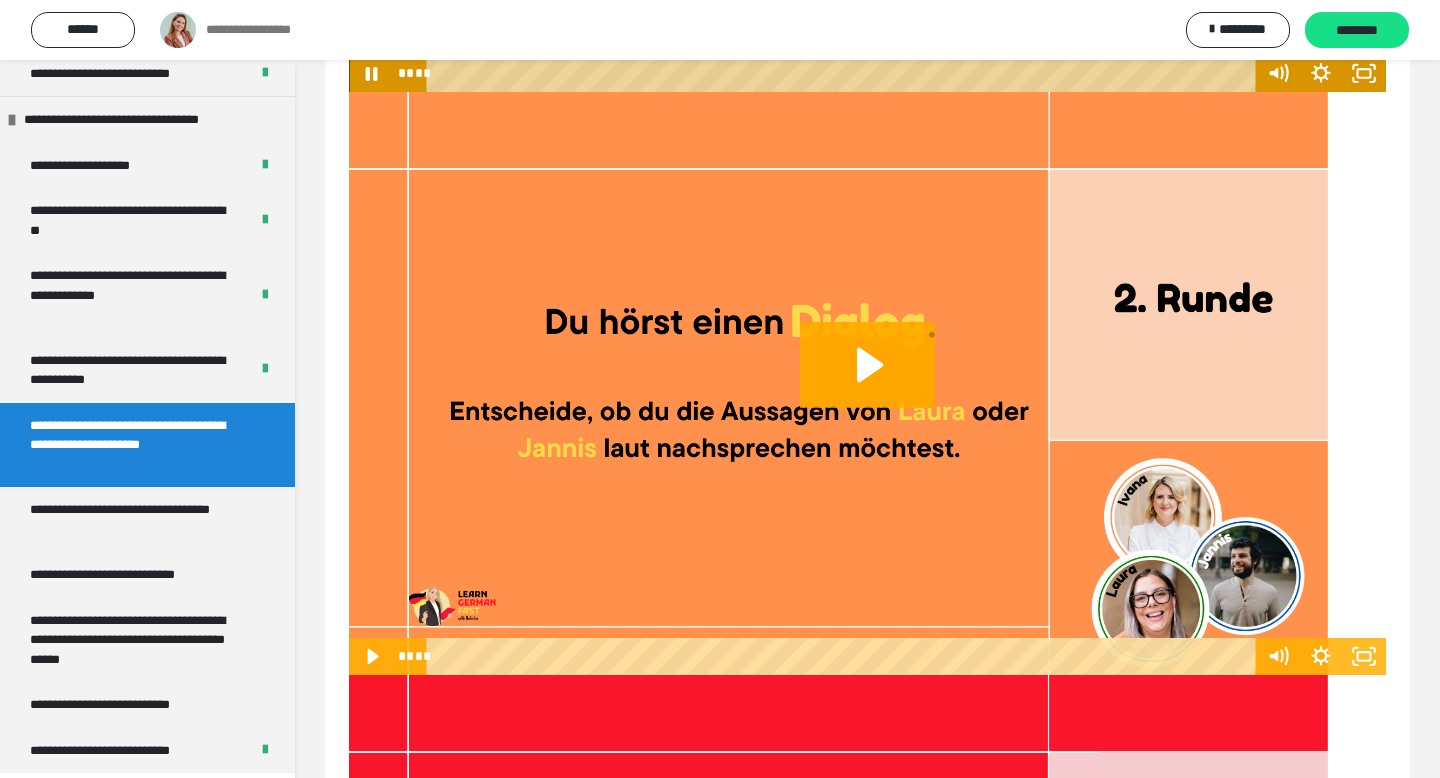 click at bounding box center [867, -201] 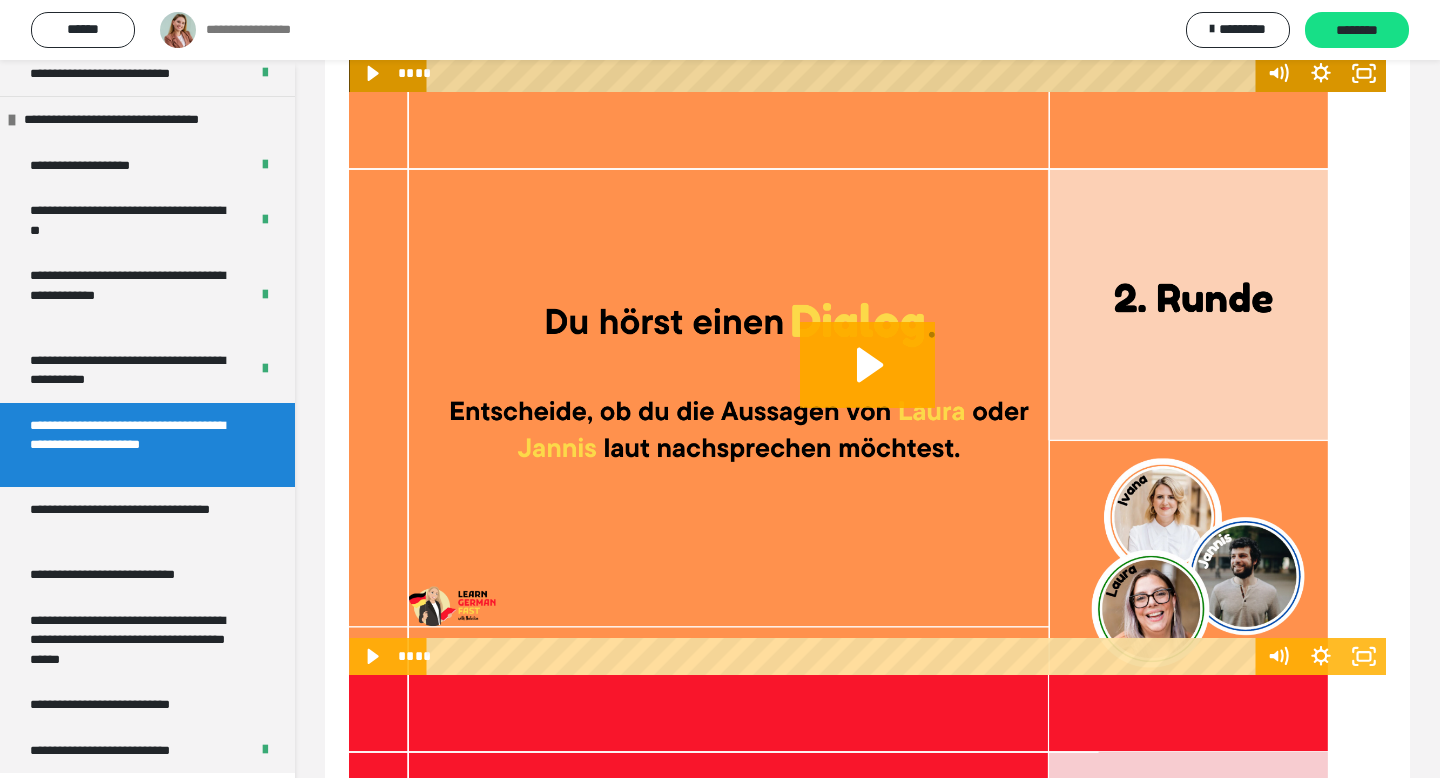 click at bounding box center (867, -201) 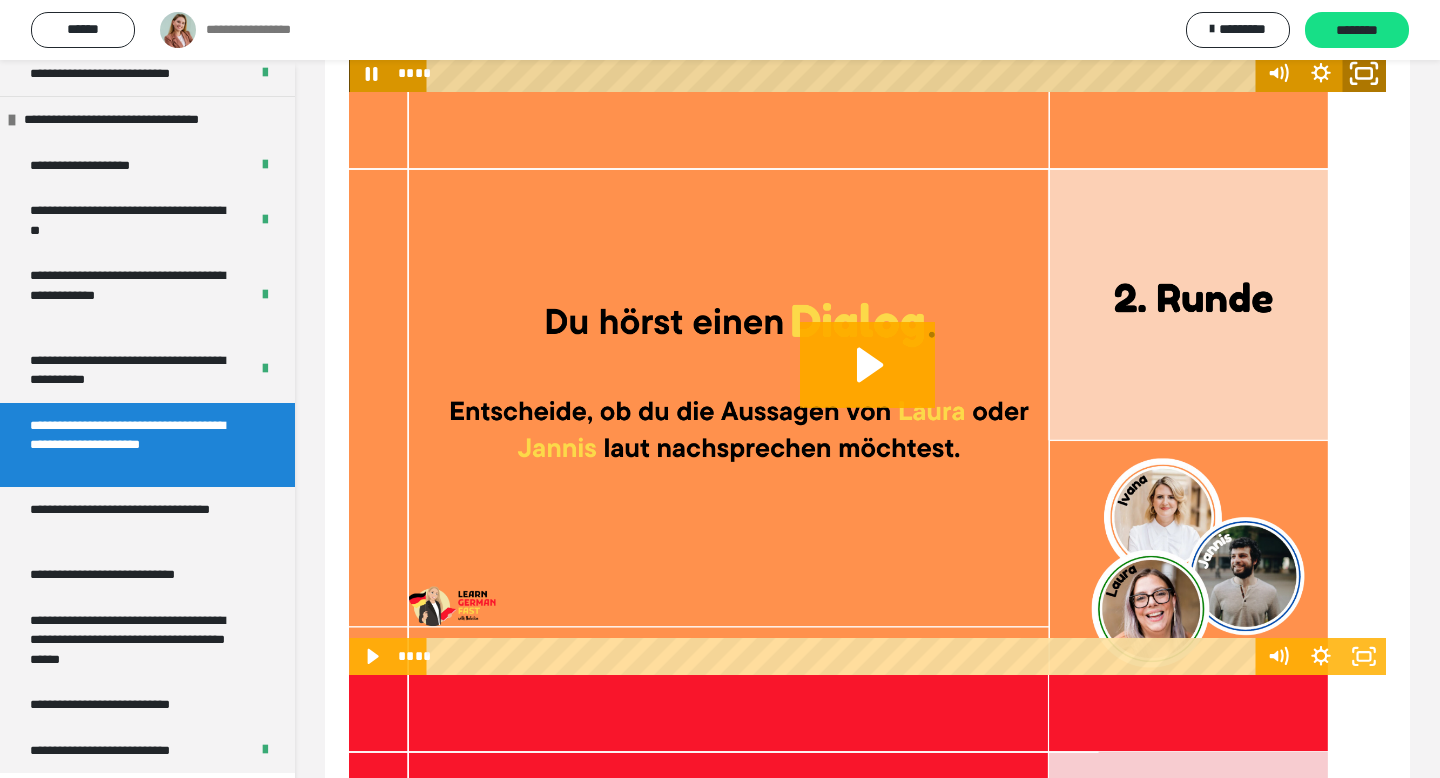 click 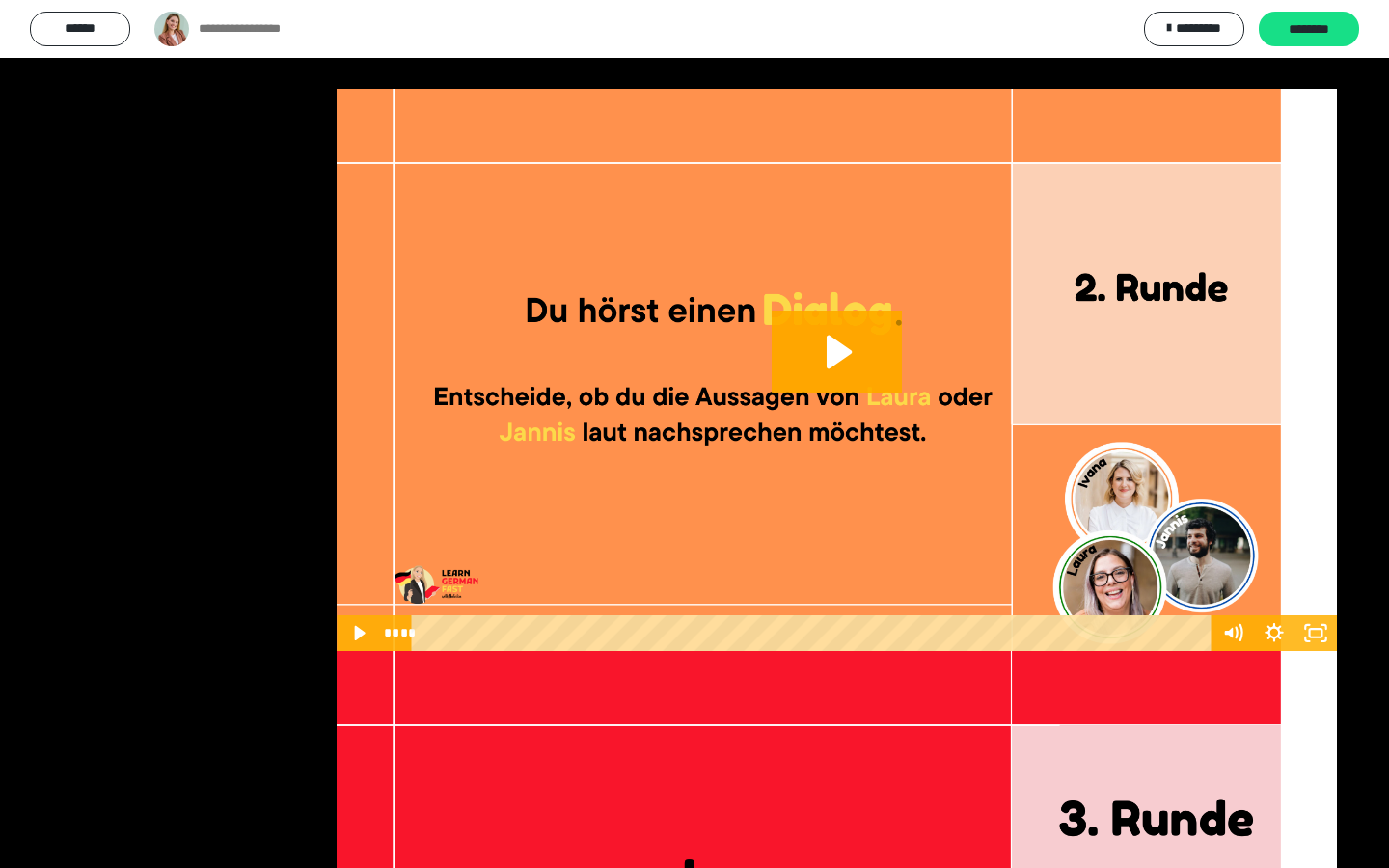 type 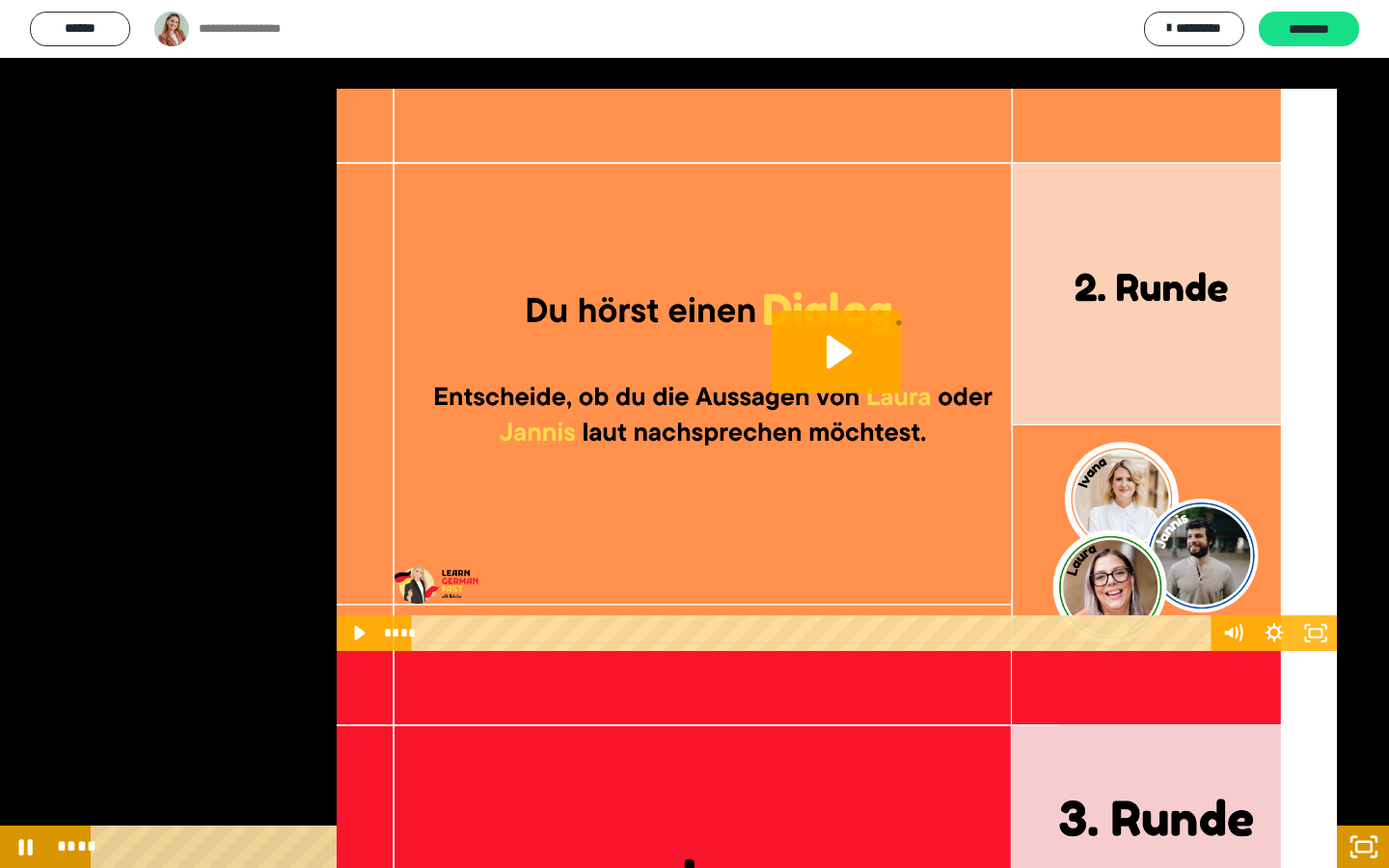 click at bounding box center [694, 434] 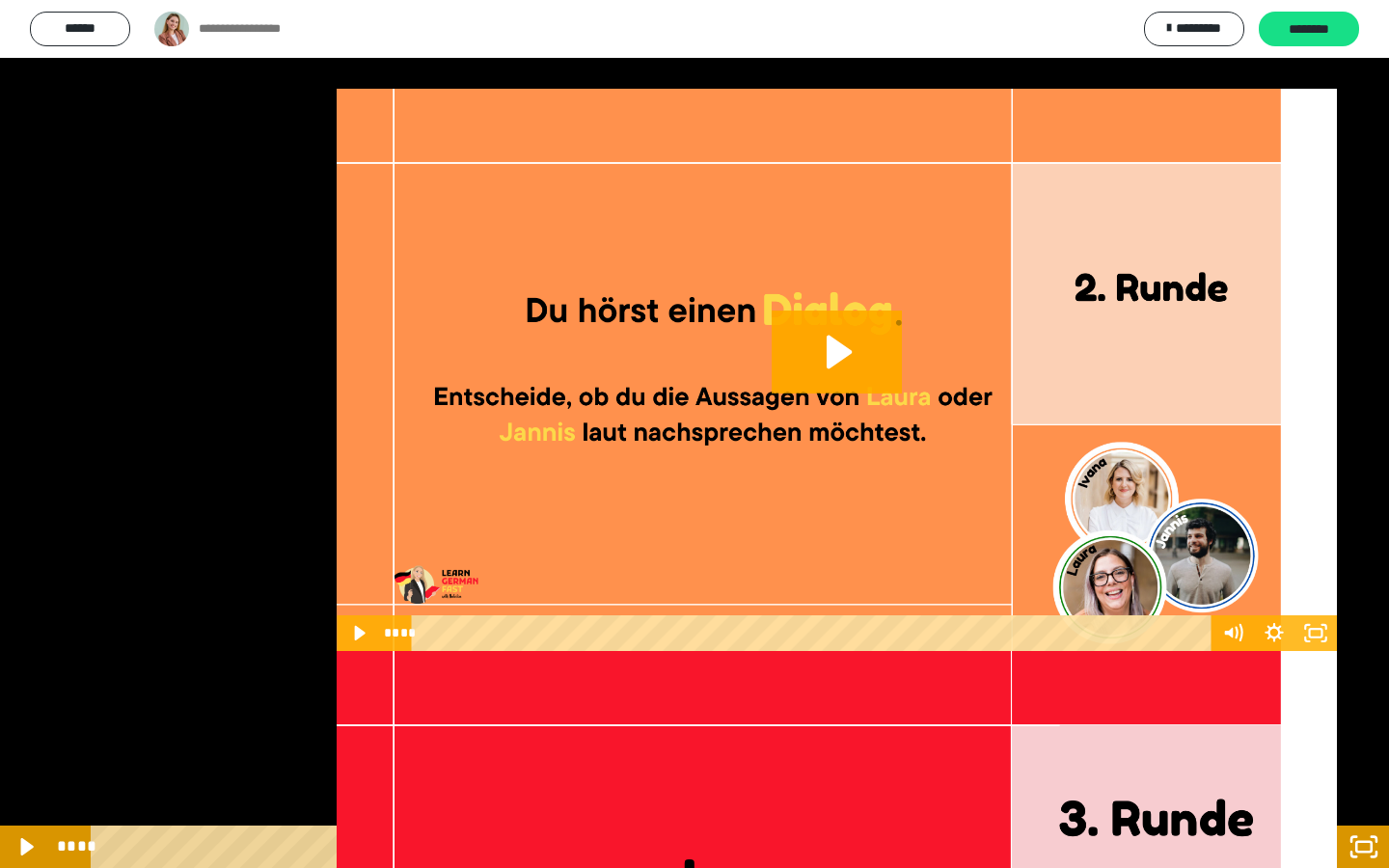 click at bounding box center [694, 434] 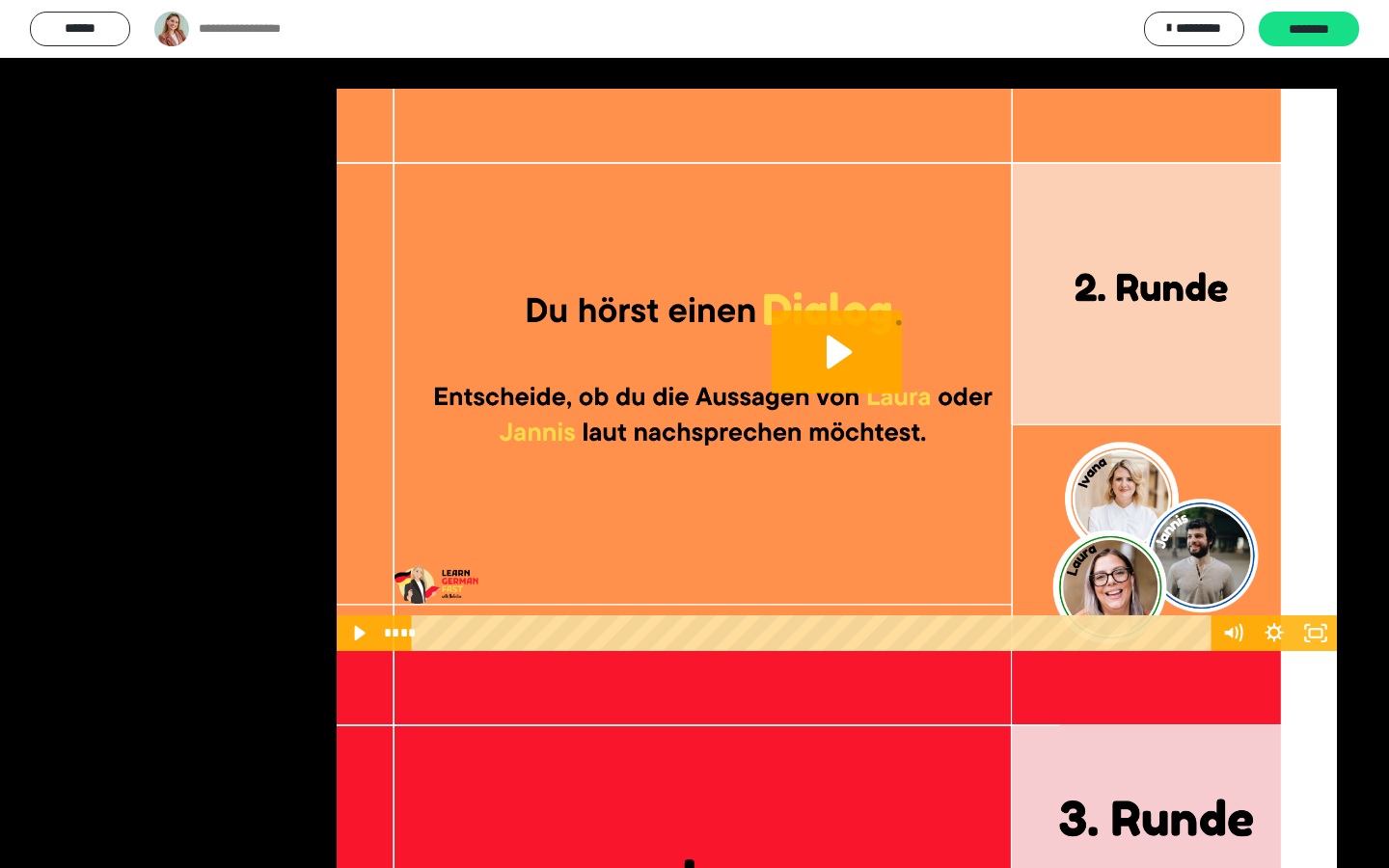 type 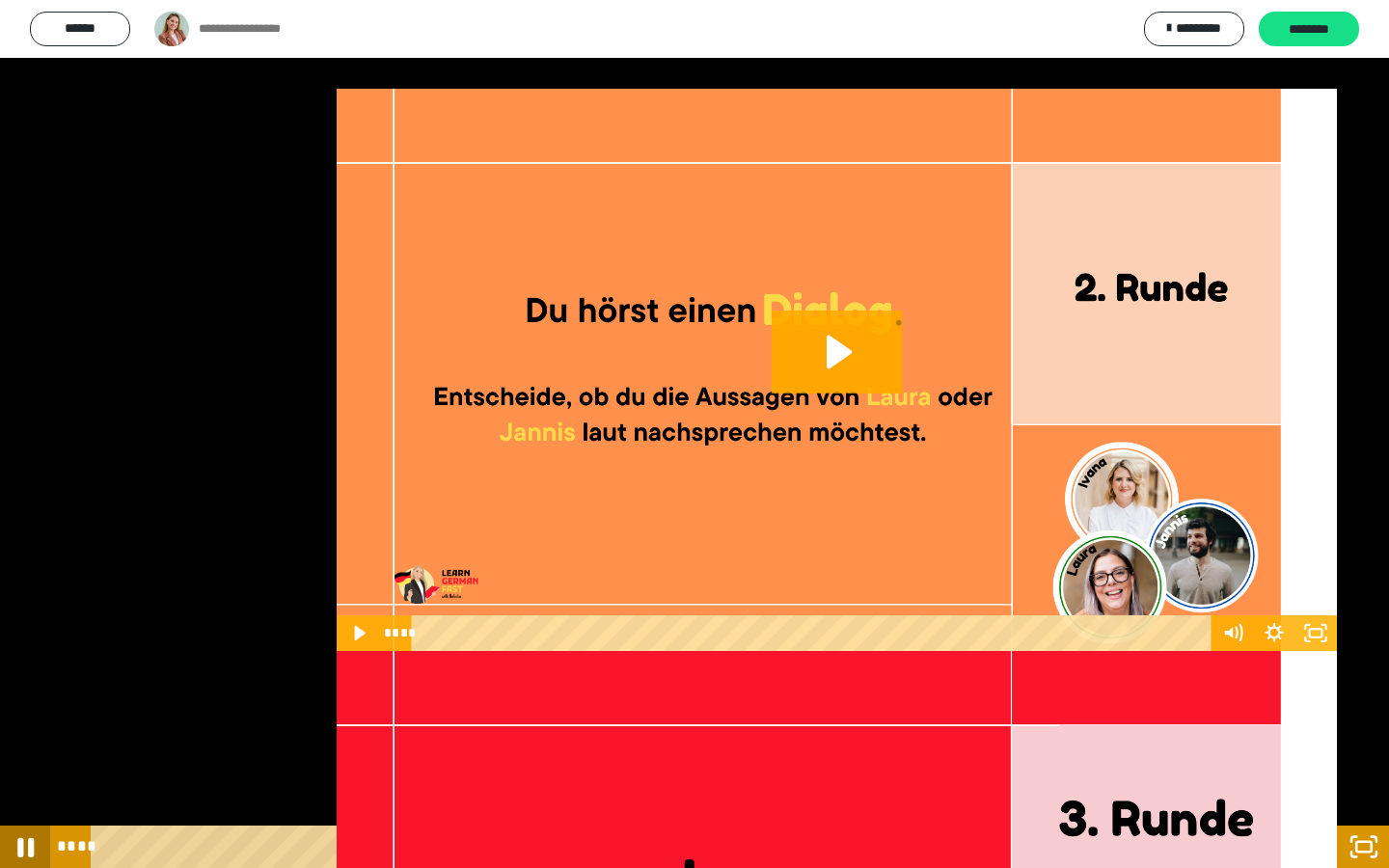 click 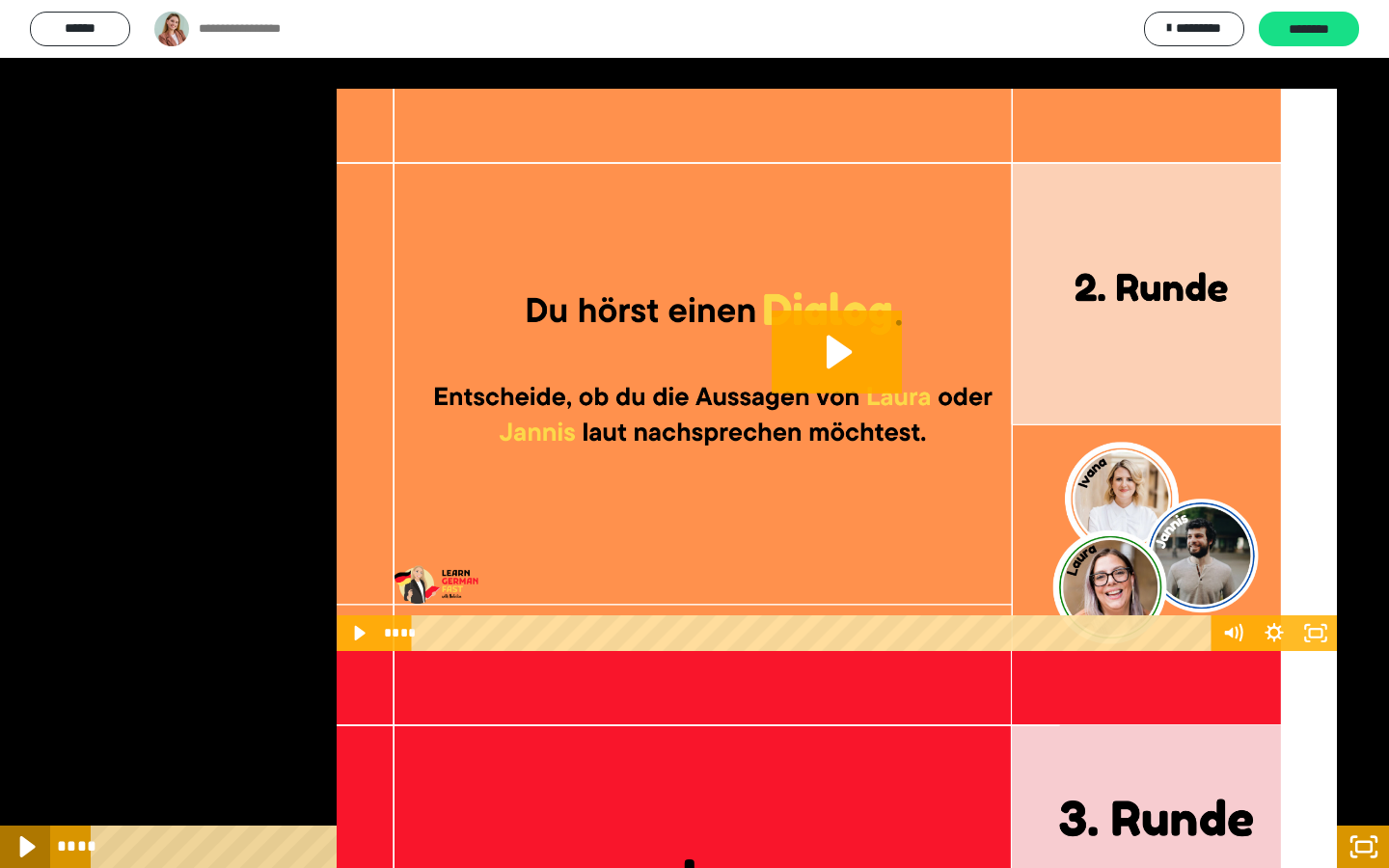 click 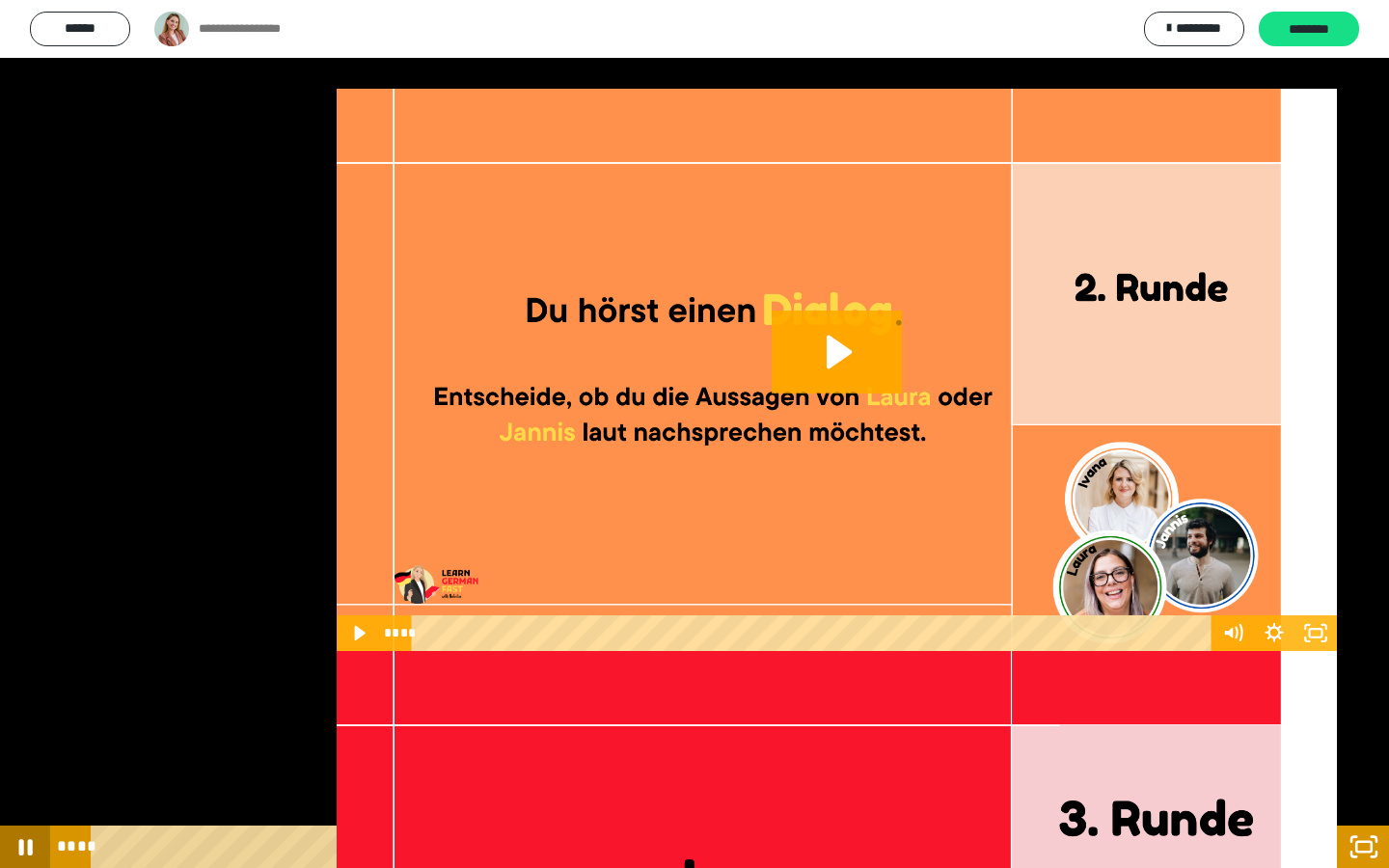 click 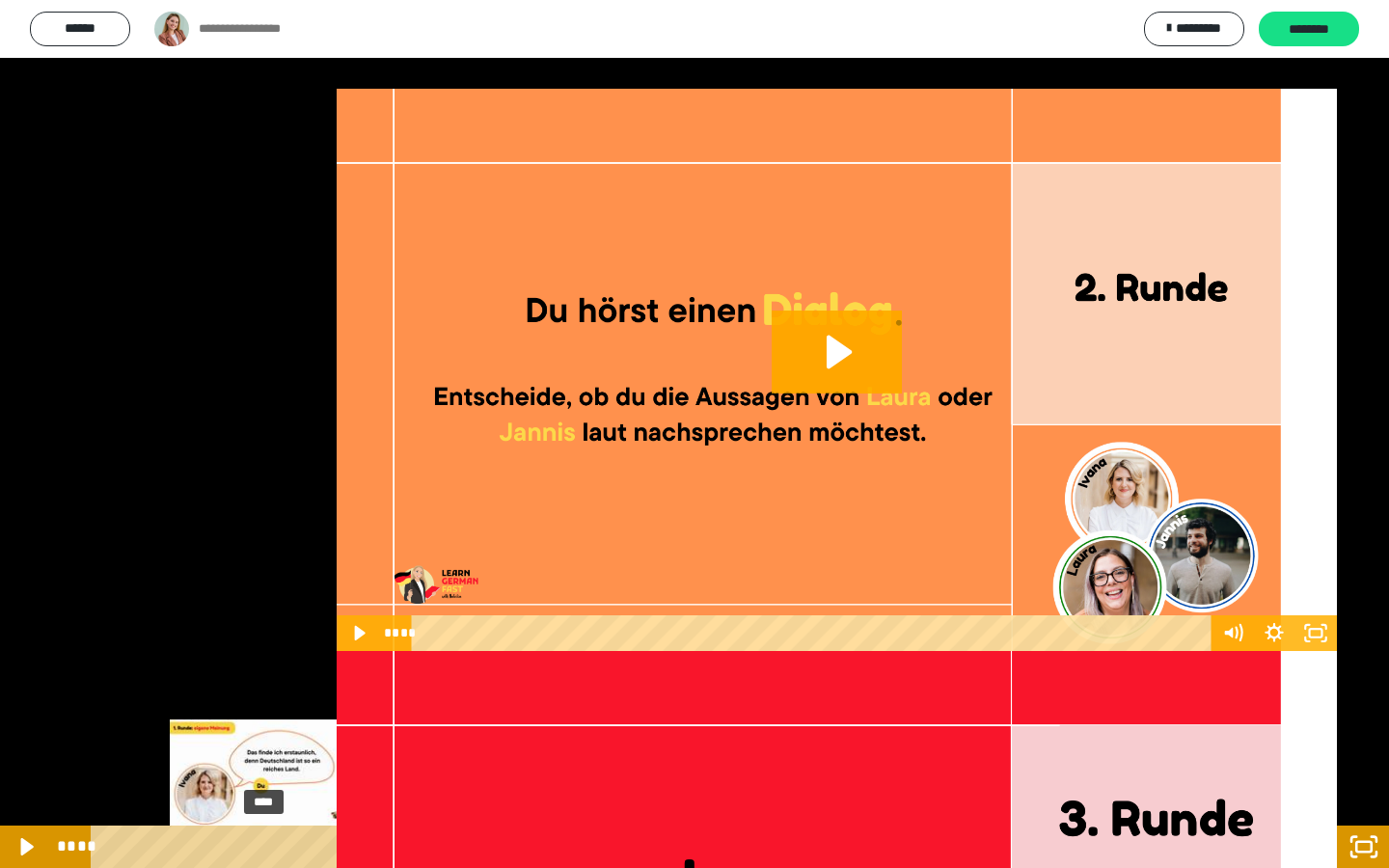 click at bounding box center [264, 847] 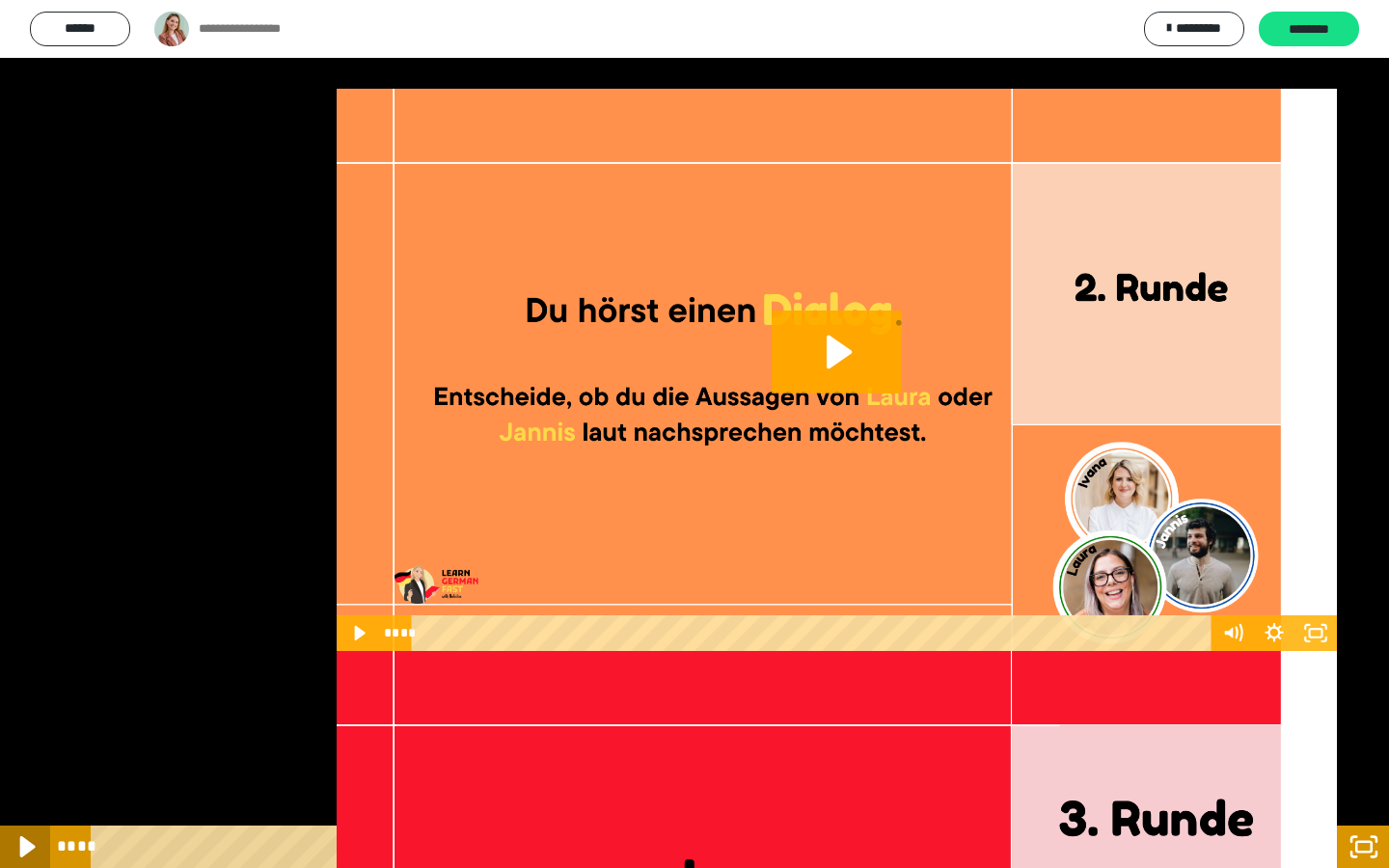 click 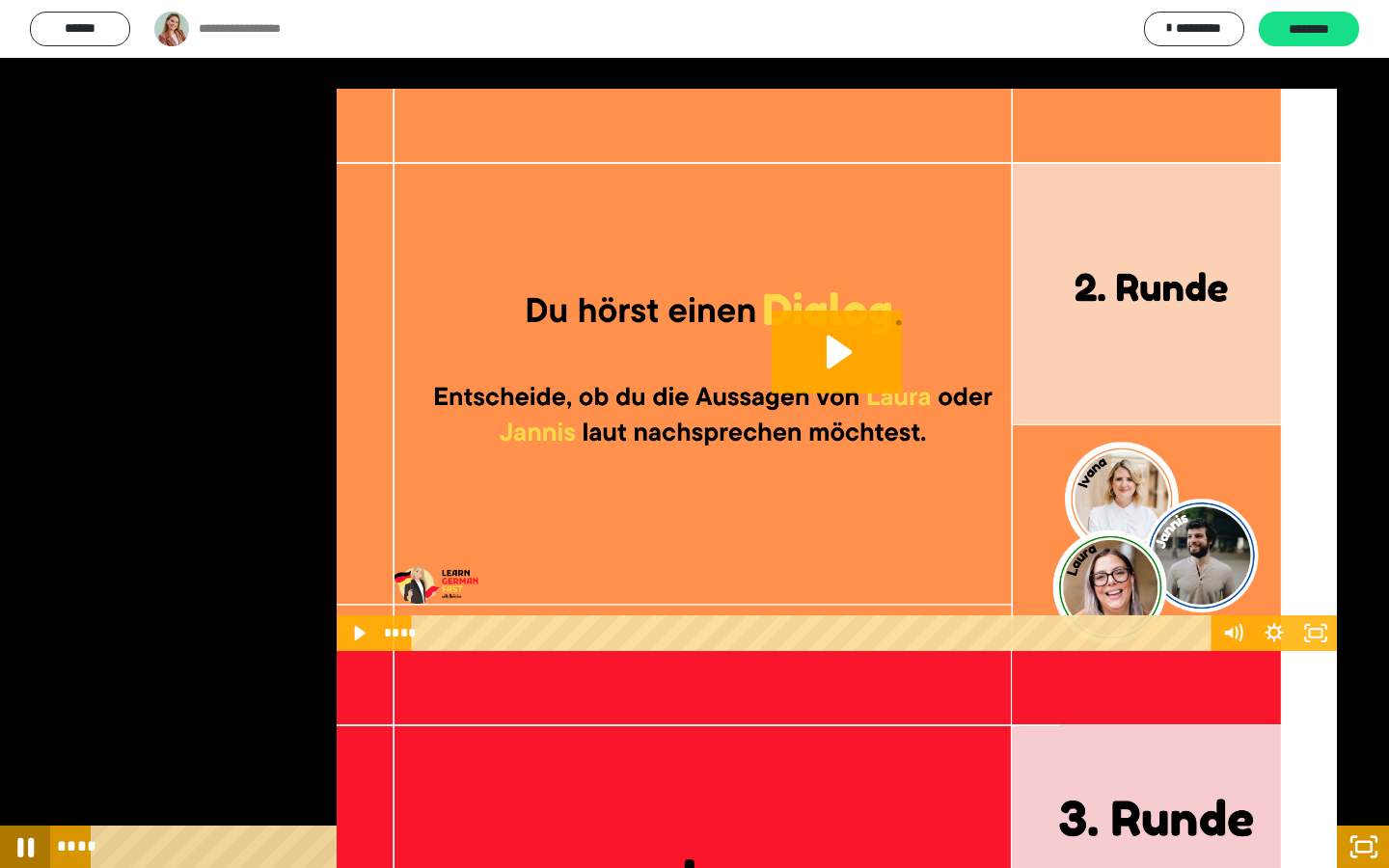 click 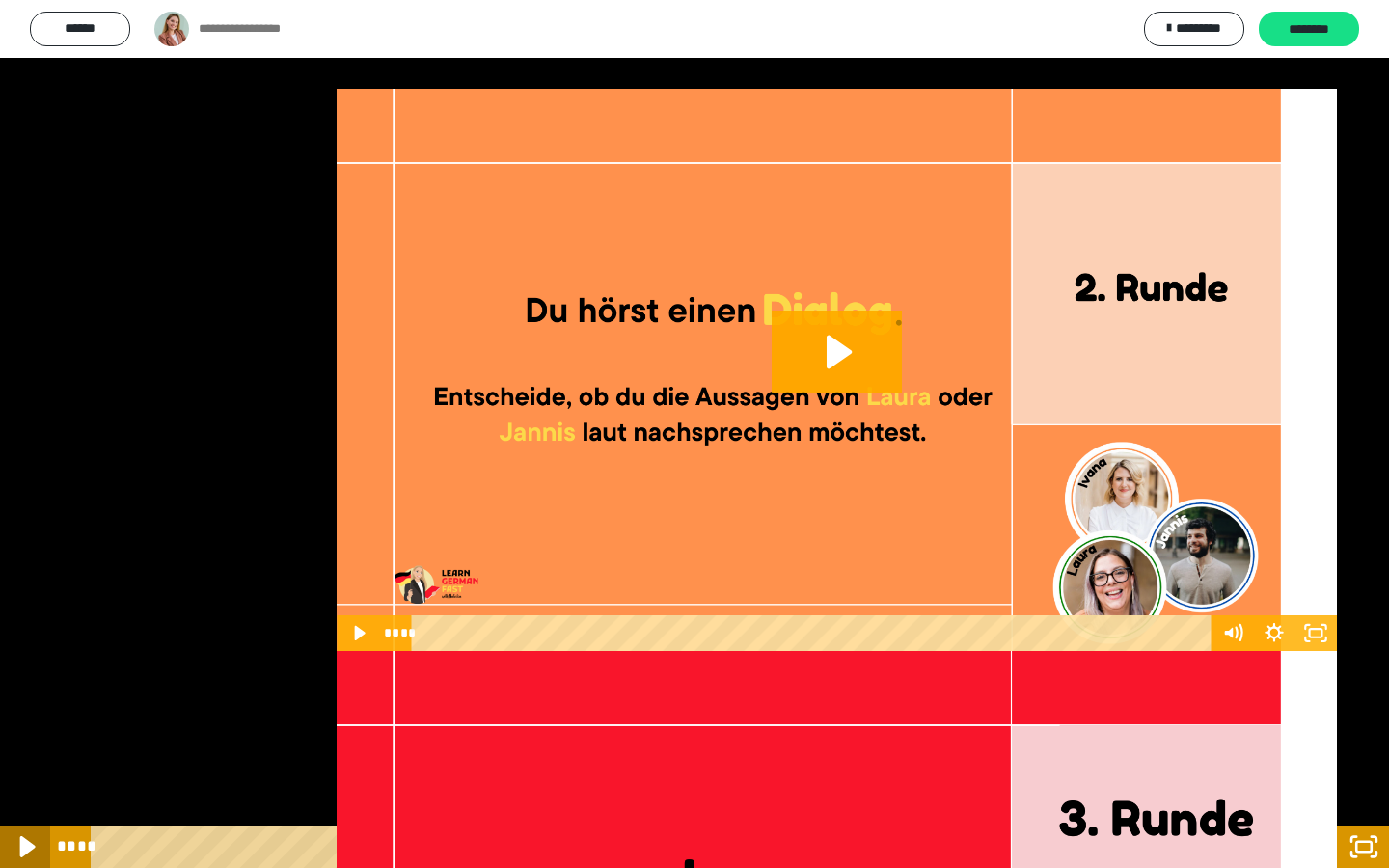 click 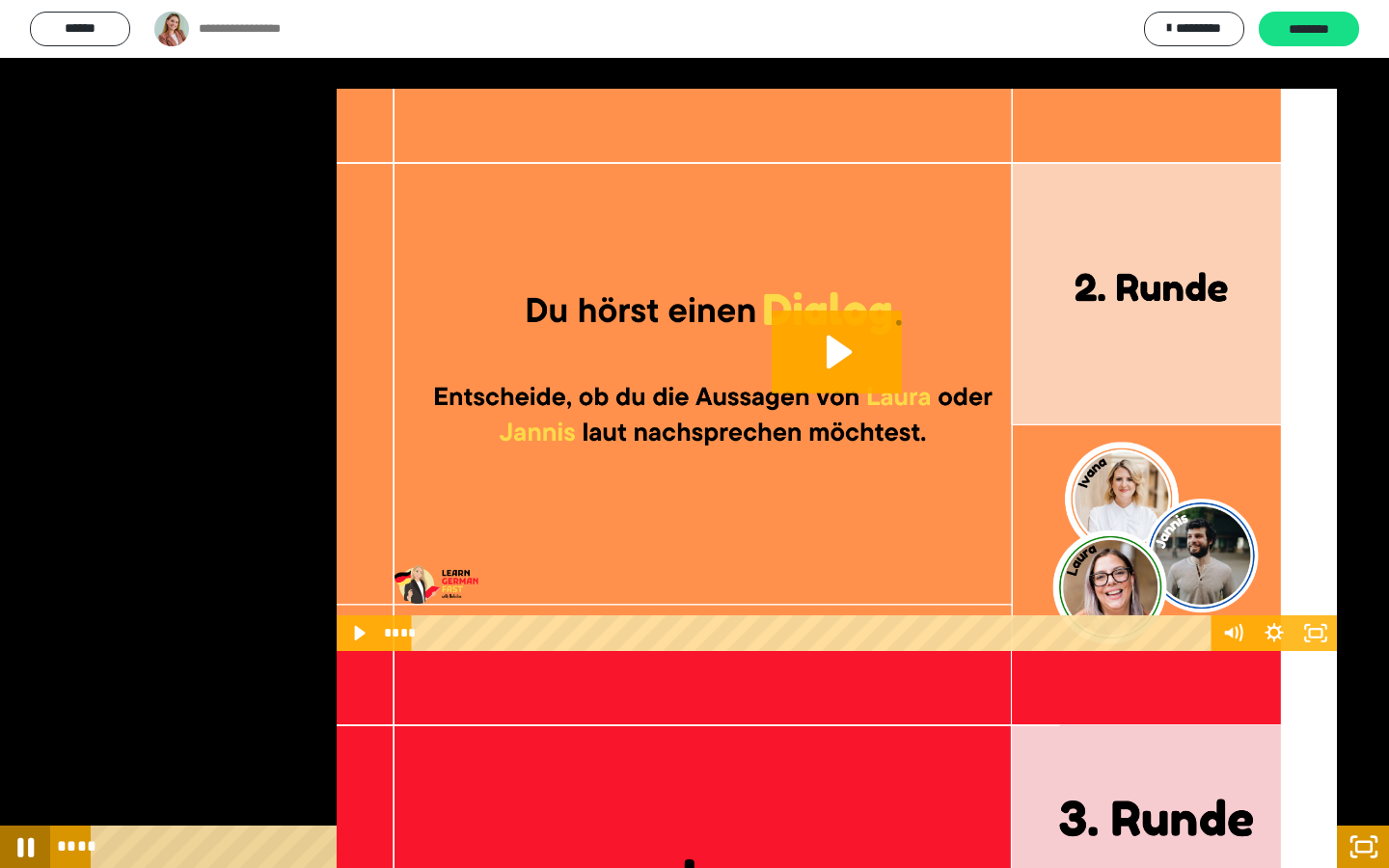 click 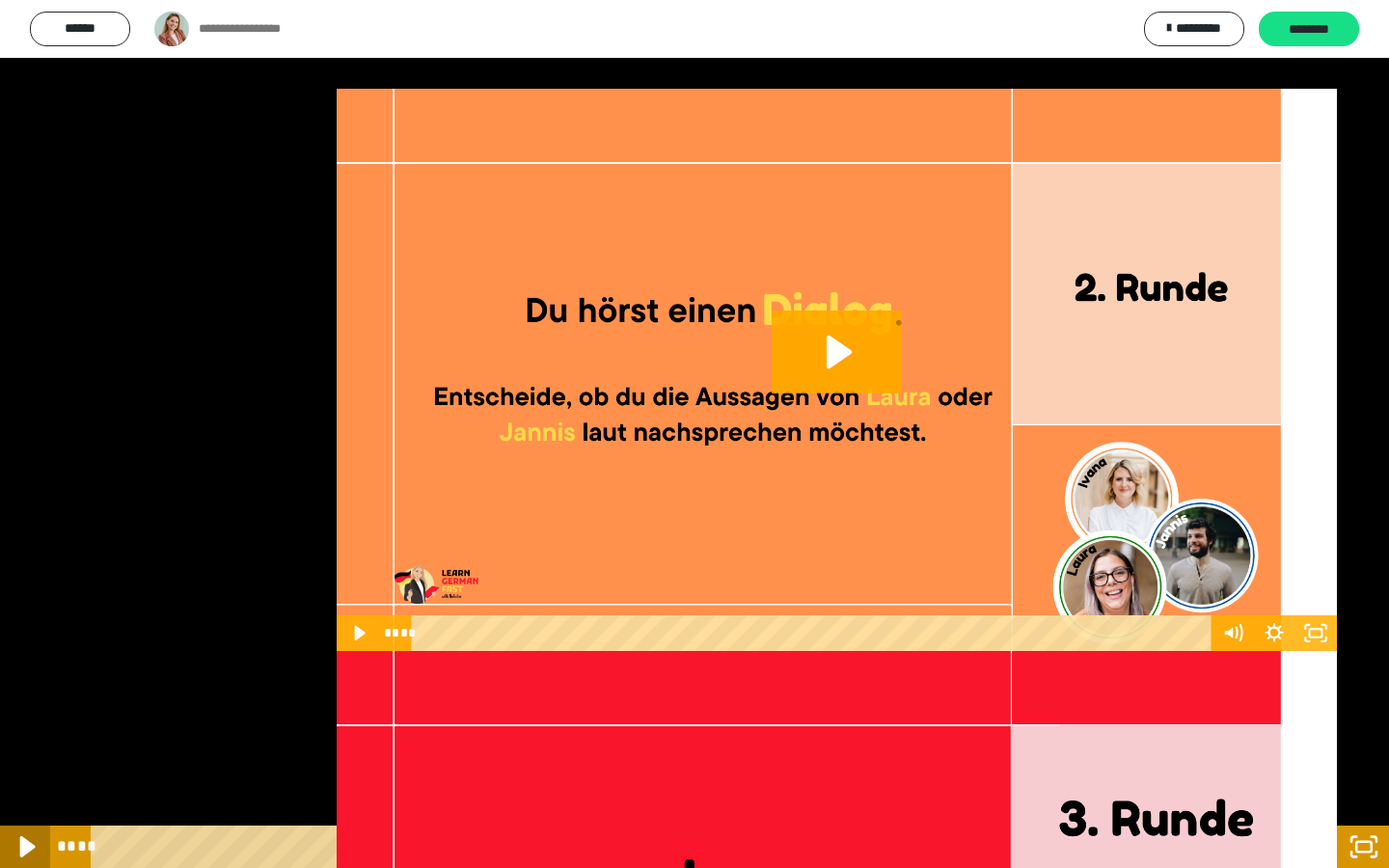 click 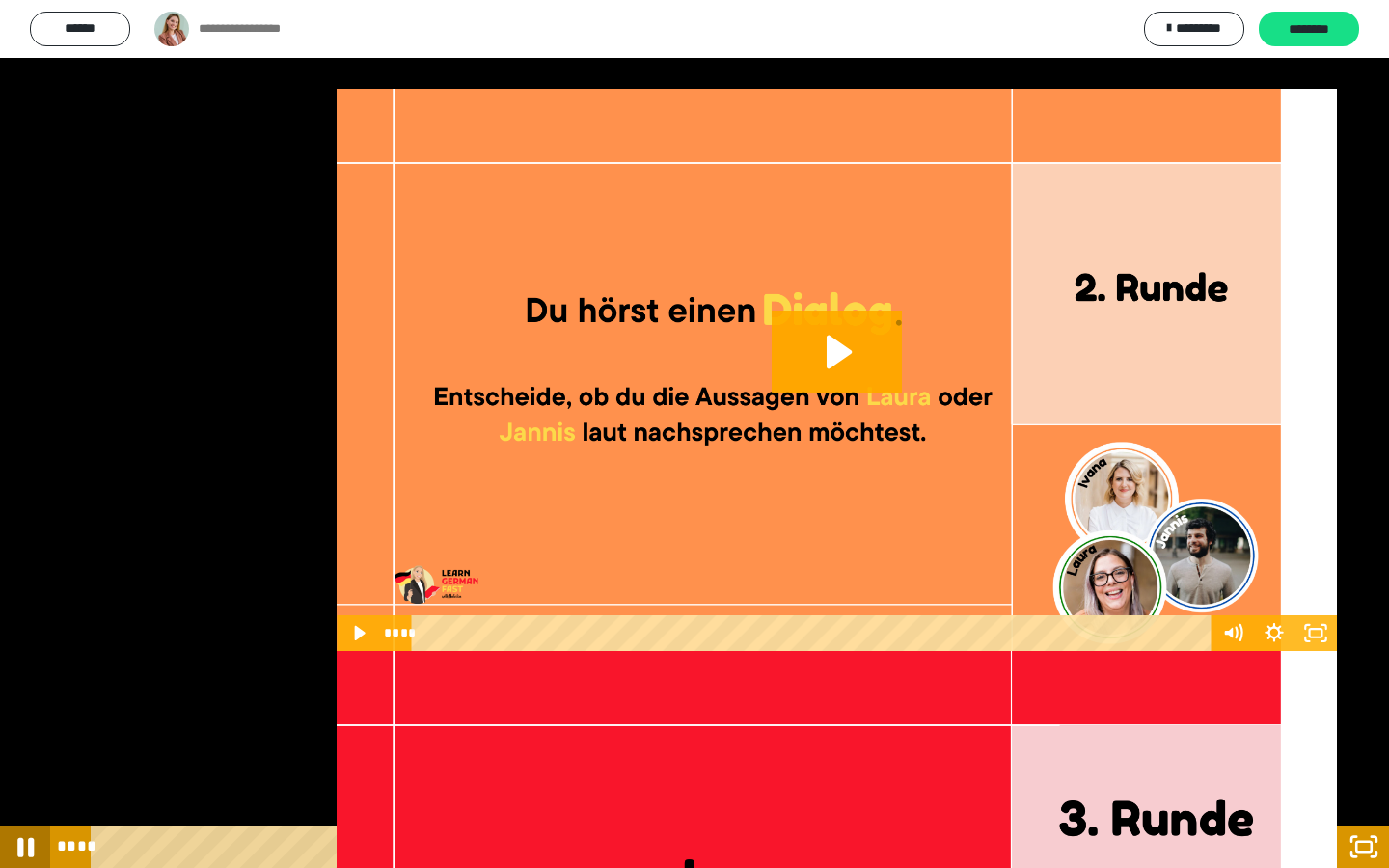 click 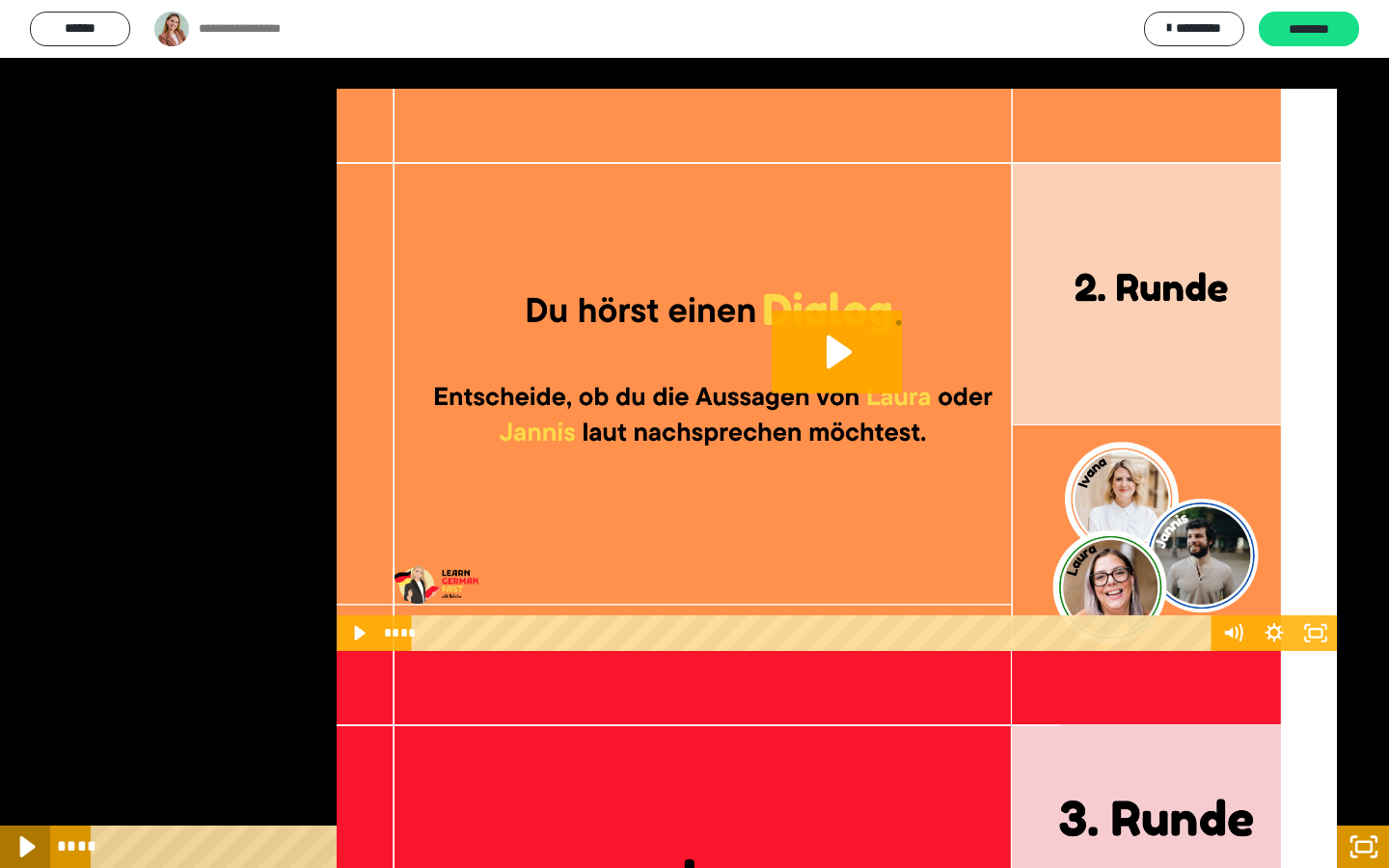 click 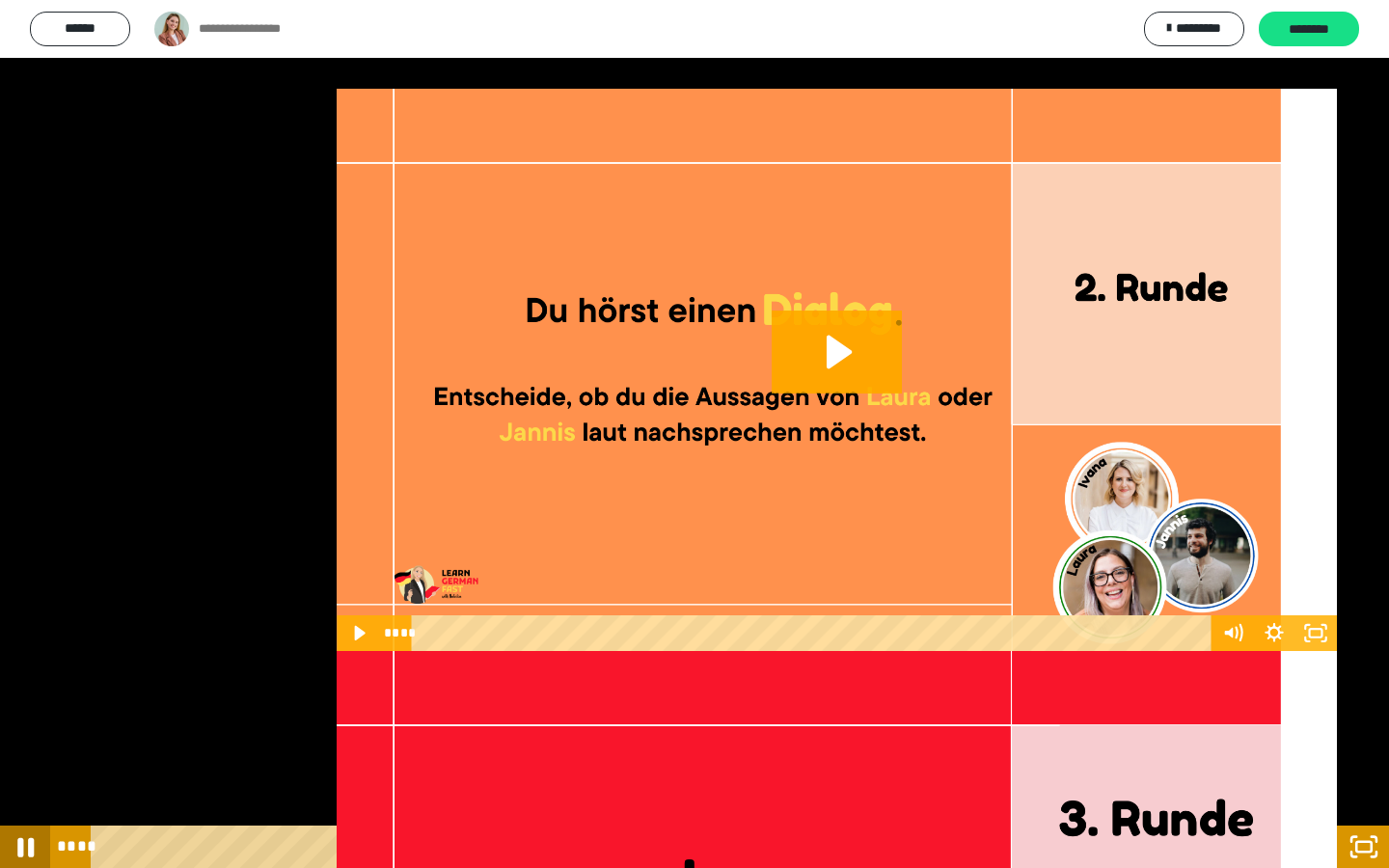 click 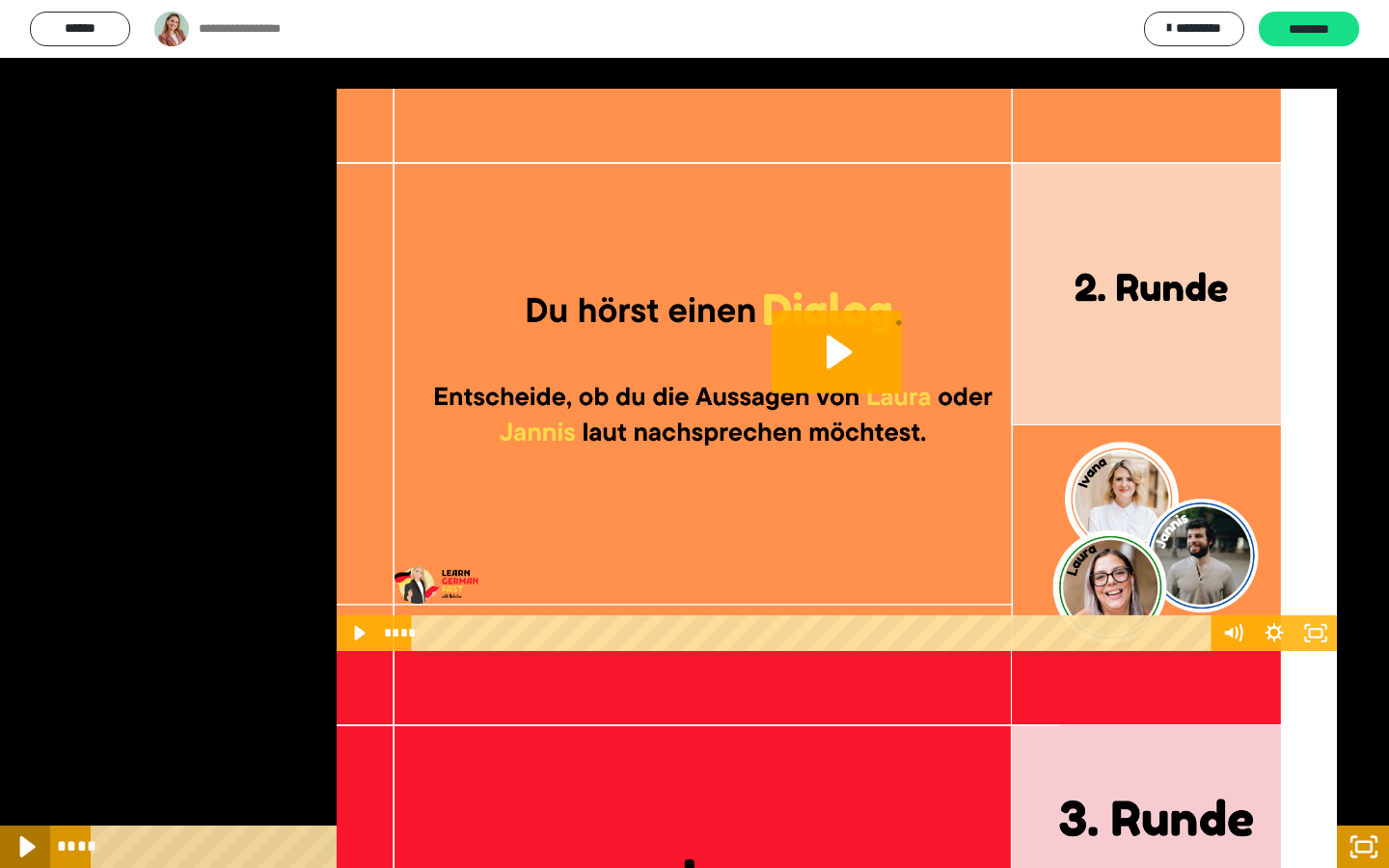click 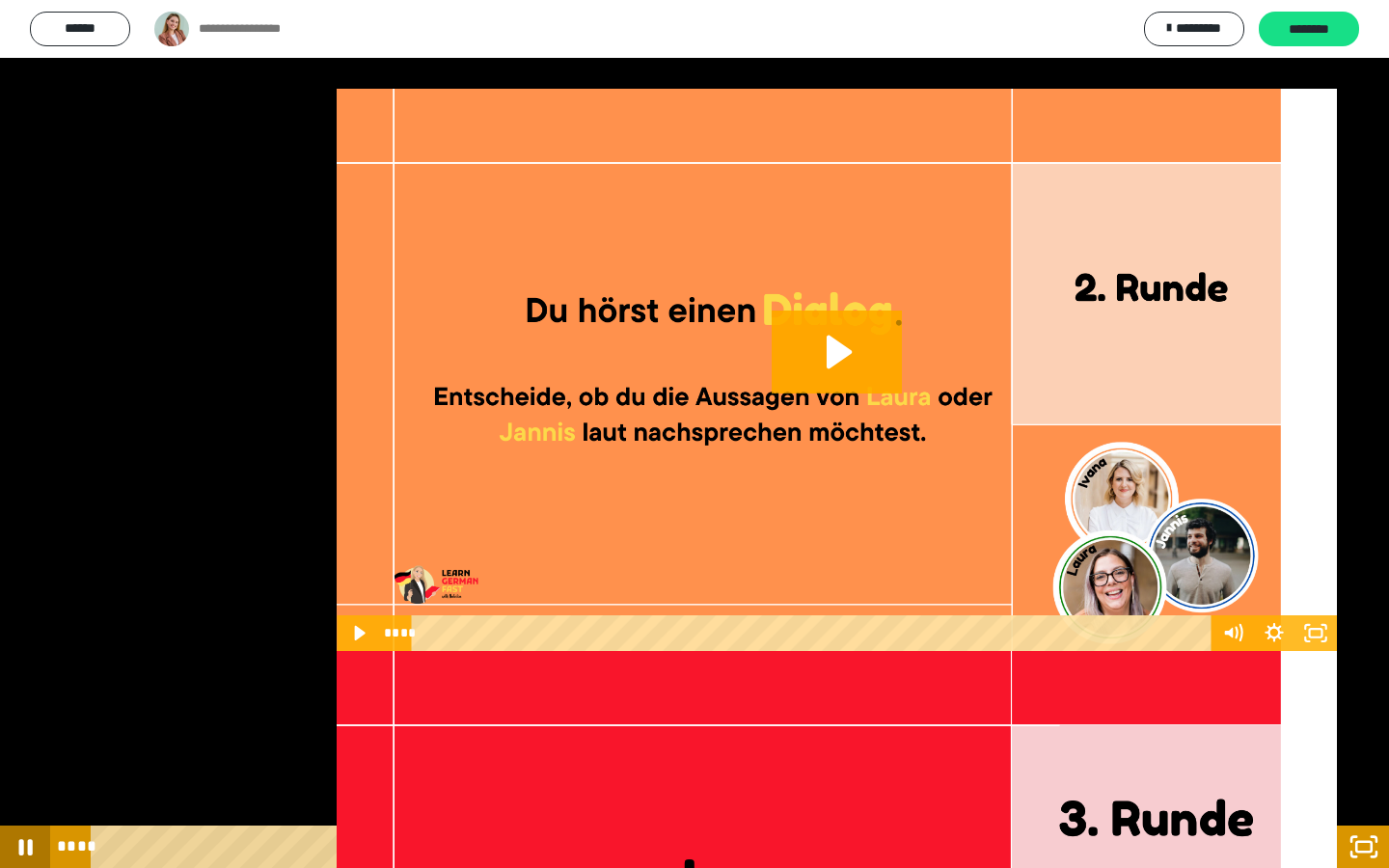 click 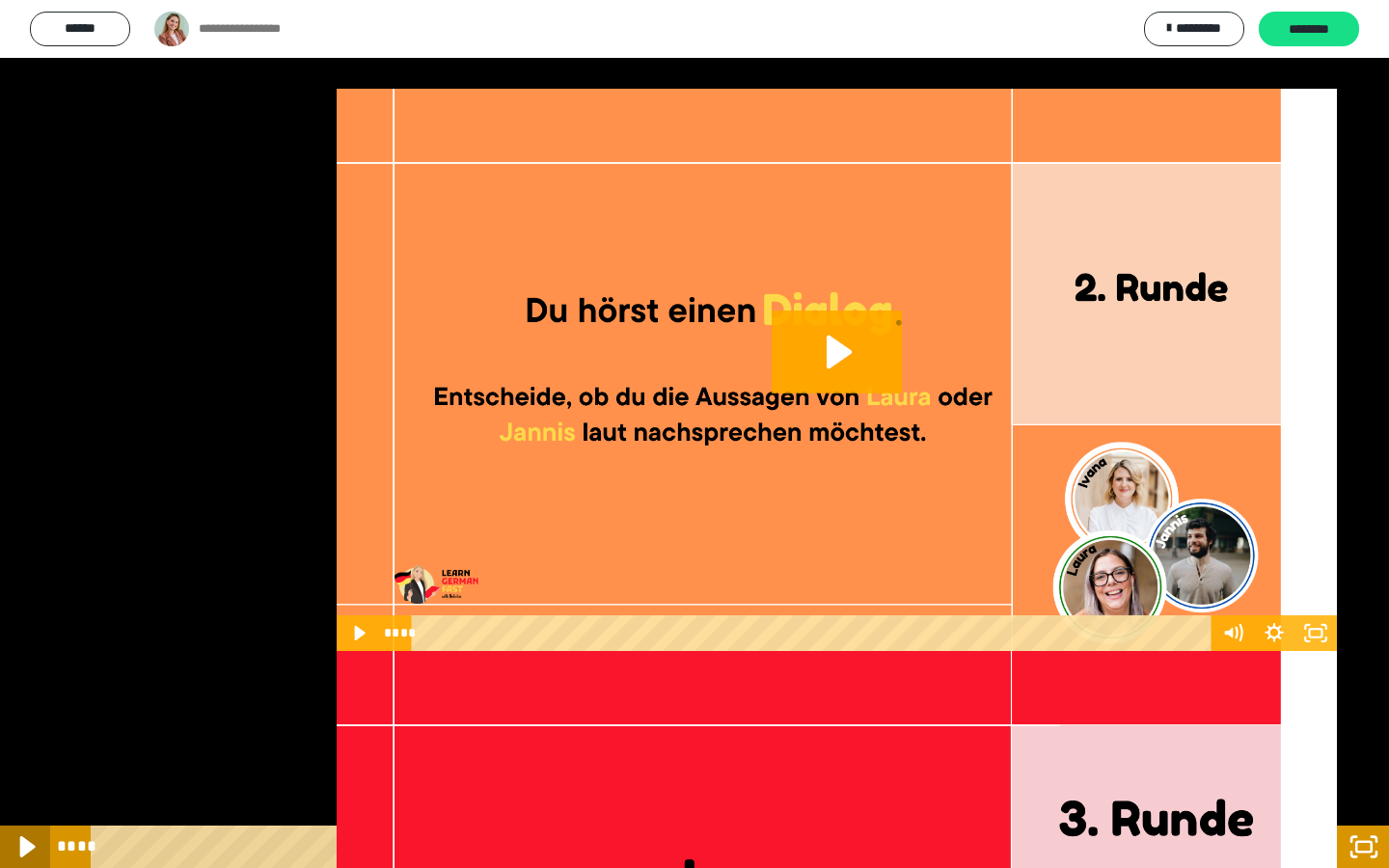 click 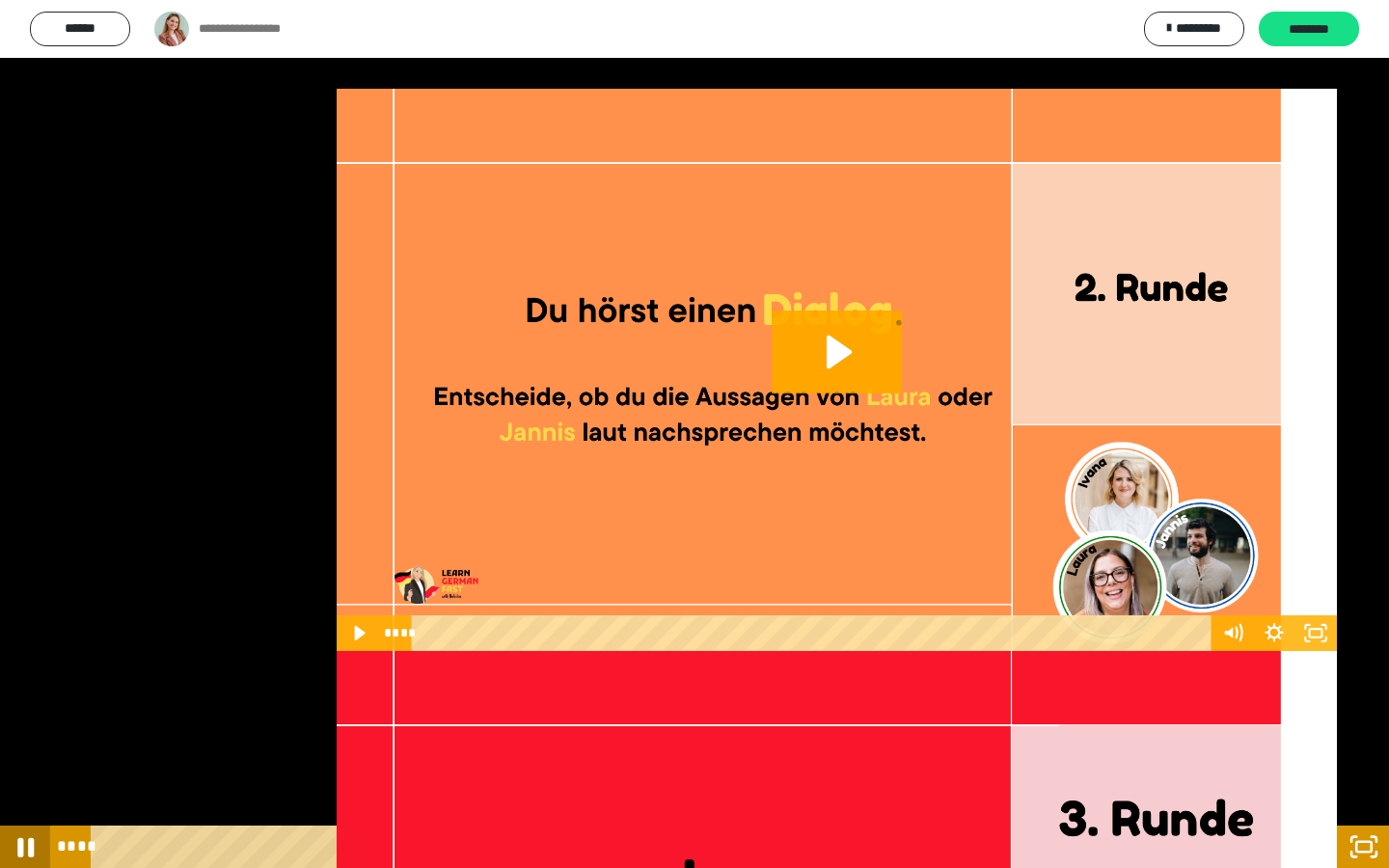 click 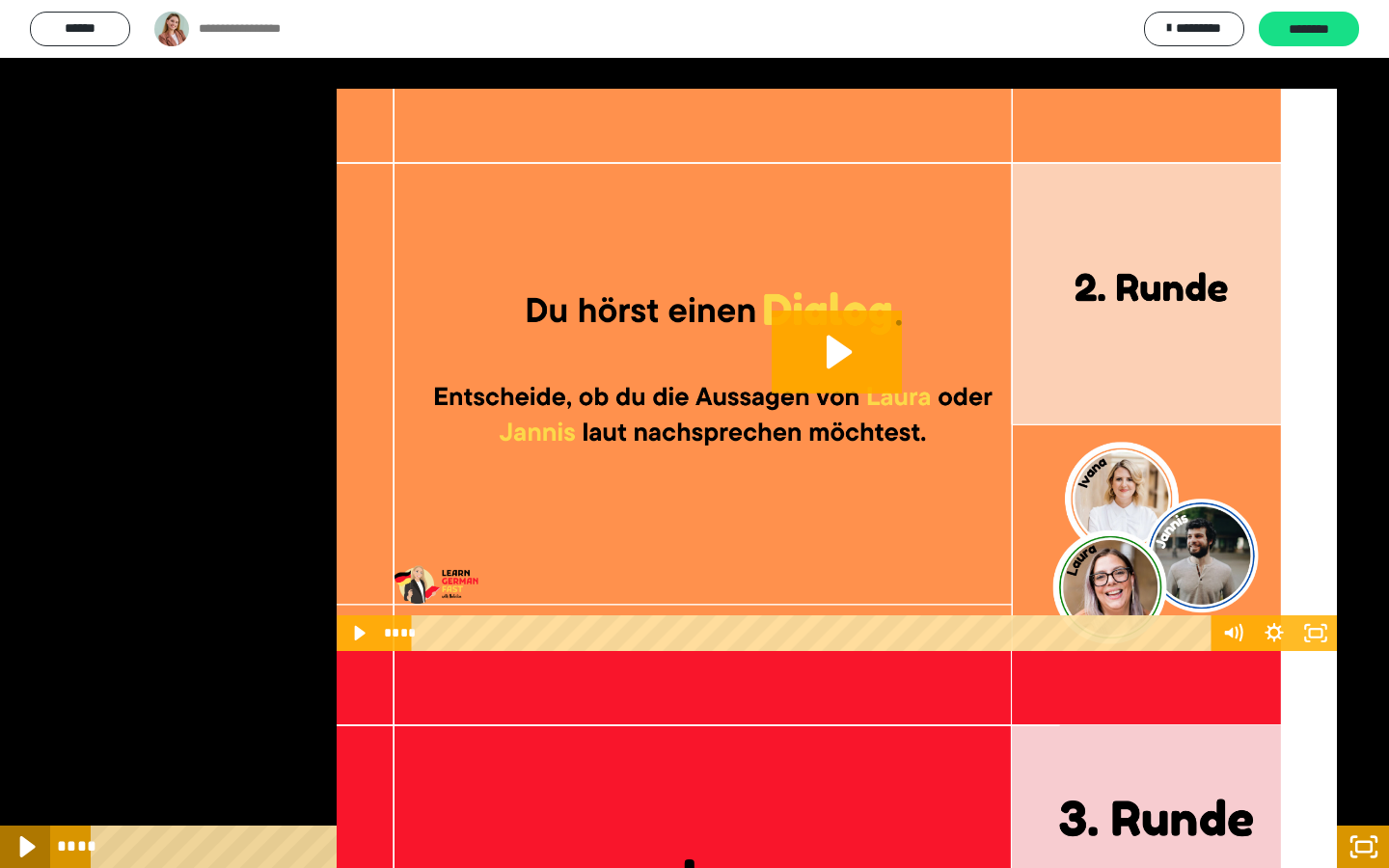 click 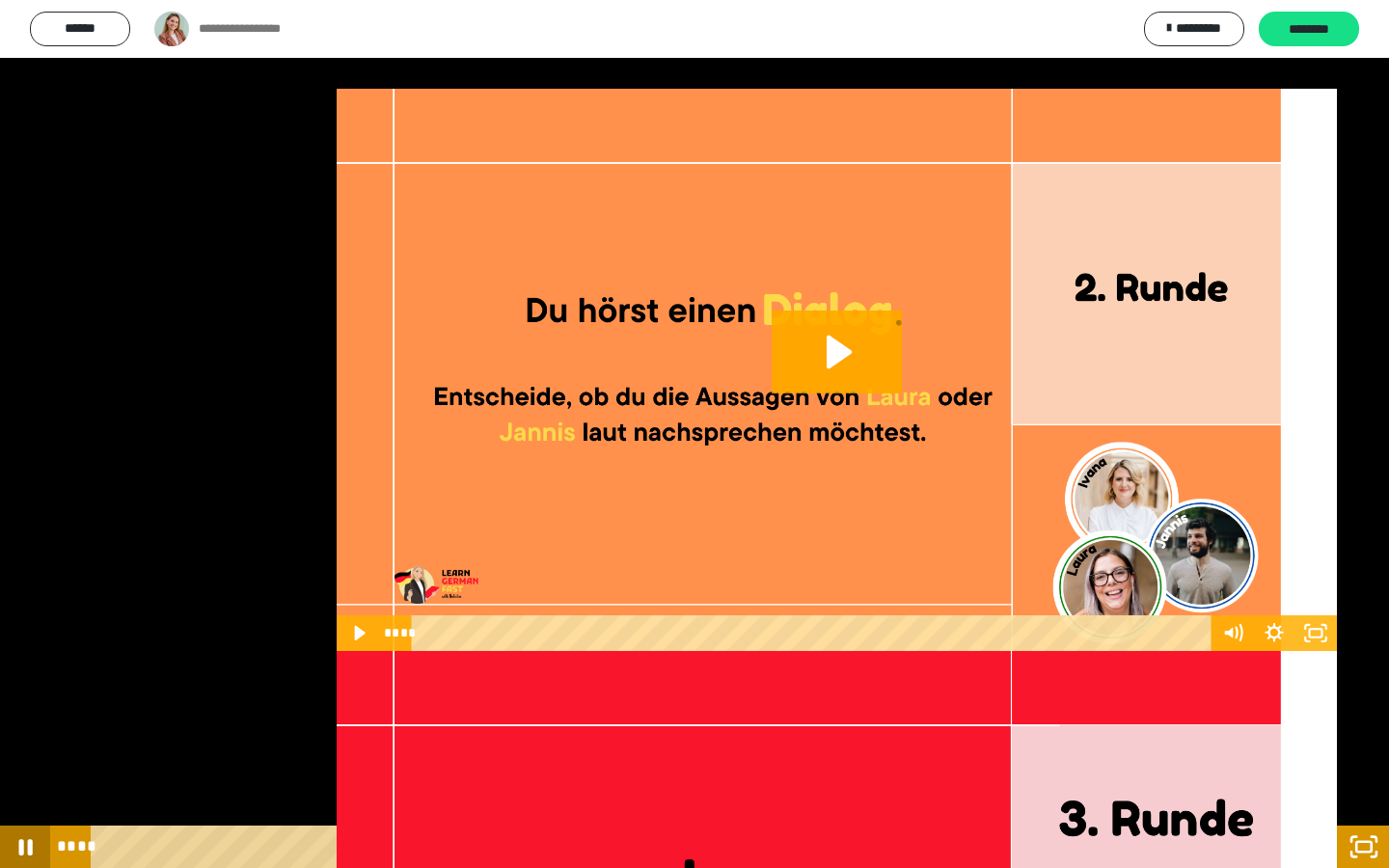 click 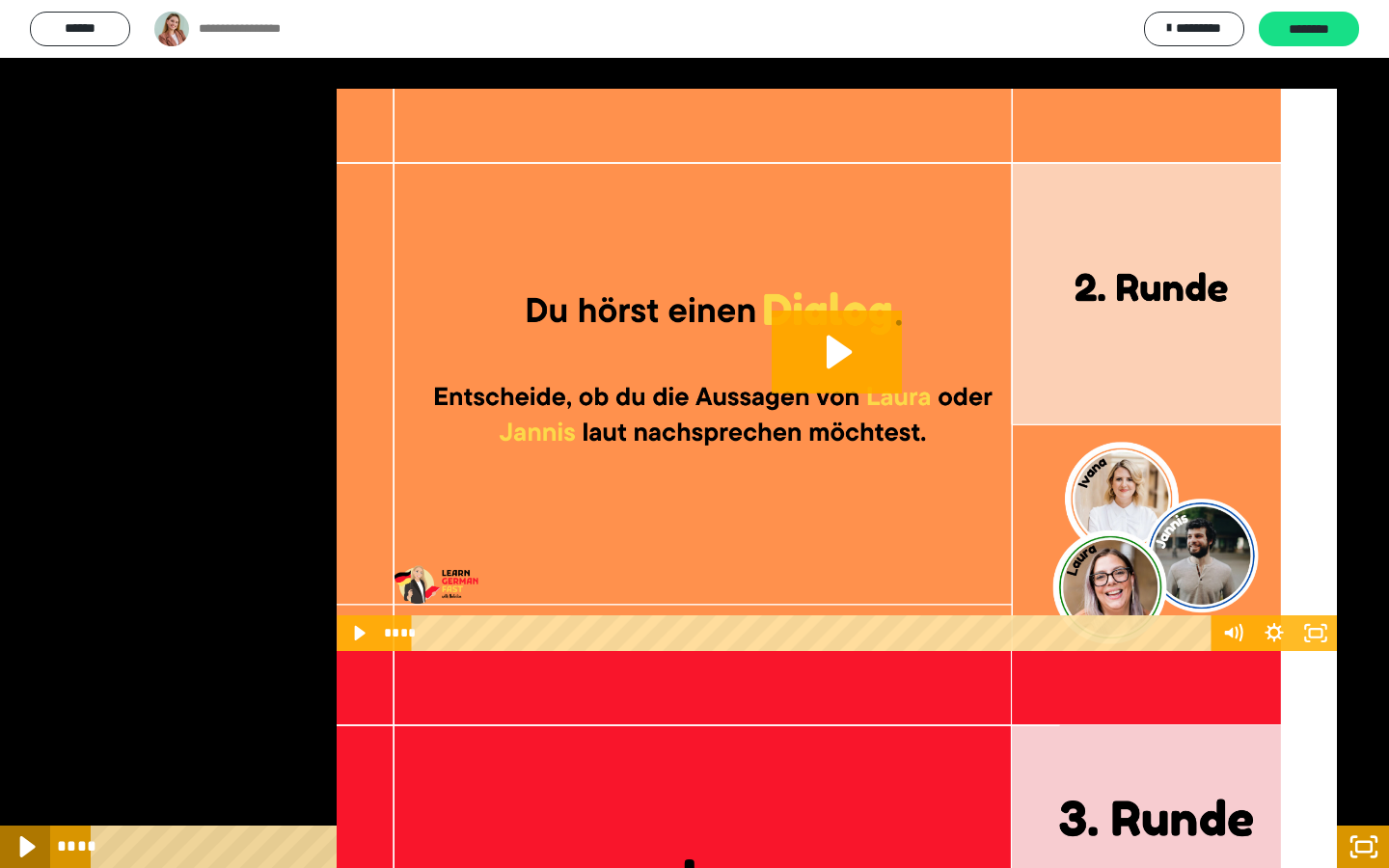 click 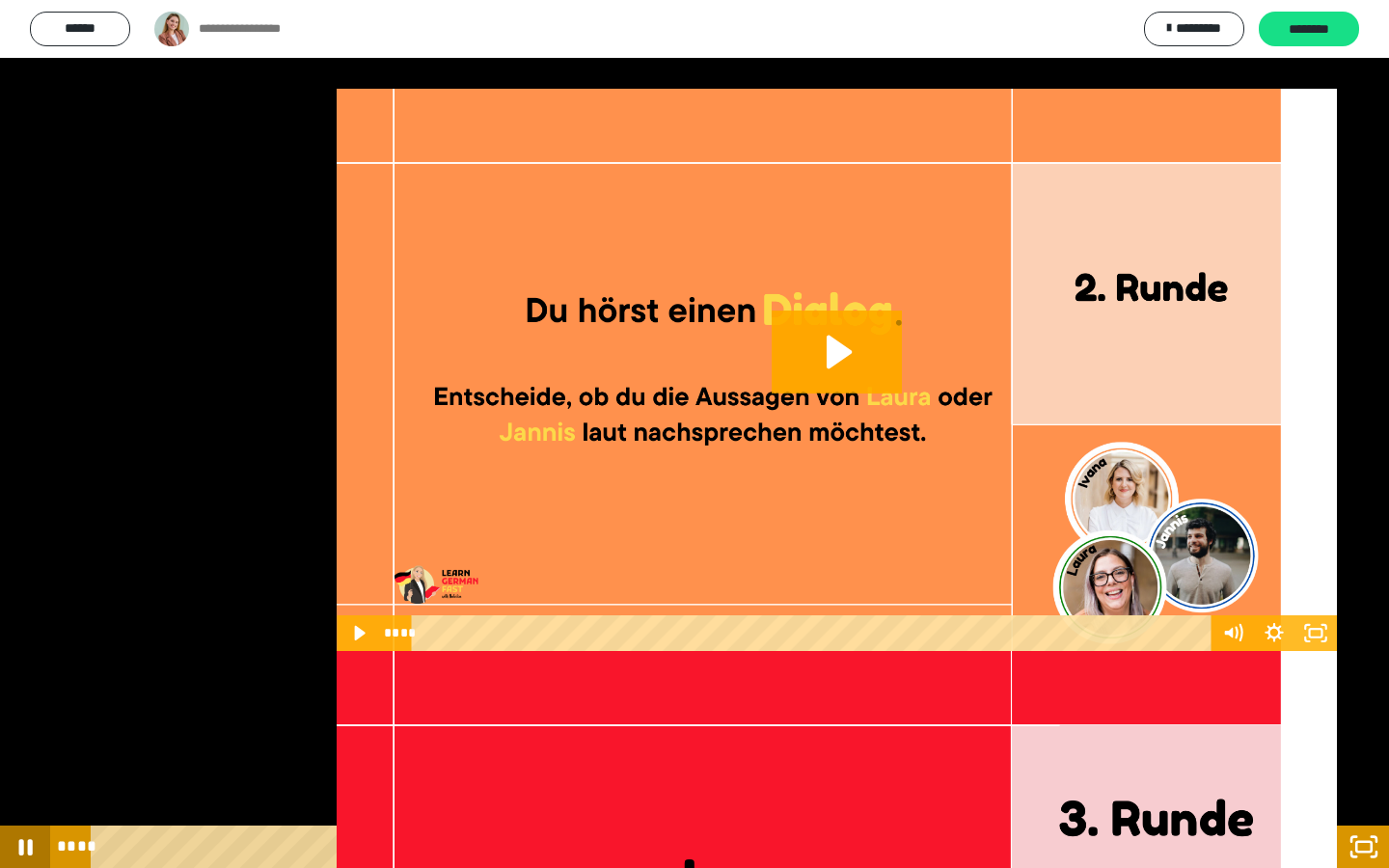 type 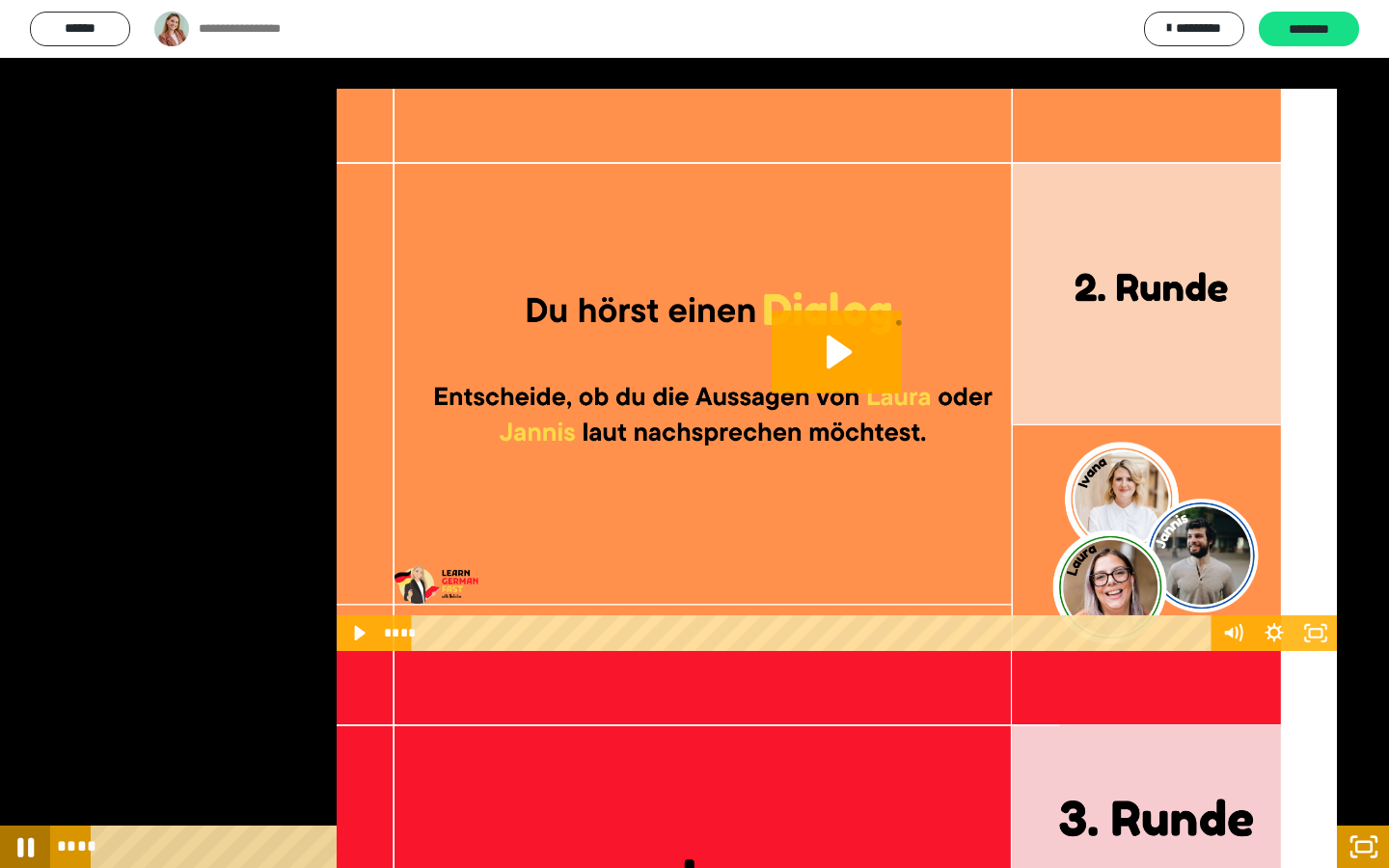 click 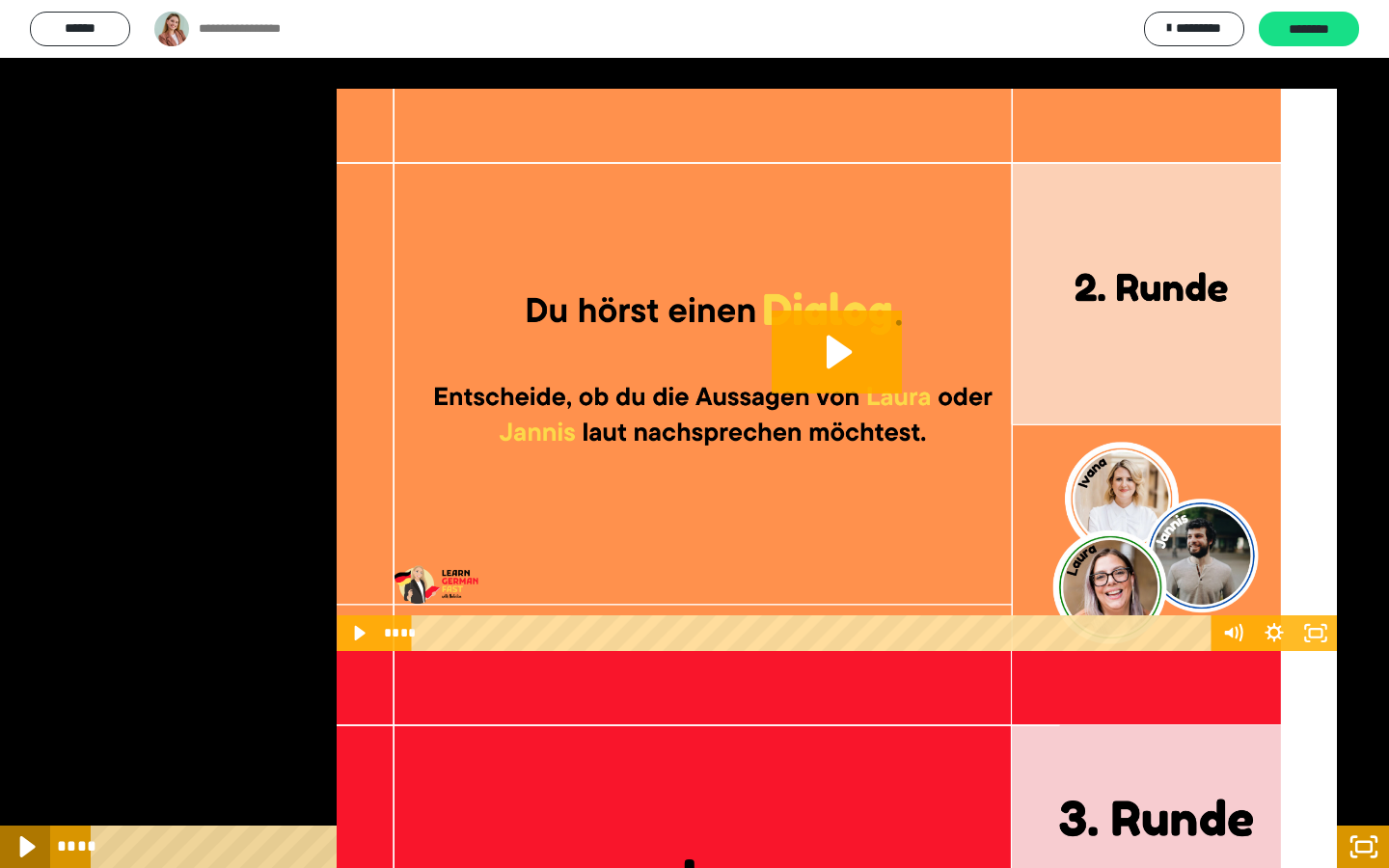 click 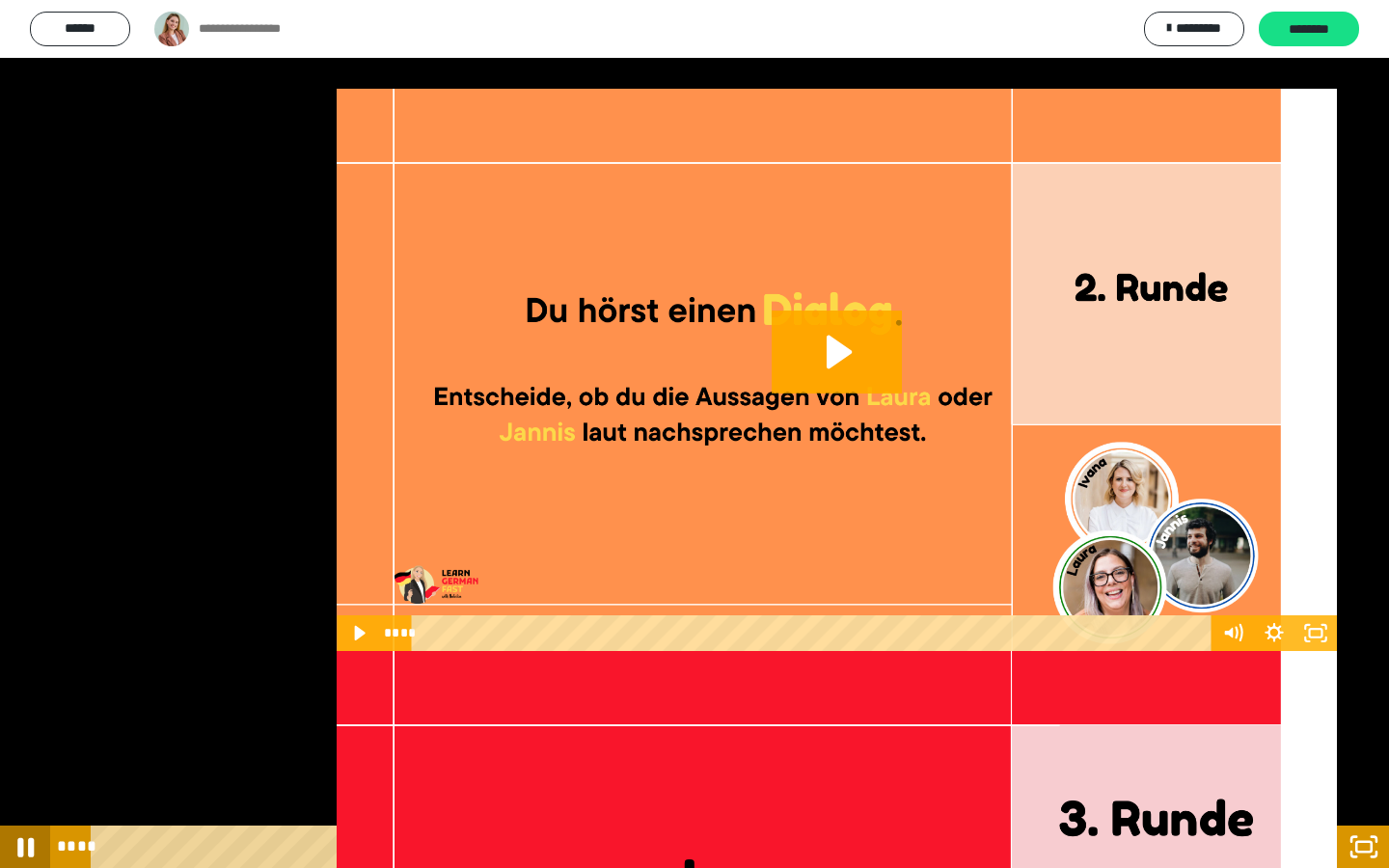 click 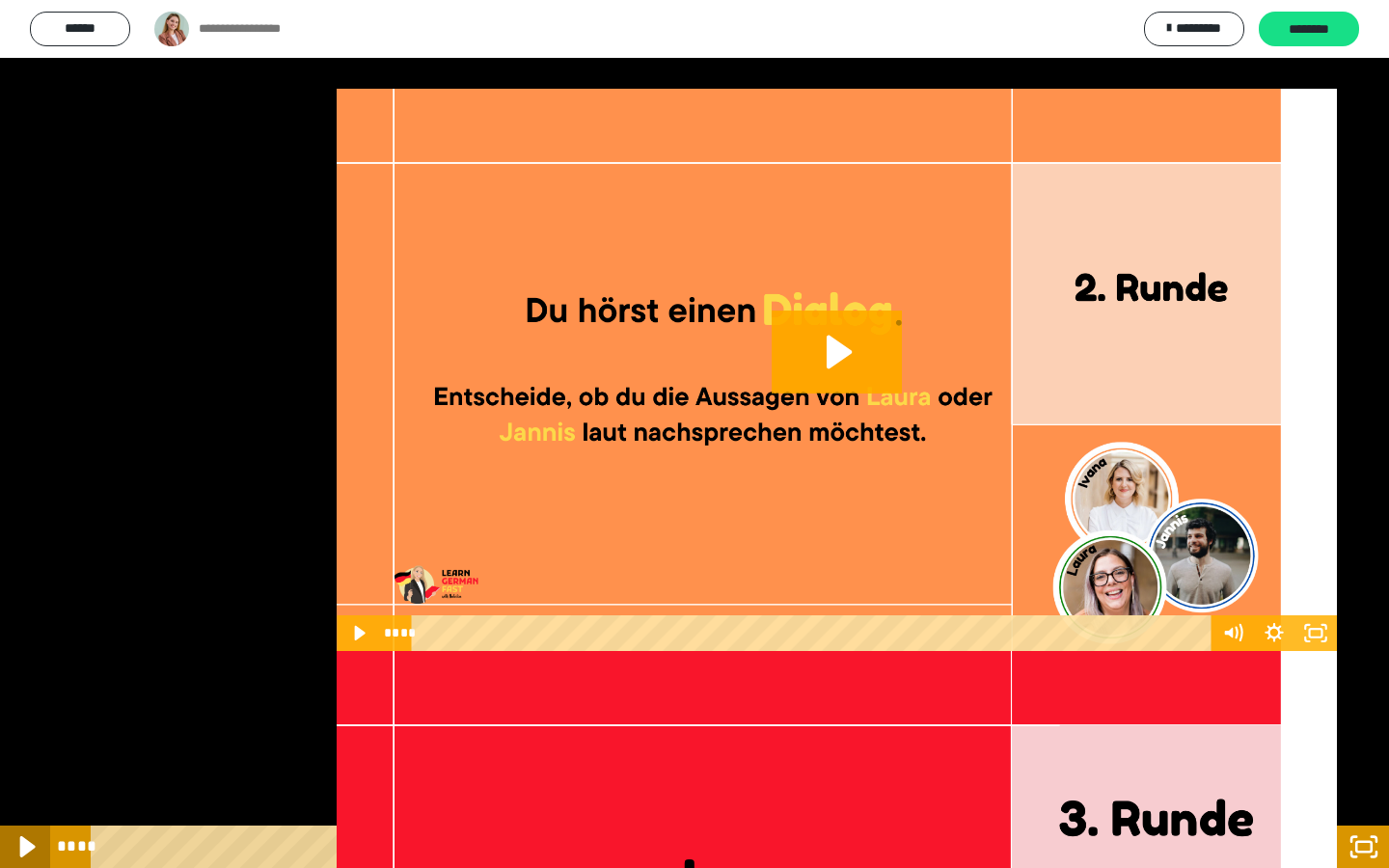 click 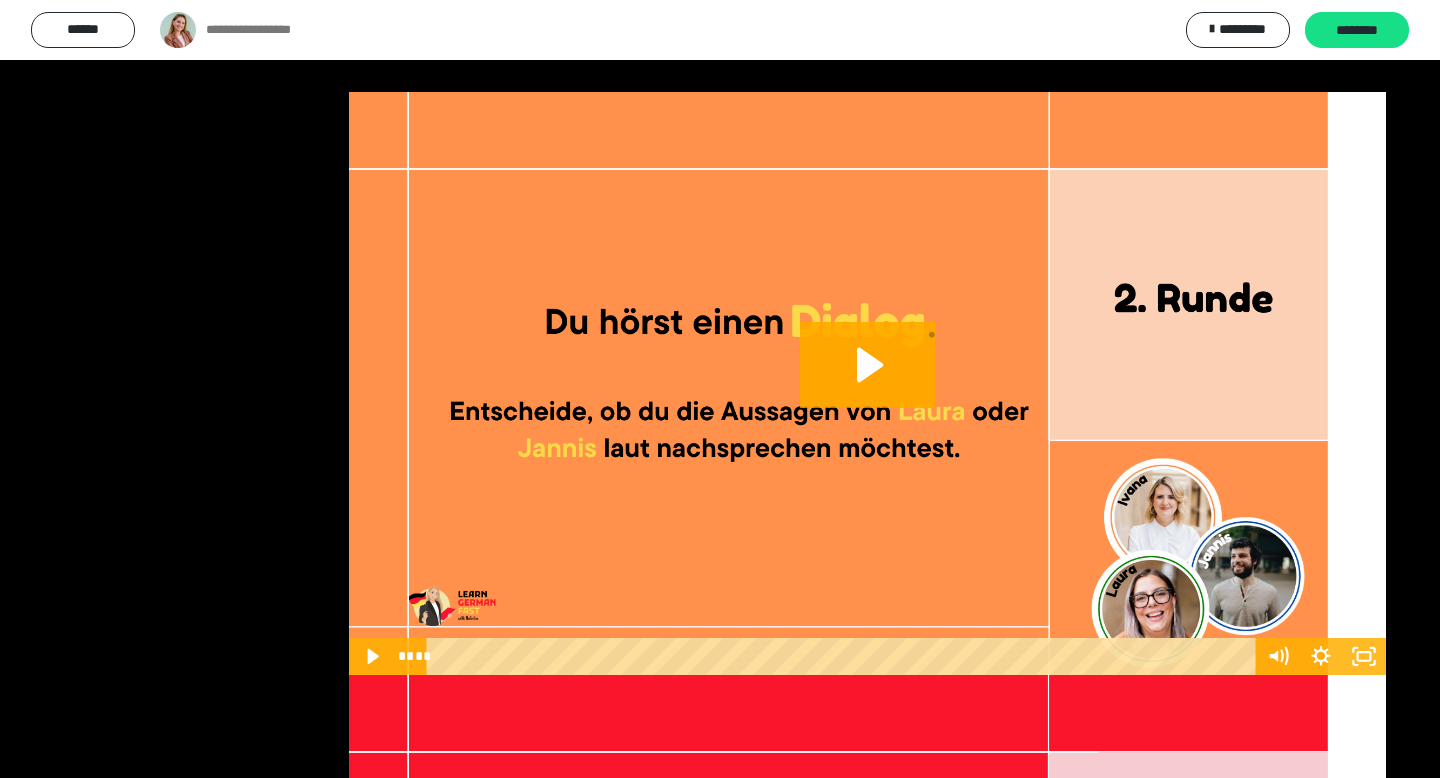 scroll, scrollTop: 2367, scrollLeft: 0, axis: vertical 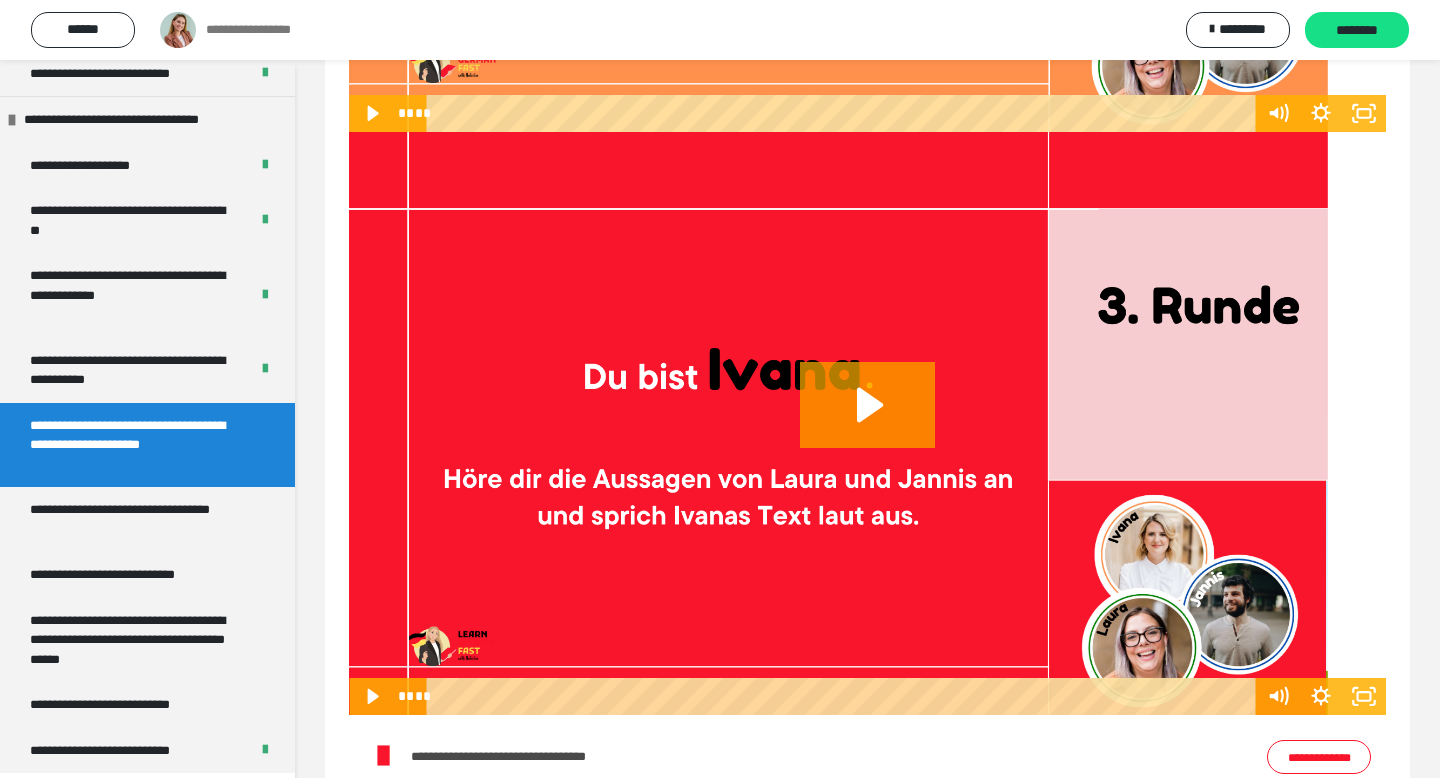 click 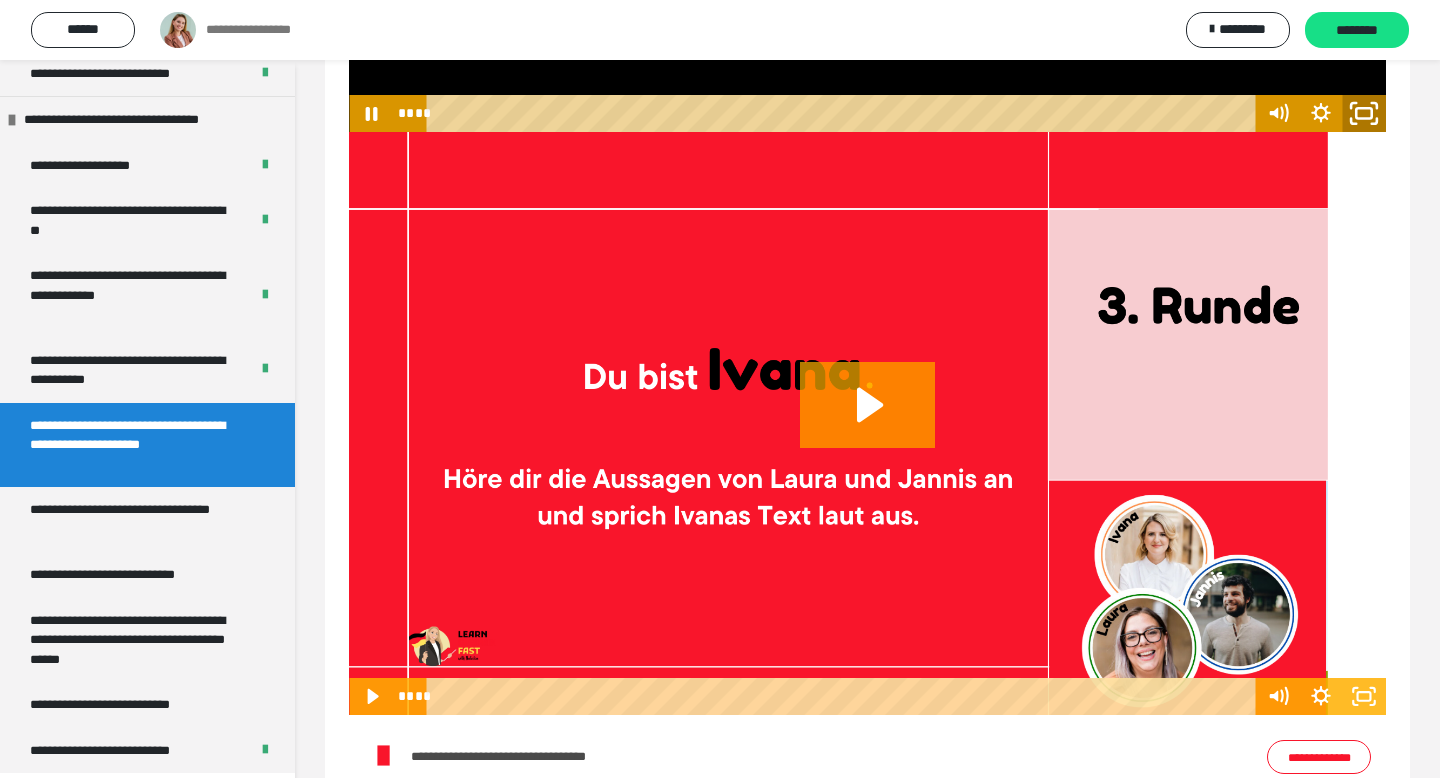 click 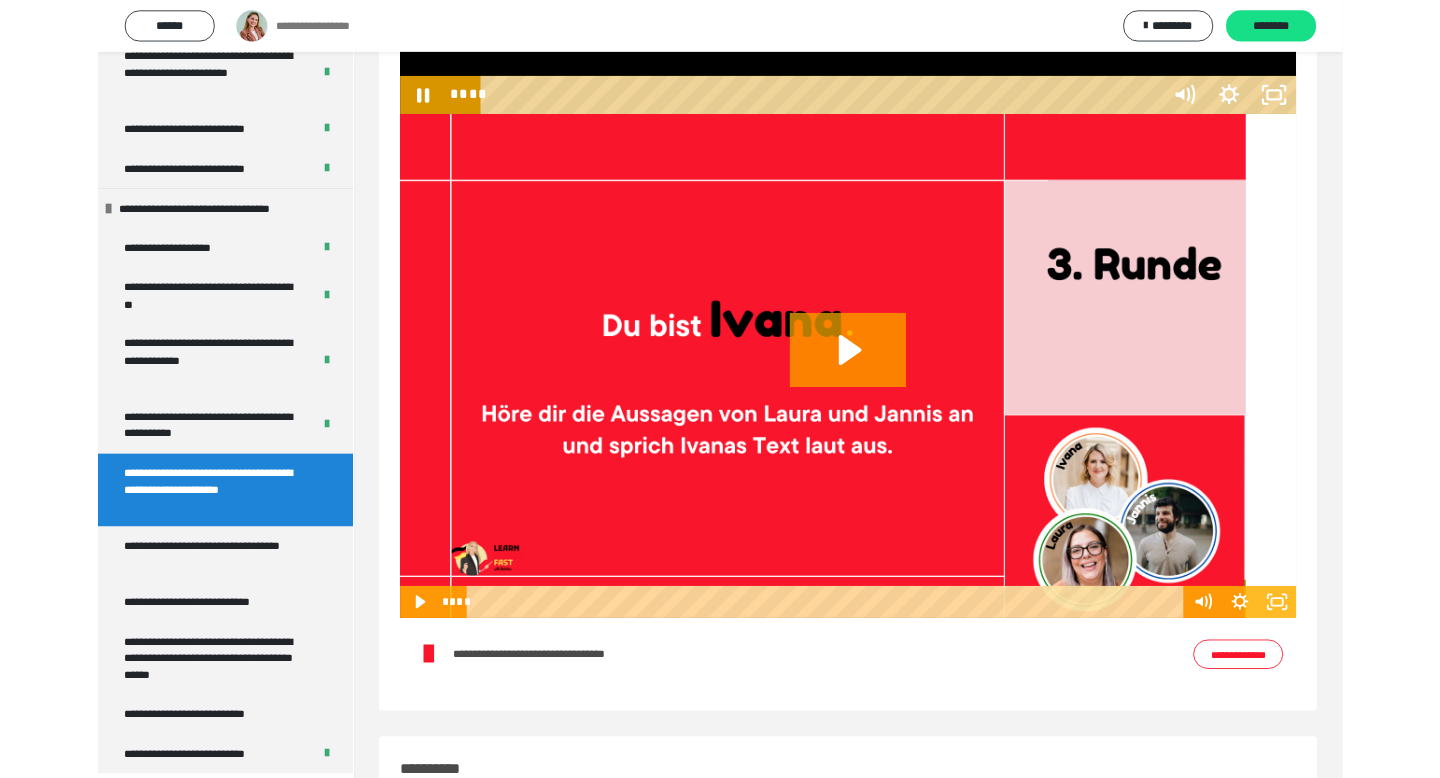 scroll, scrollTop: 2367, scrollLeft: 0, axis: vertical 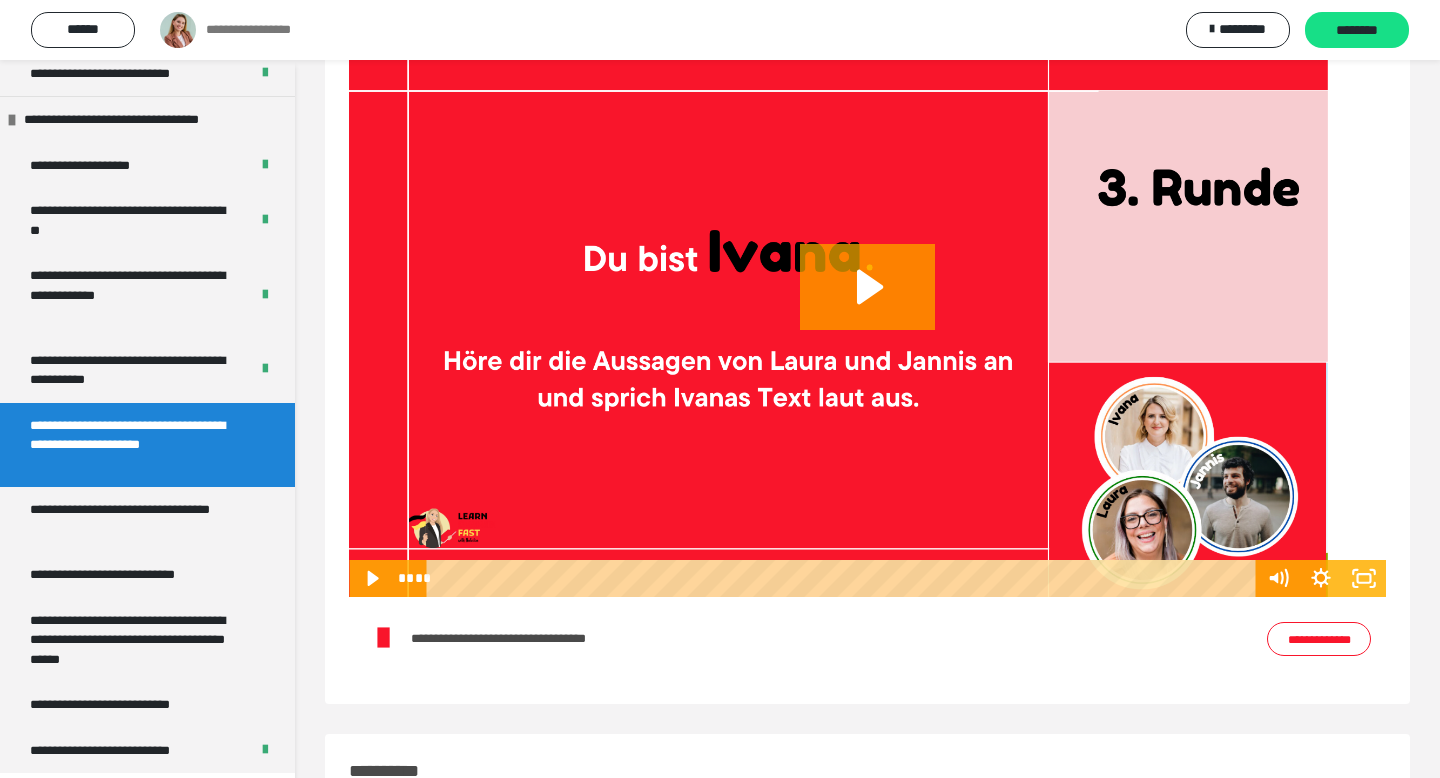 click 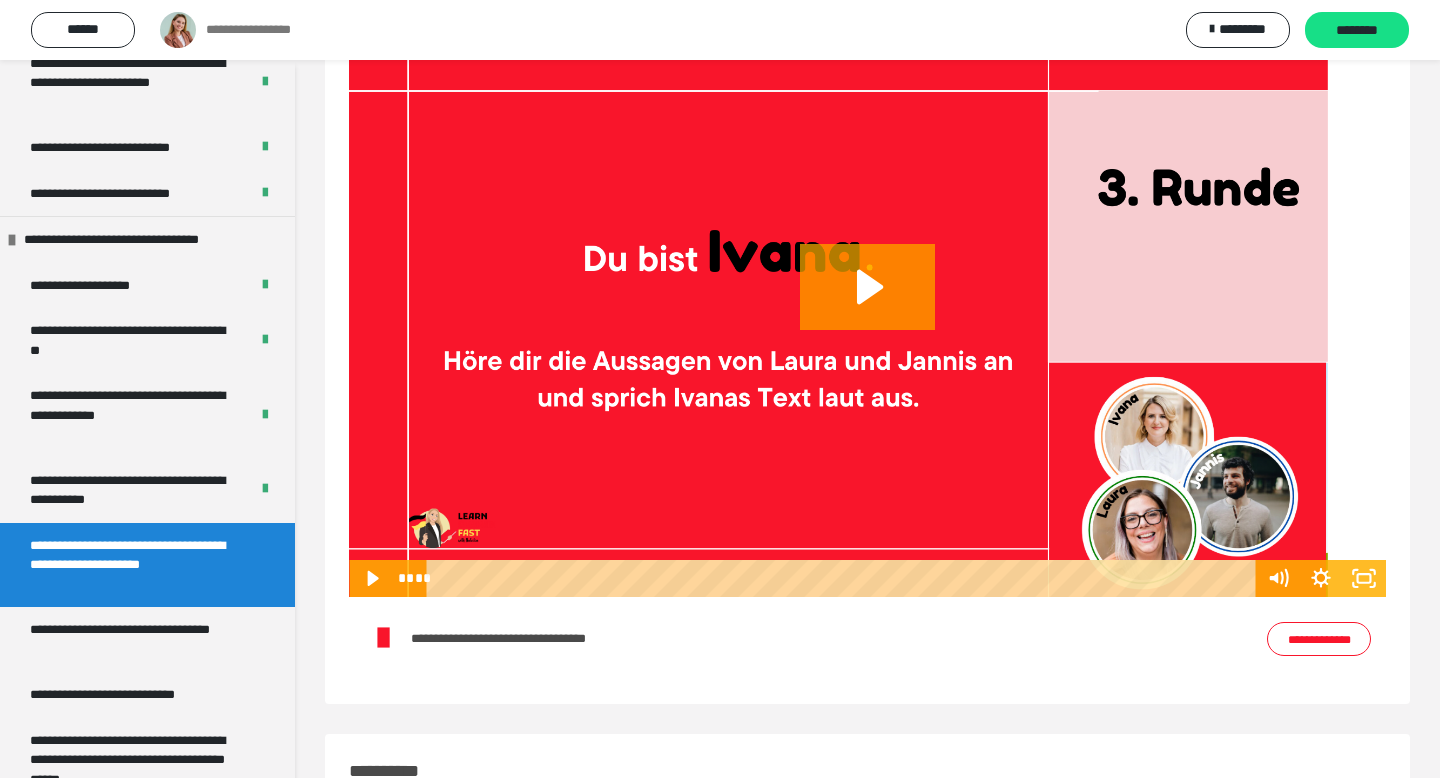 scroll, scrollTop: 2245, scrollLeft: 0, axis: vertical 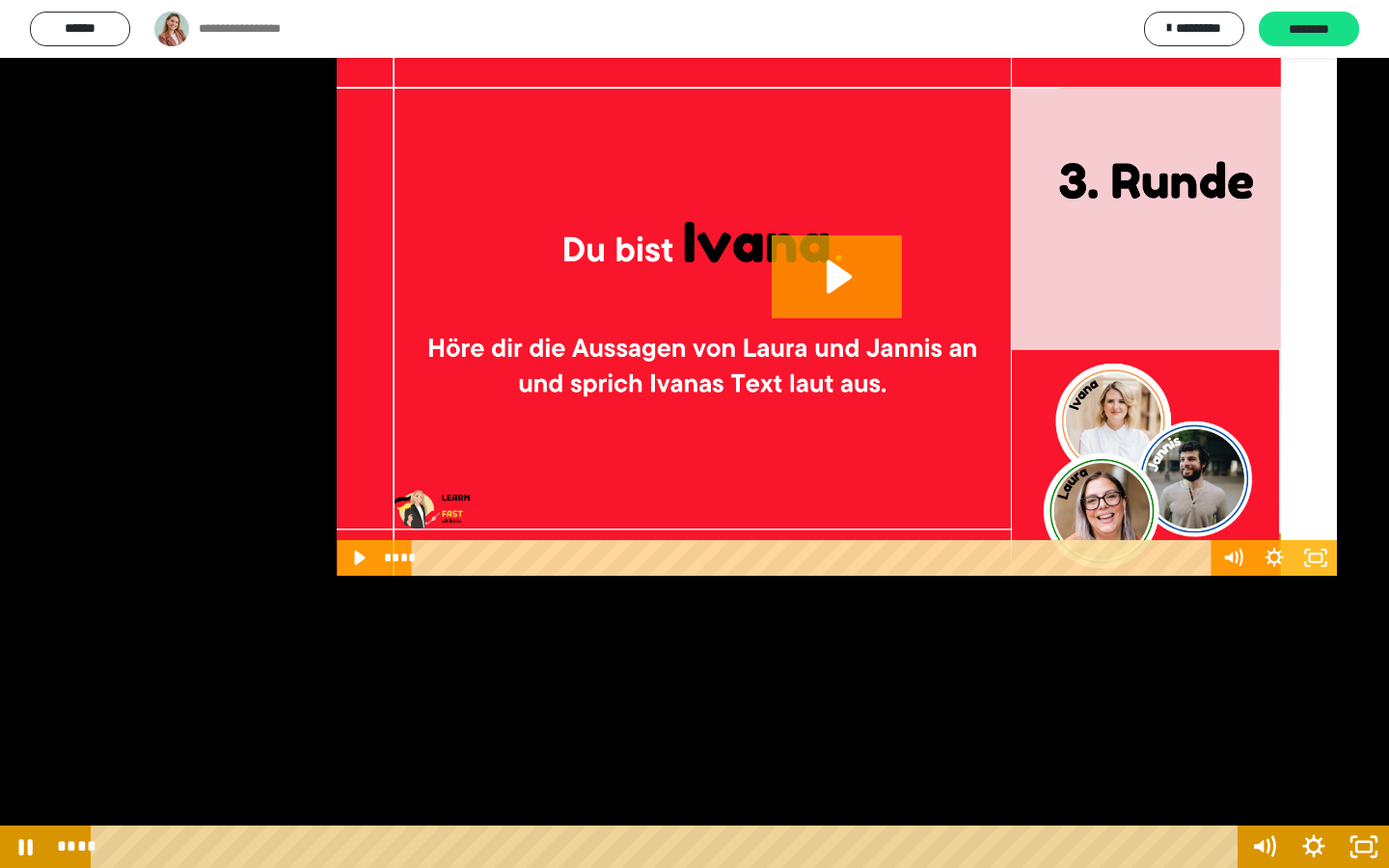 click at bounding box center [694, 434] 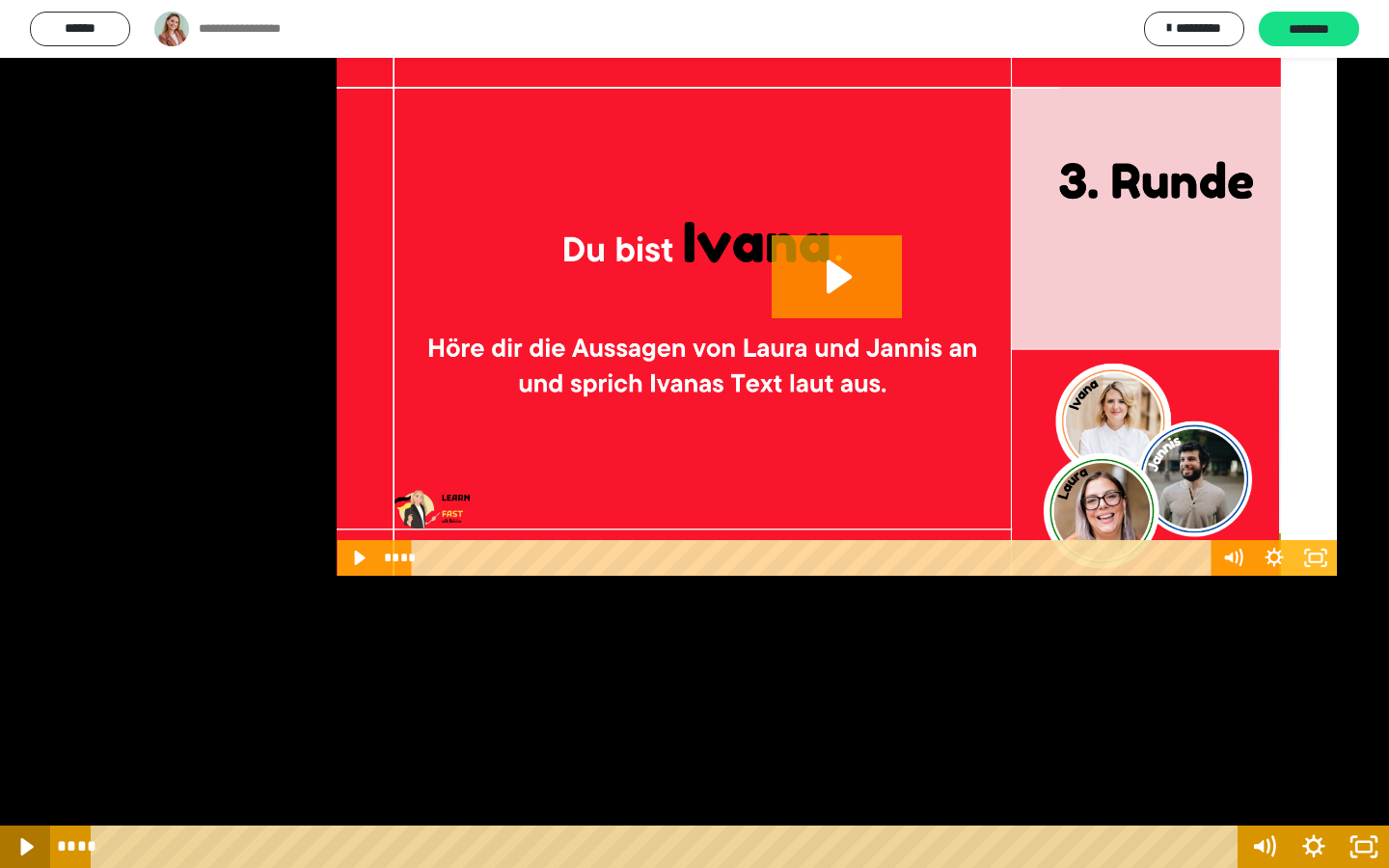 click 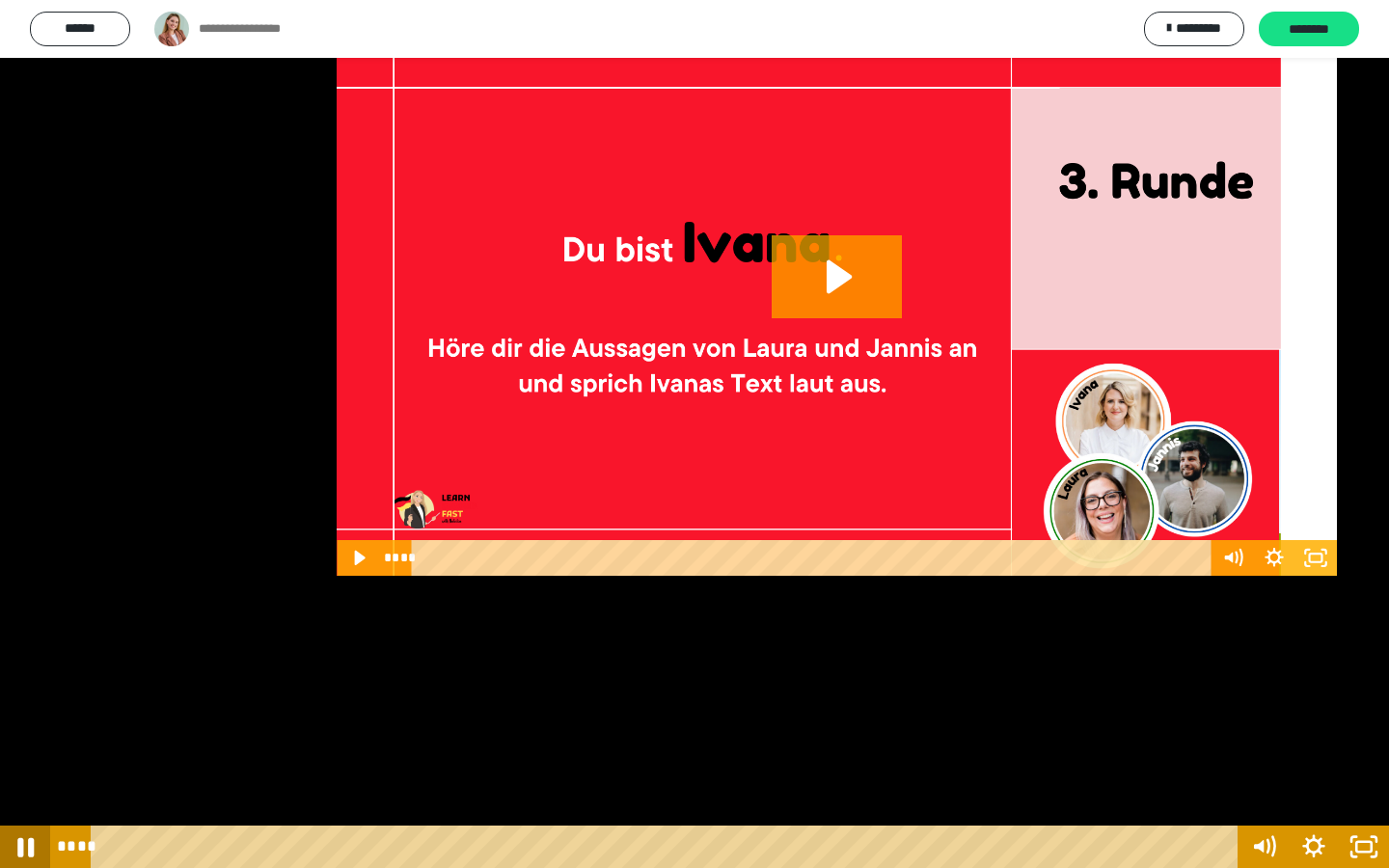 click 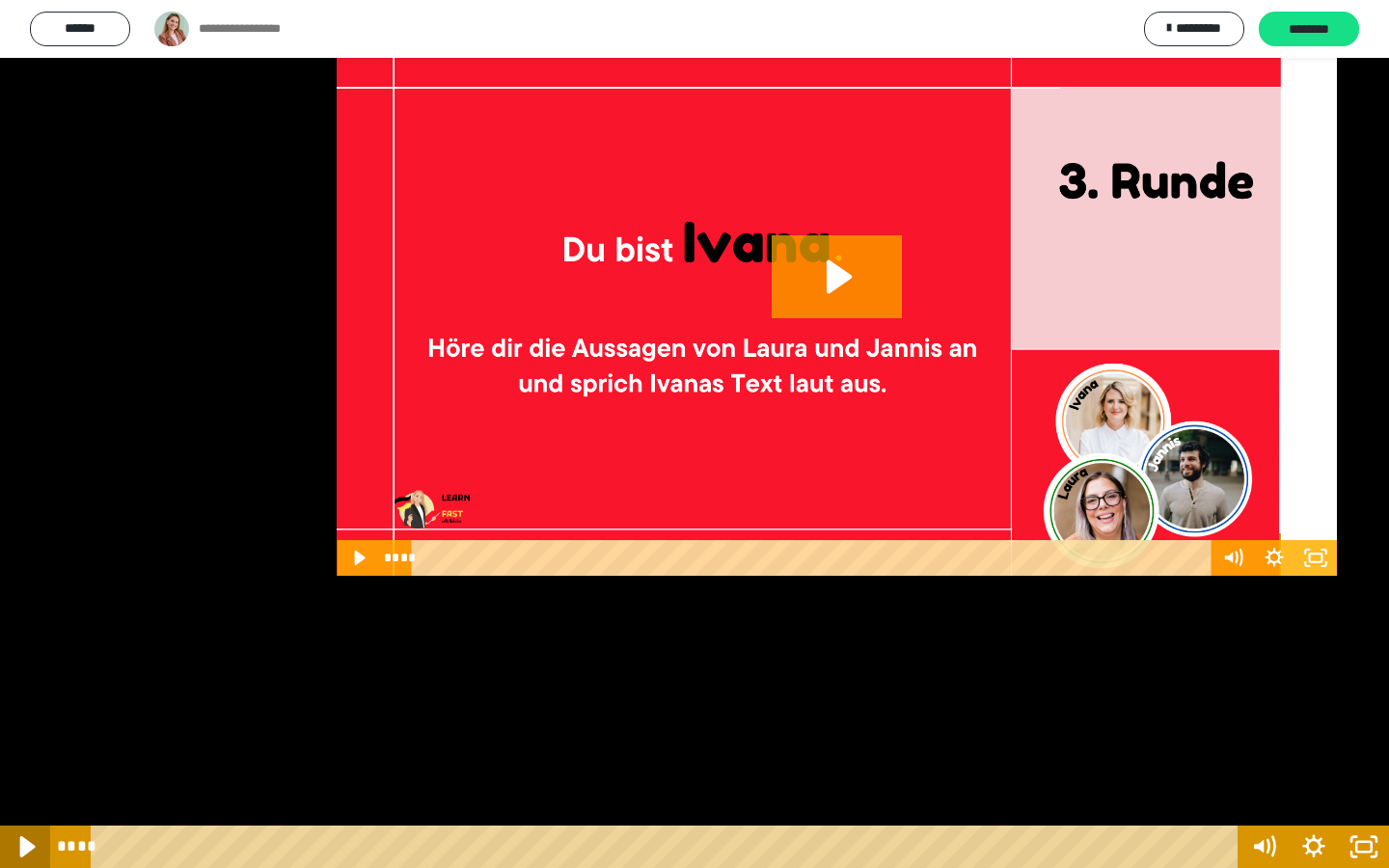 click 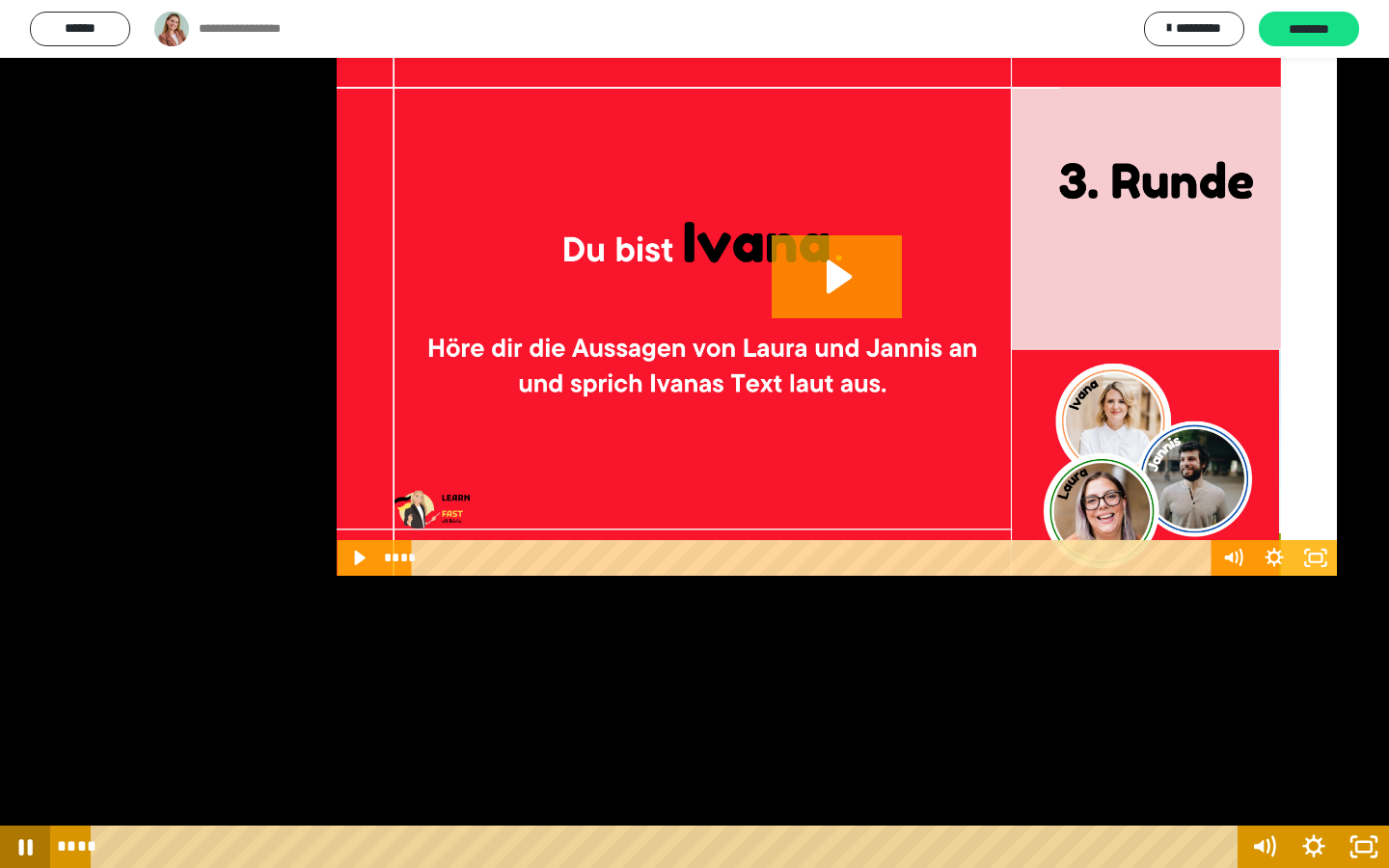 click 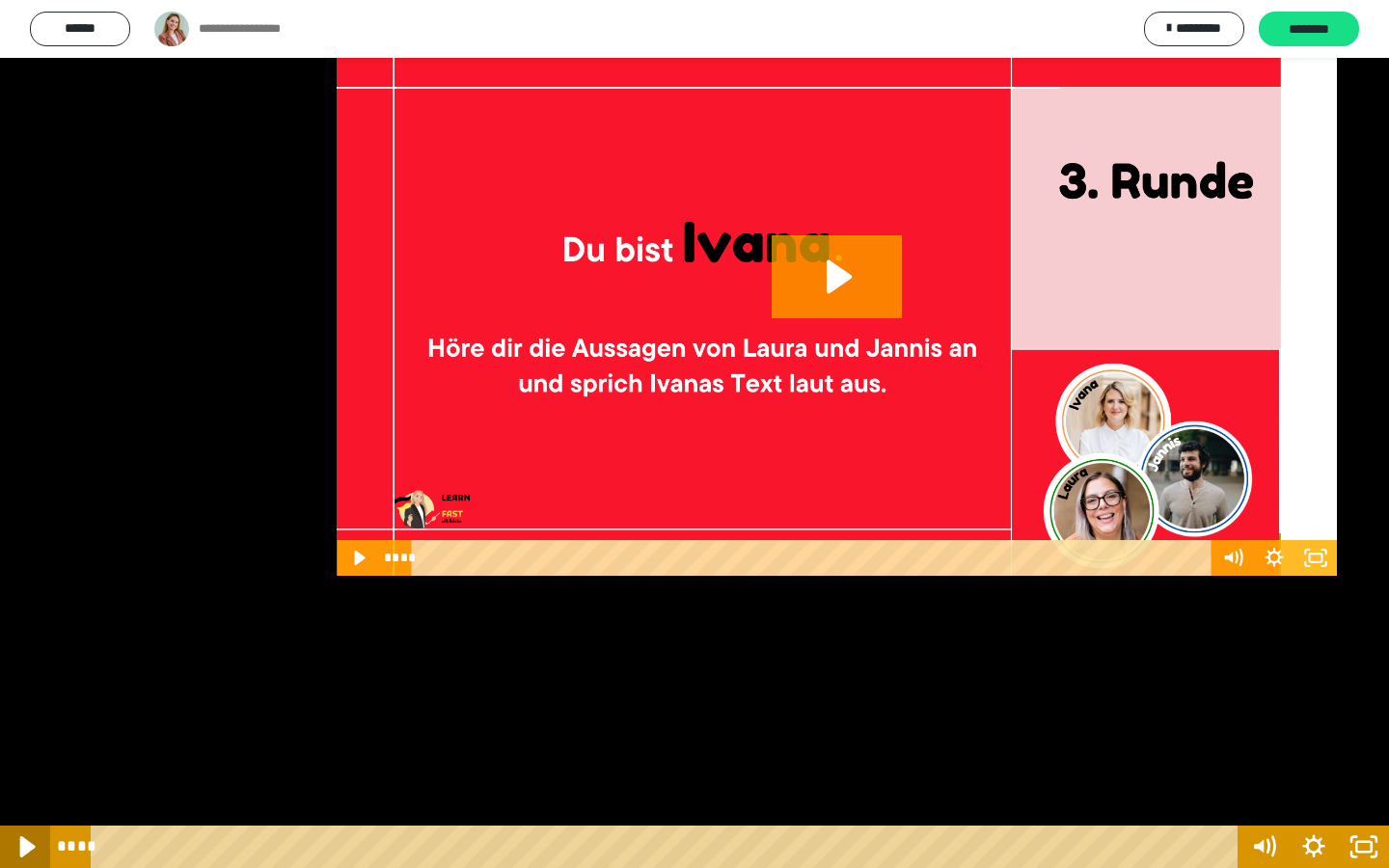 click 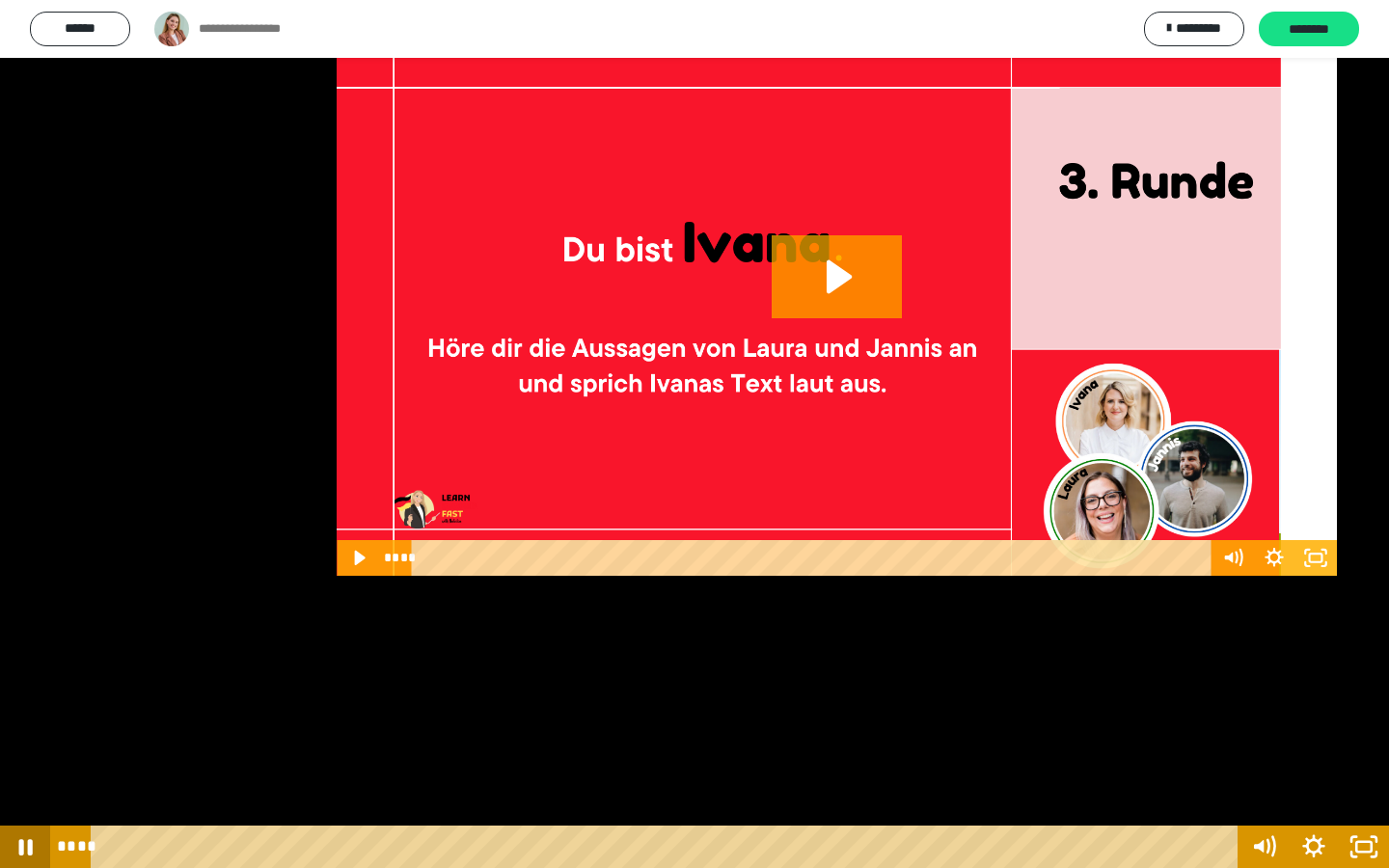 click 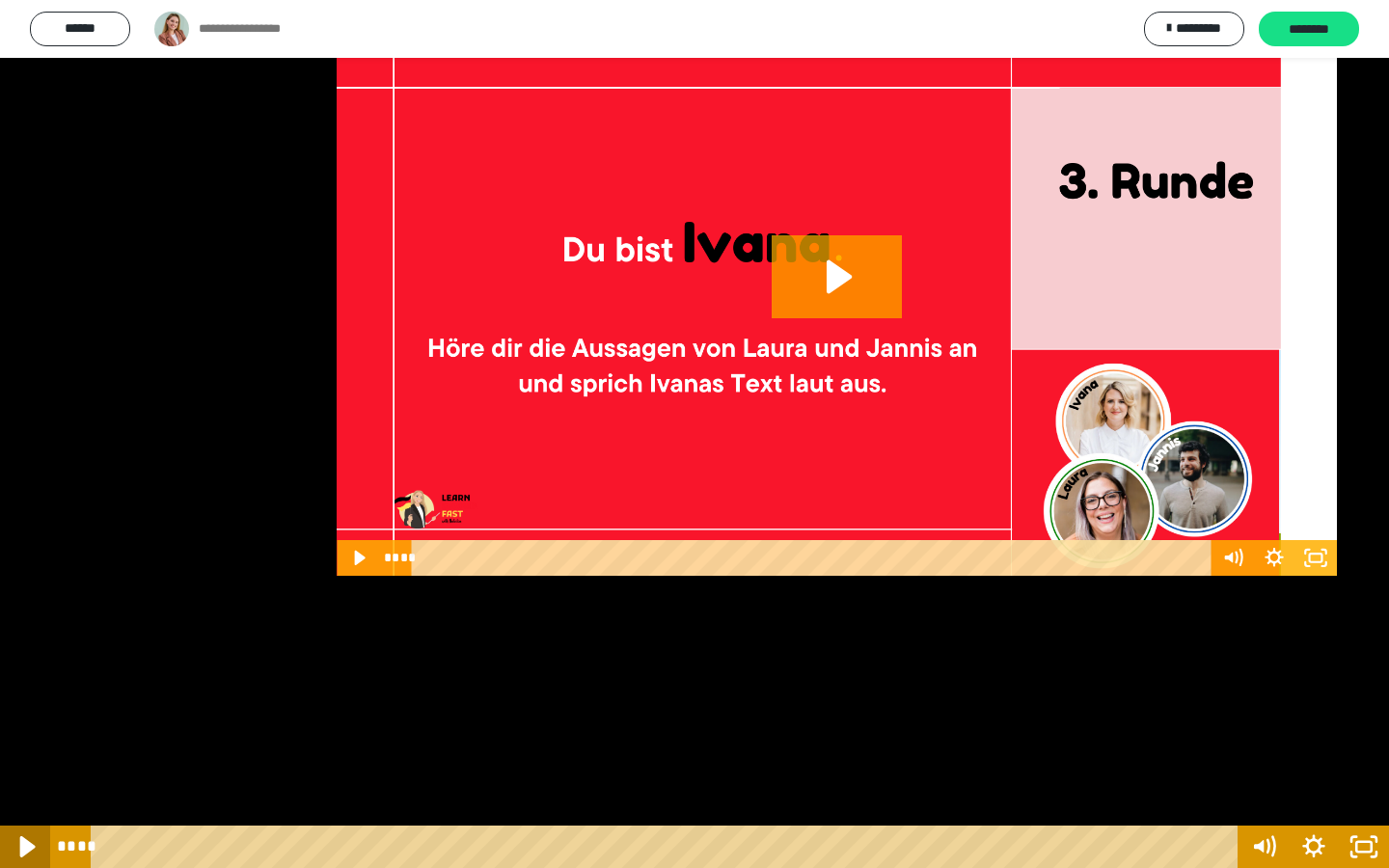 click 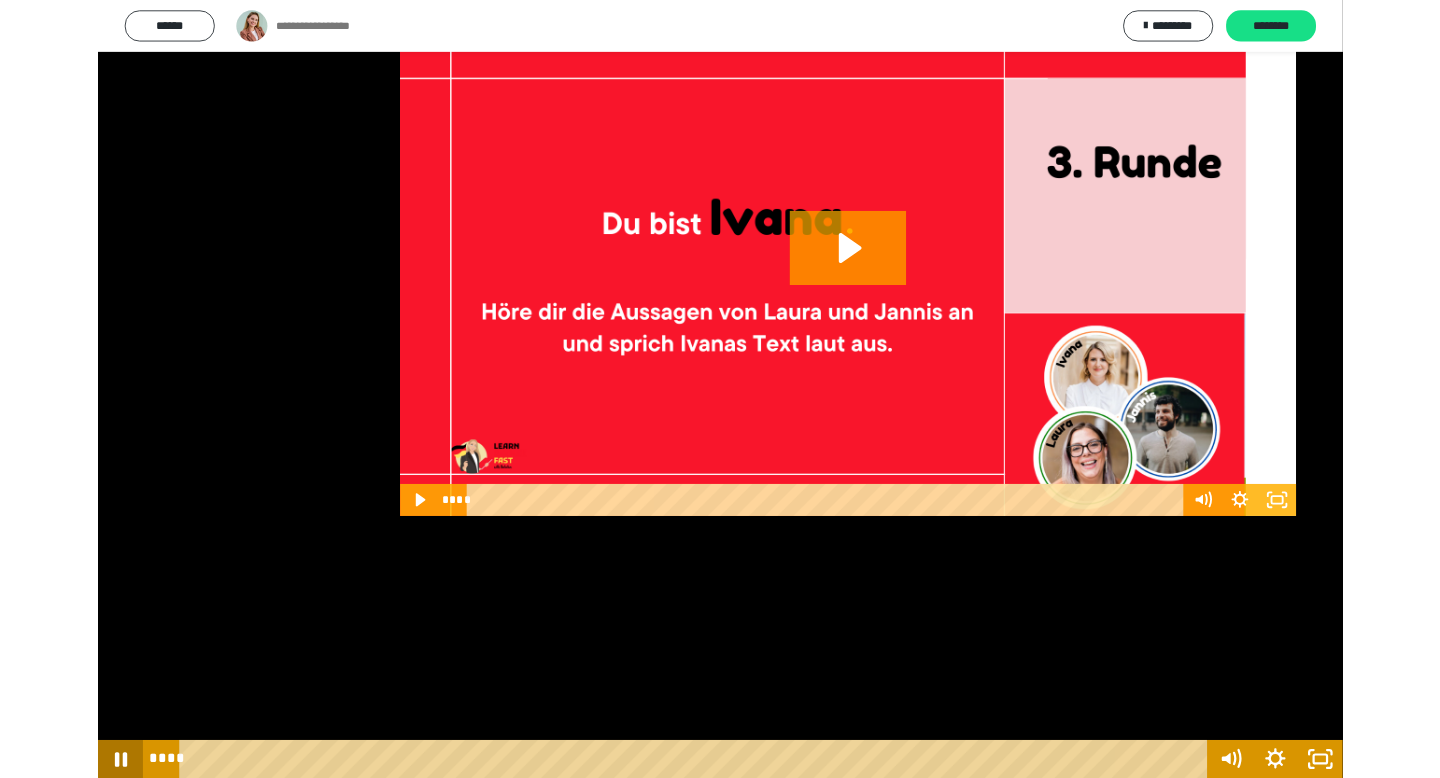 scroll, scrollTop: 2367, scrollLeft: 0, axis: vertical 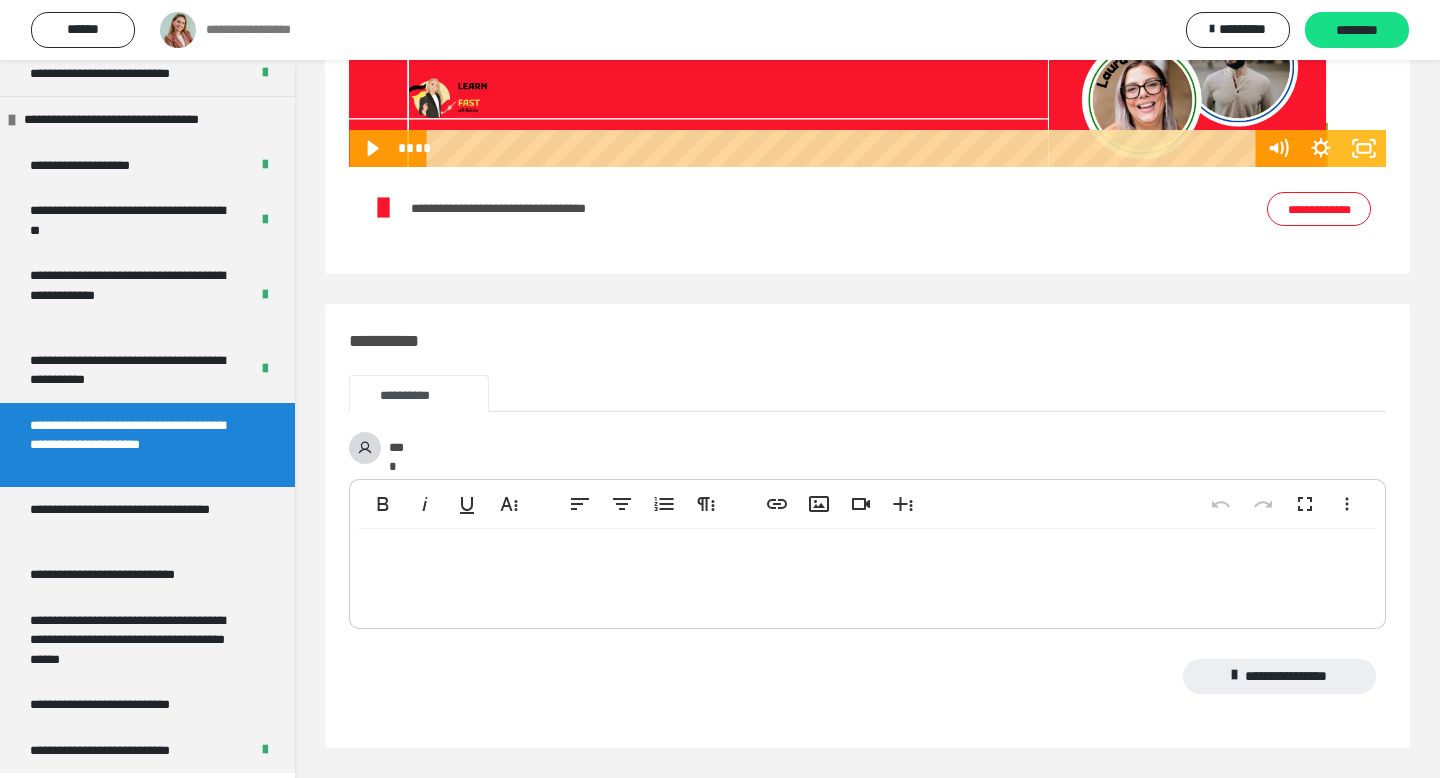 click 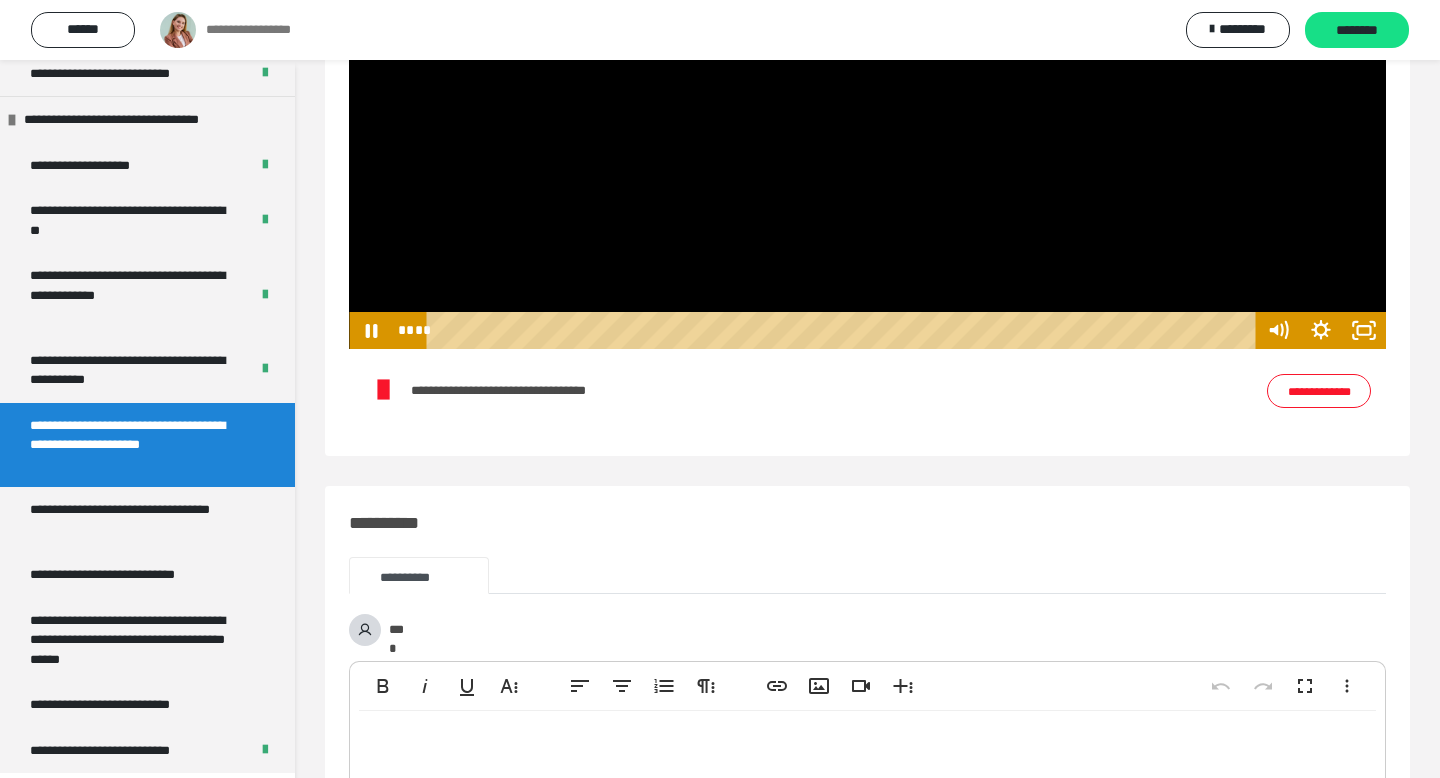 scroll, scrollTop: 2324, scrollLeft: 0, axis: vertical 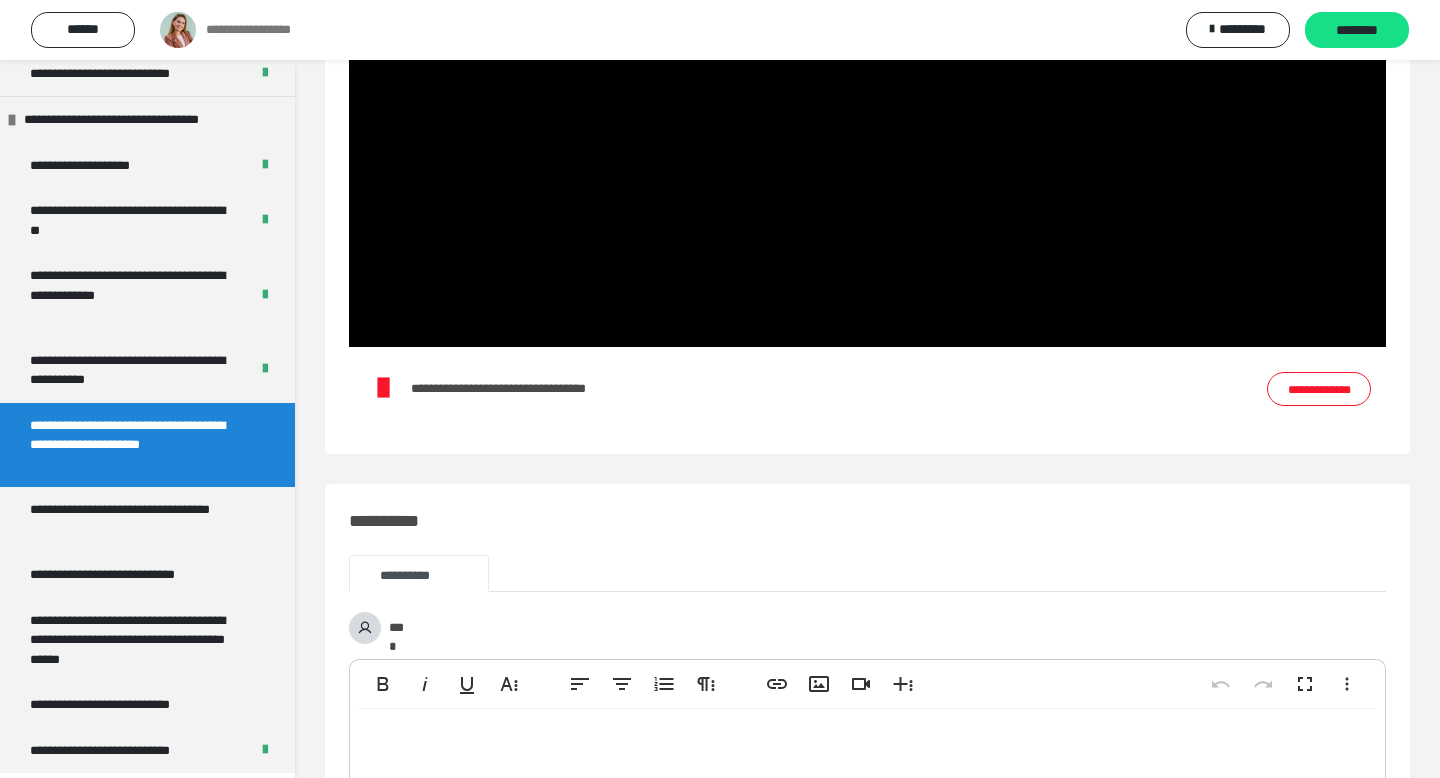 click 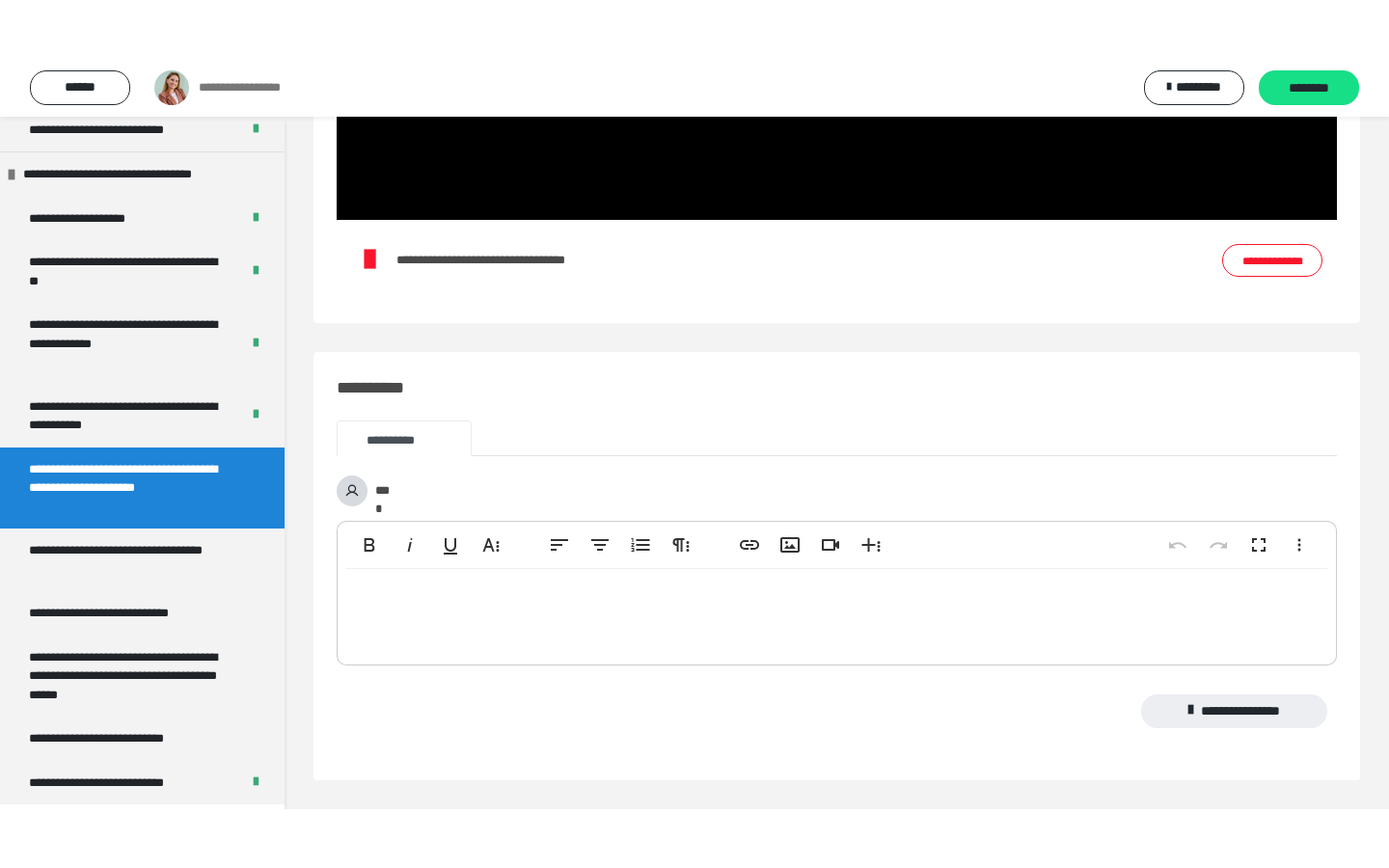 scroll, scrollTop: 2625, scrollLeft: 0, axis: vertical 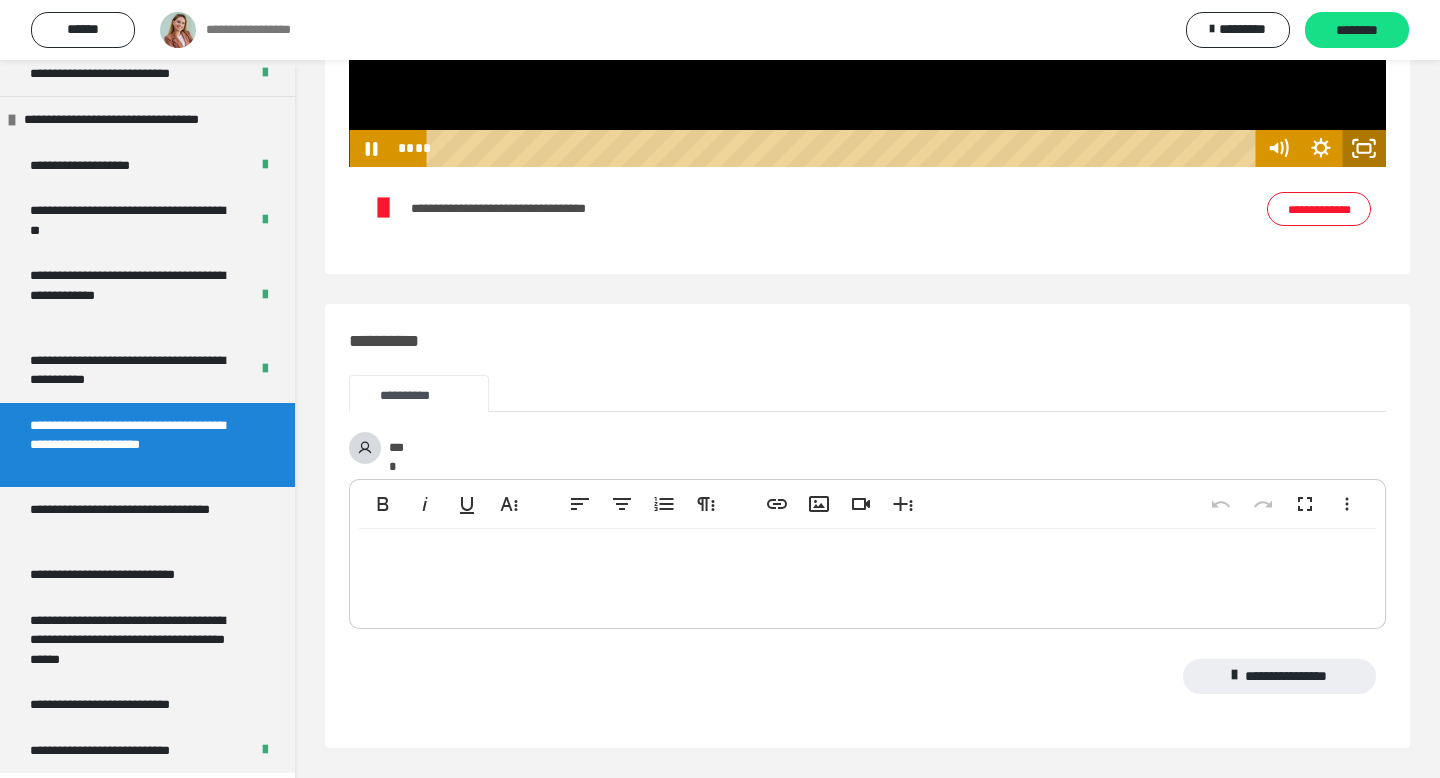 click 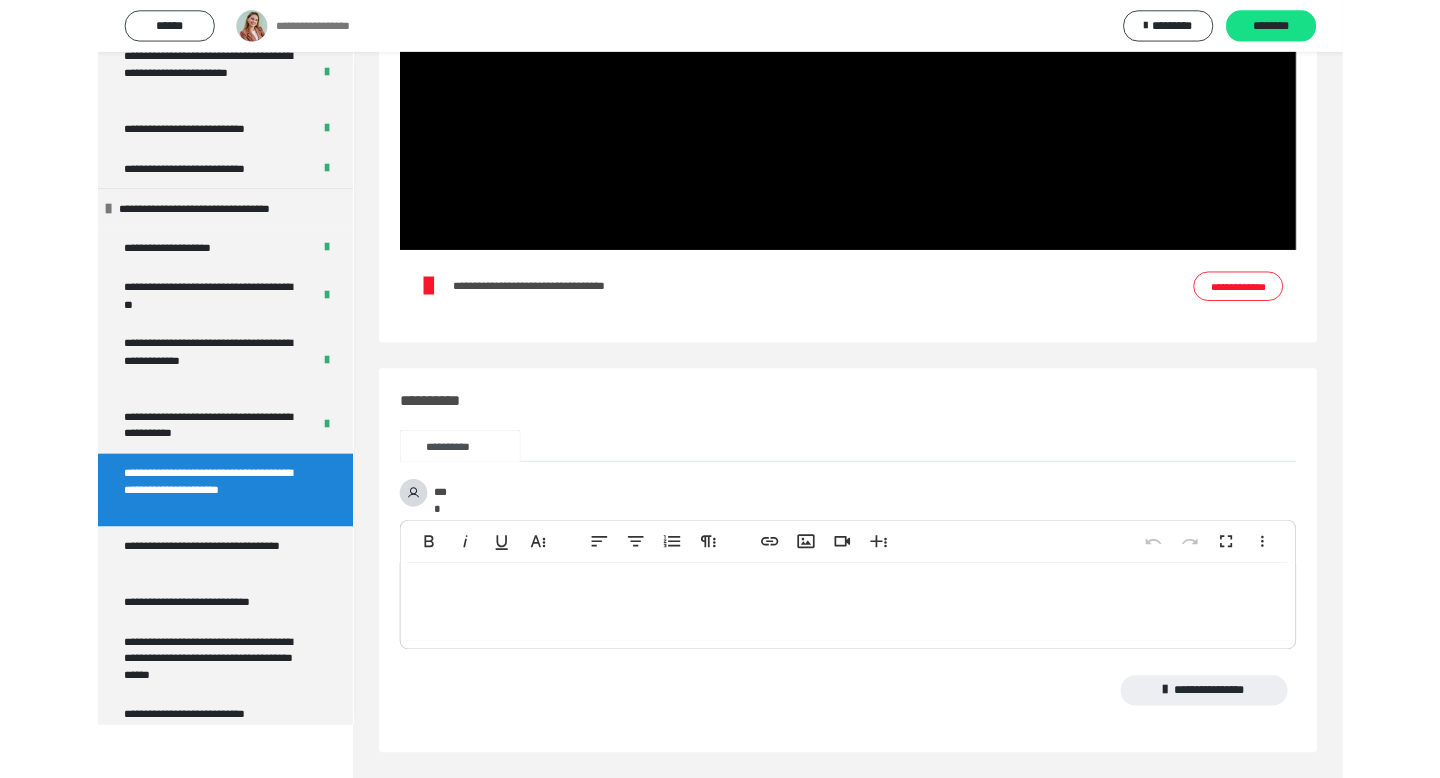 scroll, scrollTop: 2367, scrollLeft: 0, axis: vertical 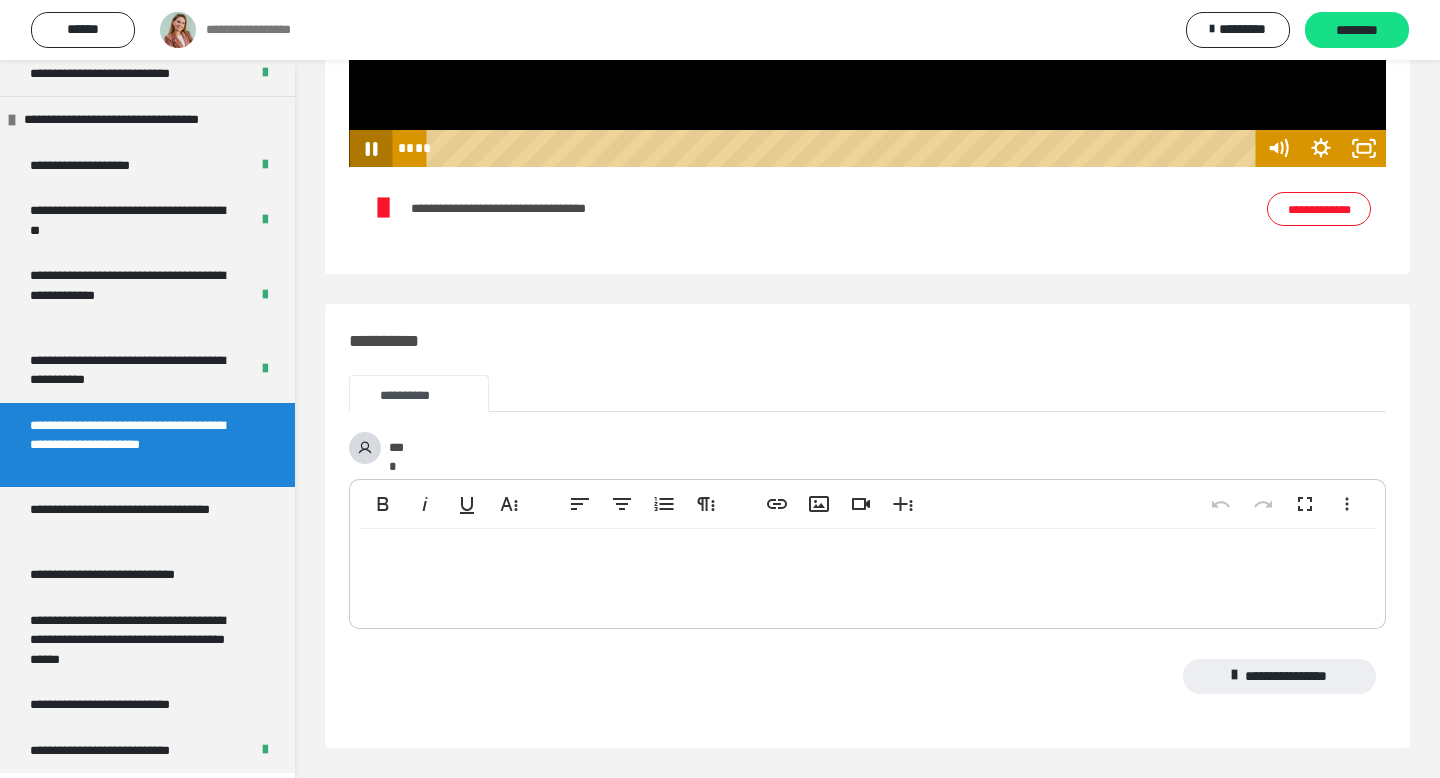 click 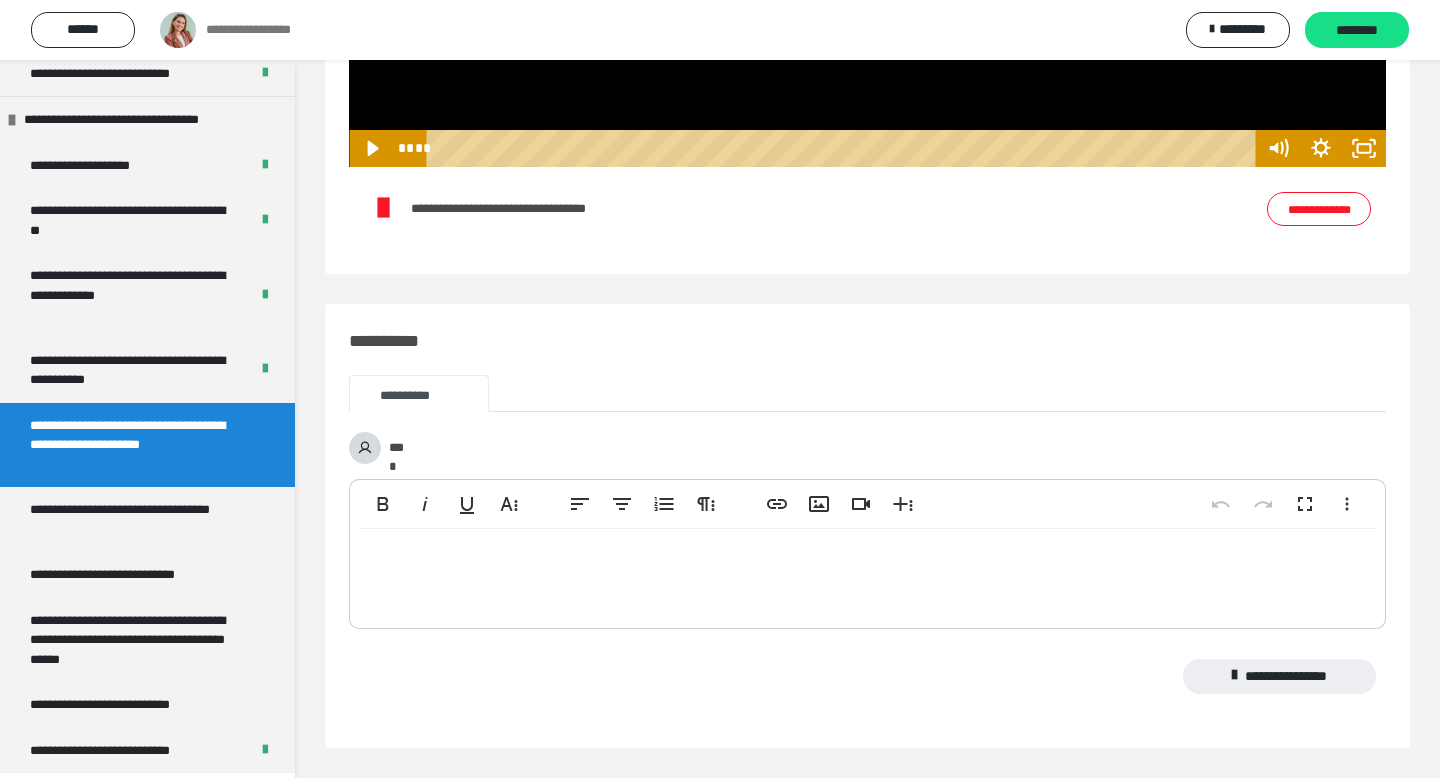 scroll, scrollTop: 2738, scrollLeft: 0, axis: vertical 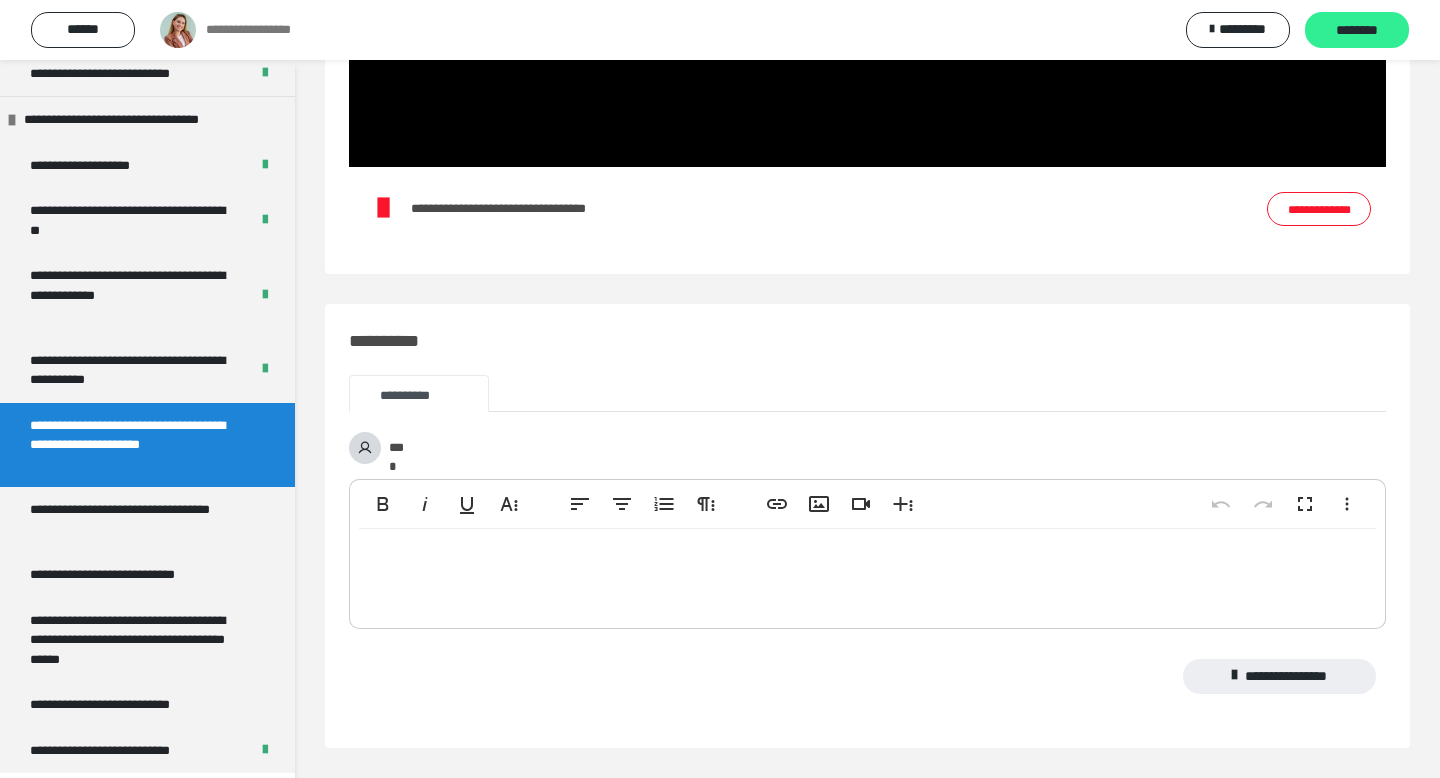 click on "********" at bounding box center [1357, 30] 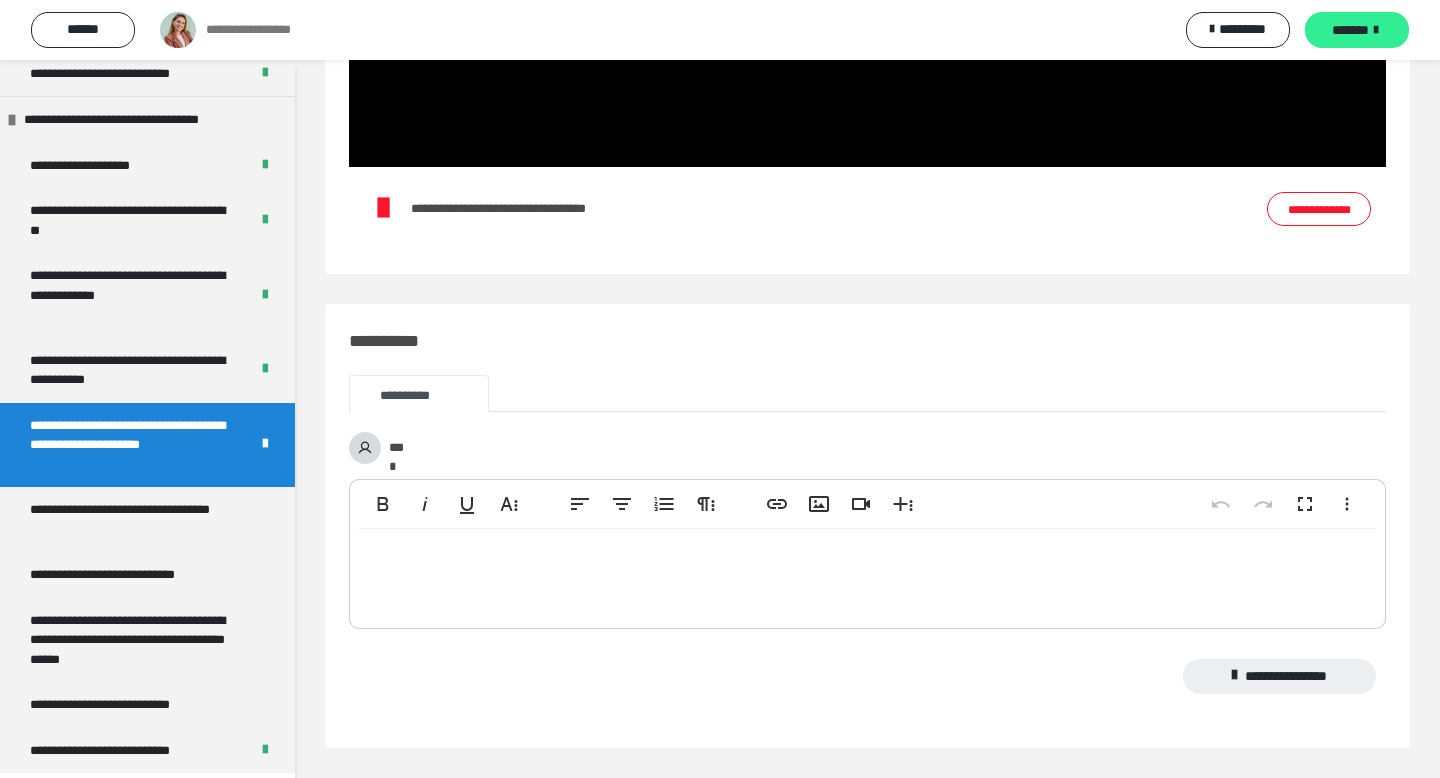 click on "*******" at bounding box center [1350, 30] 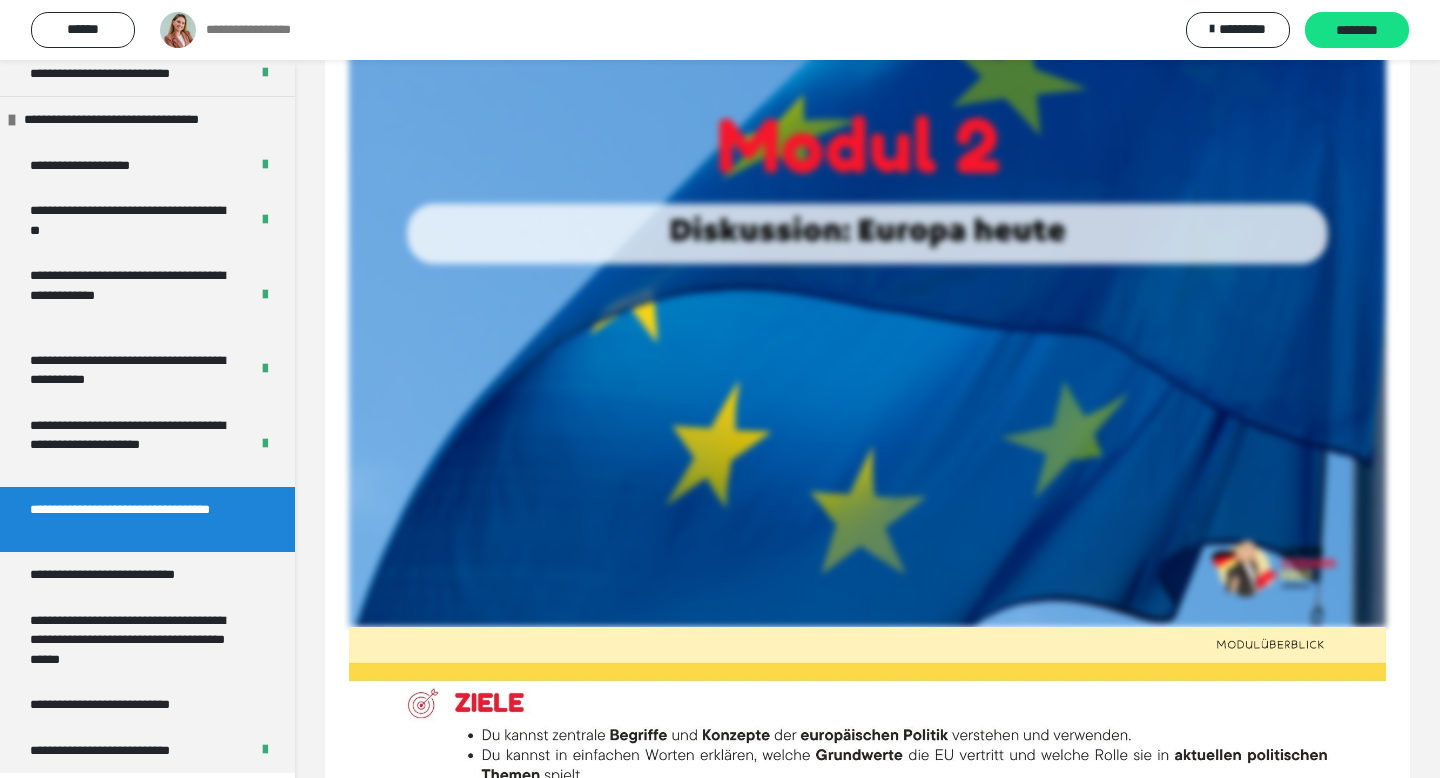 scroll, scrollTop: 0, scrollLeft: 0, axis: both 